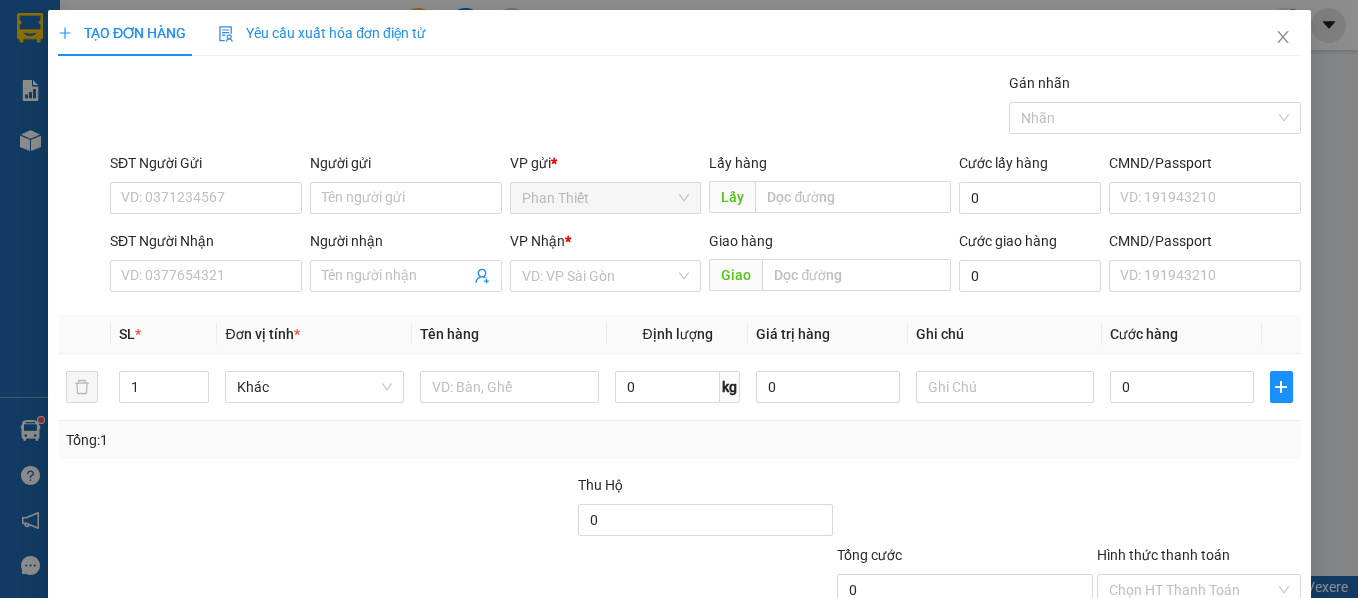 scroll, scrollTop: 0, scrollLeft: 0, axis: both 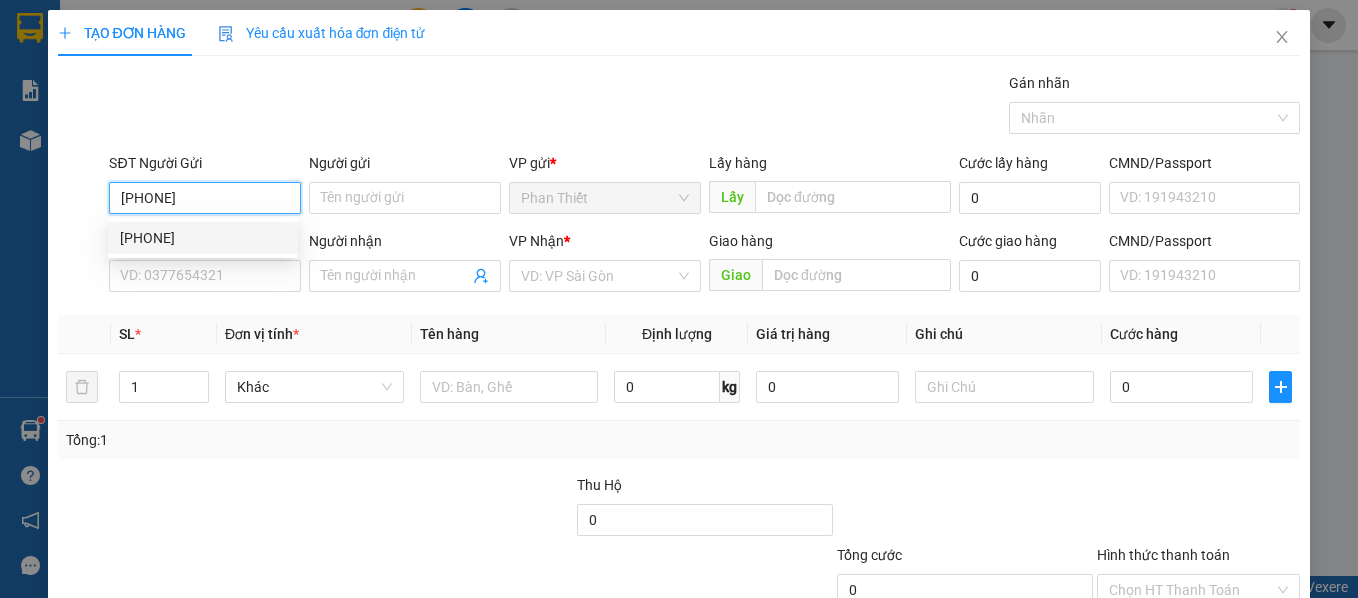 click on "[PHONE]" at bounding box center (203, 238) 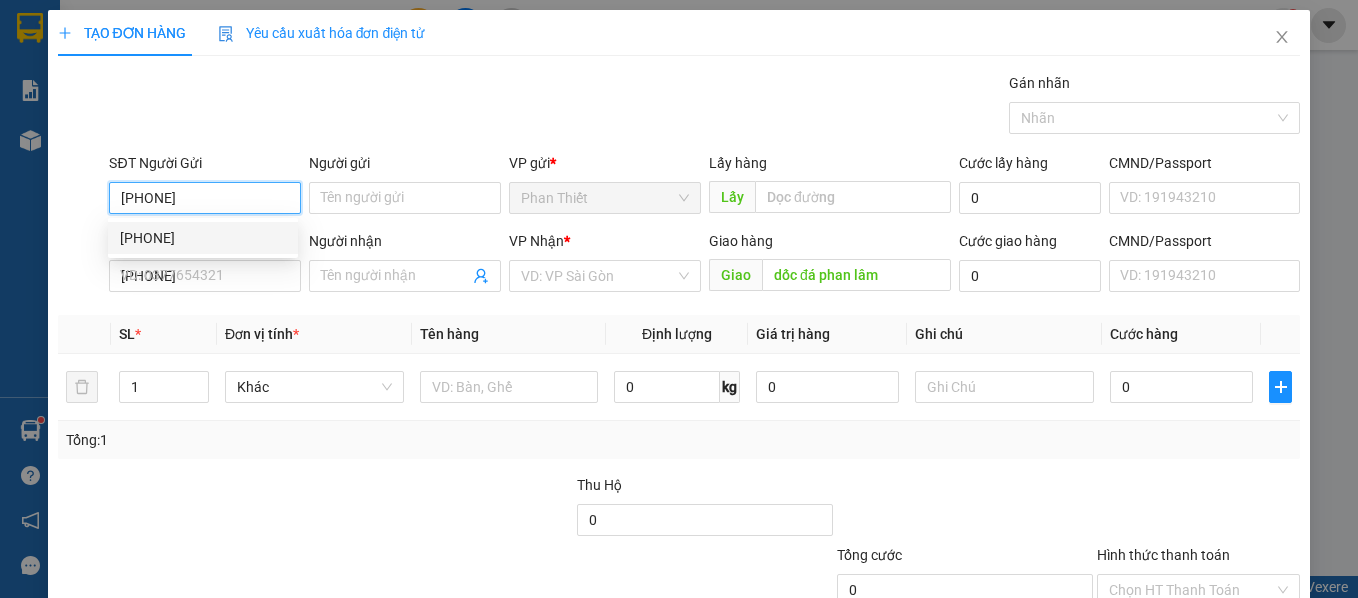 type on "100.000" 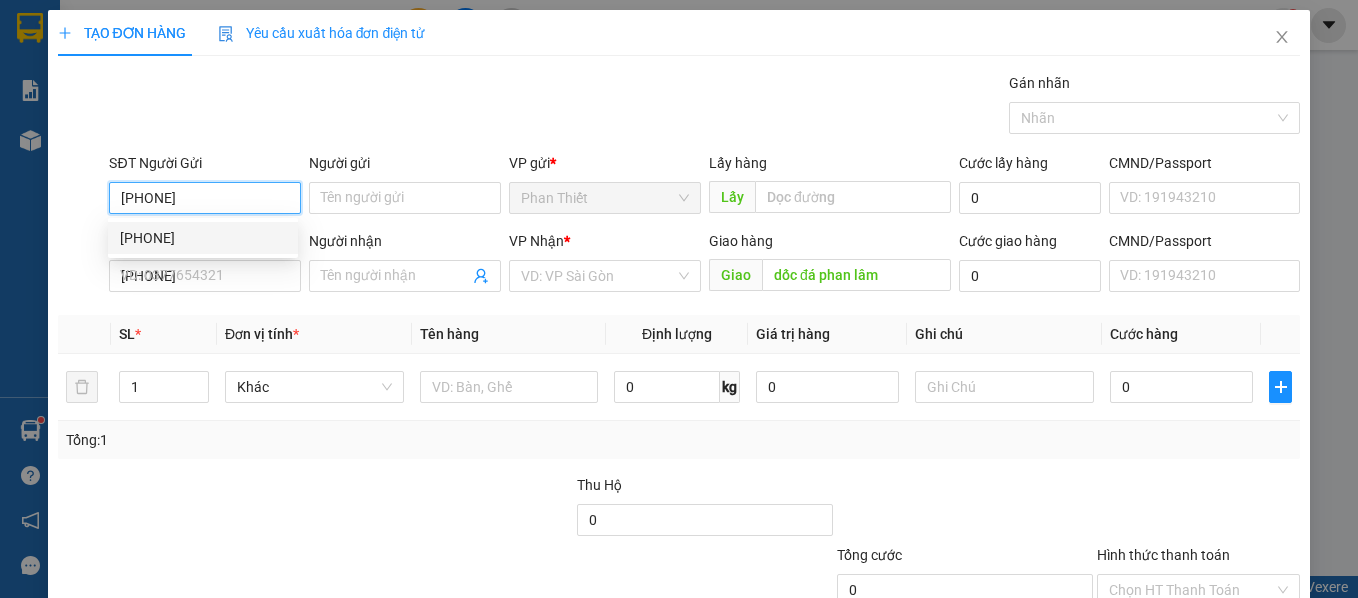 type on "100.000" 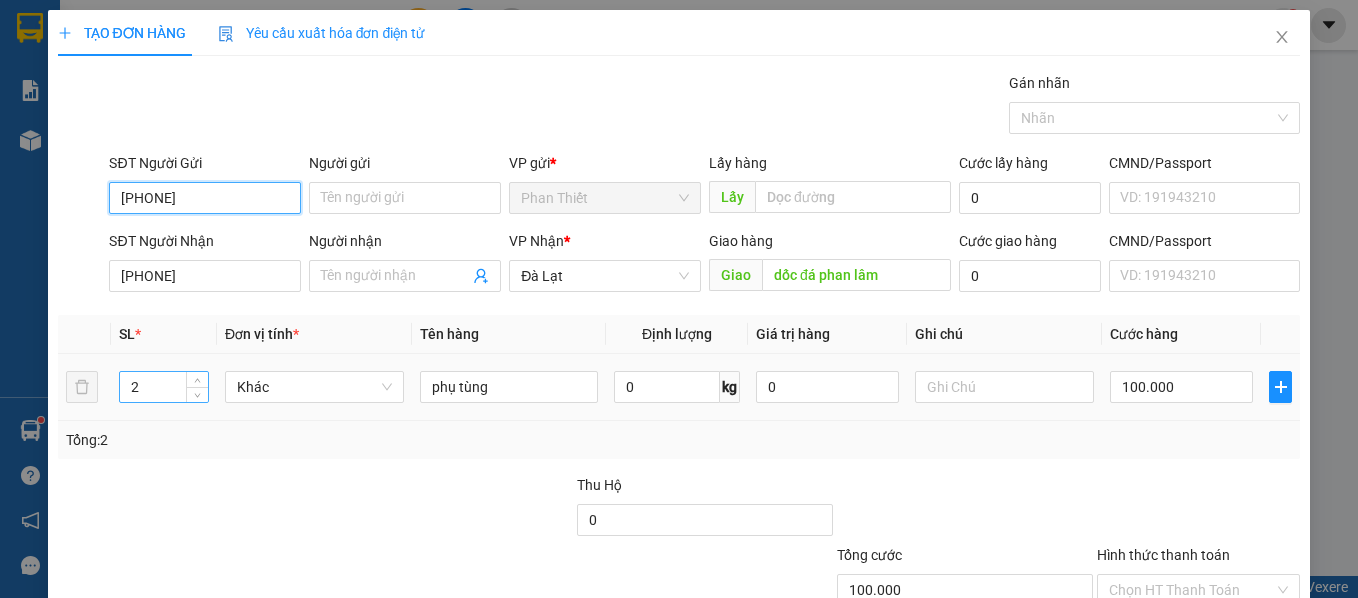 type on "[PHONE]" 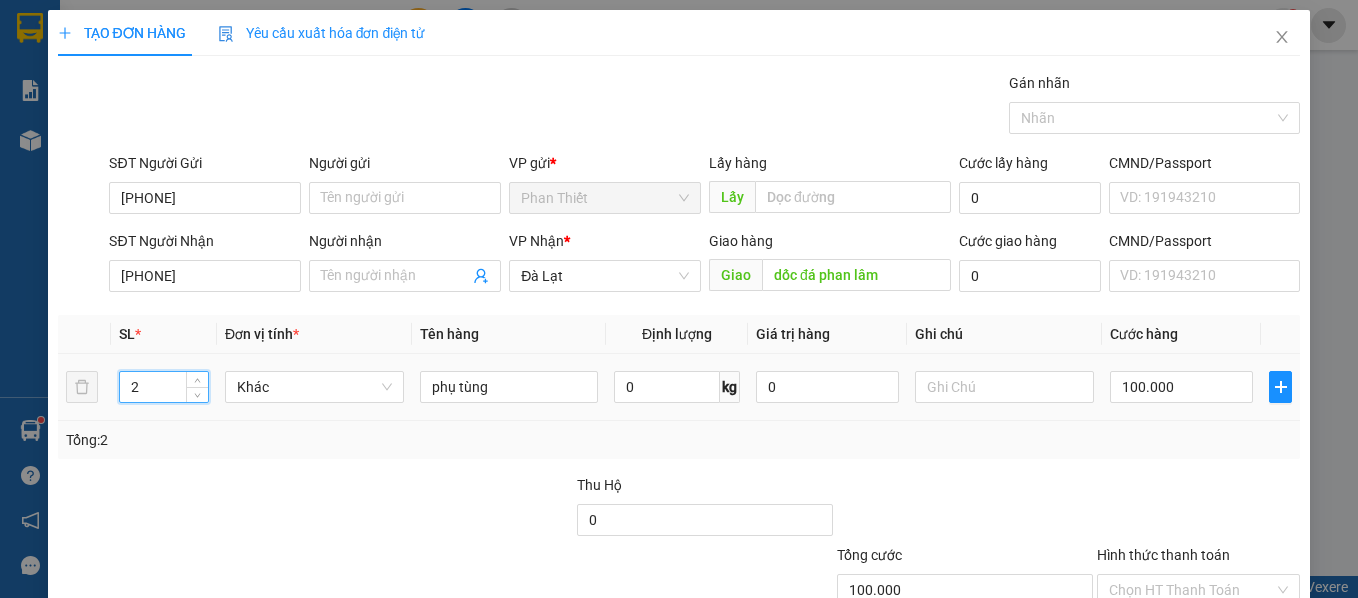 drag, startPoint x: 166, startPoint y: 383, endPoint x: 0, endPoint y: 369, distance: 166.58931 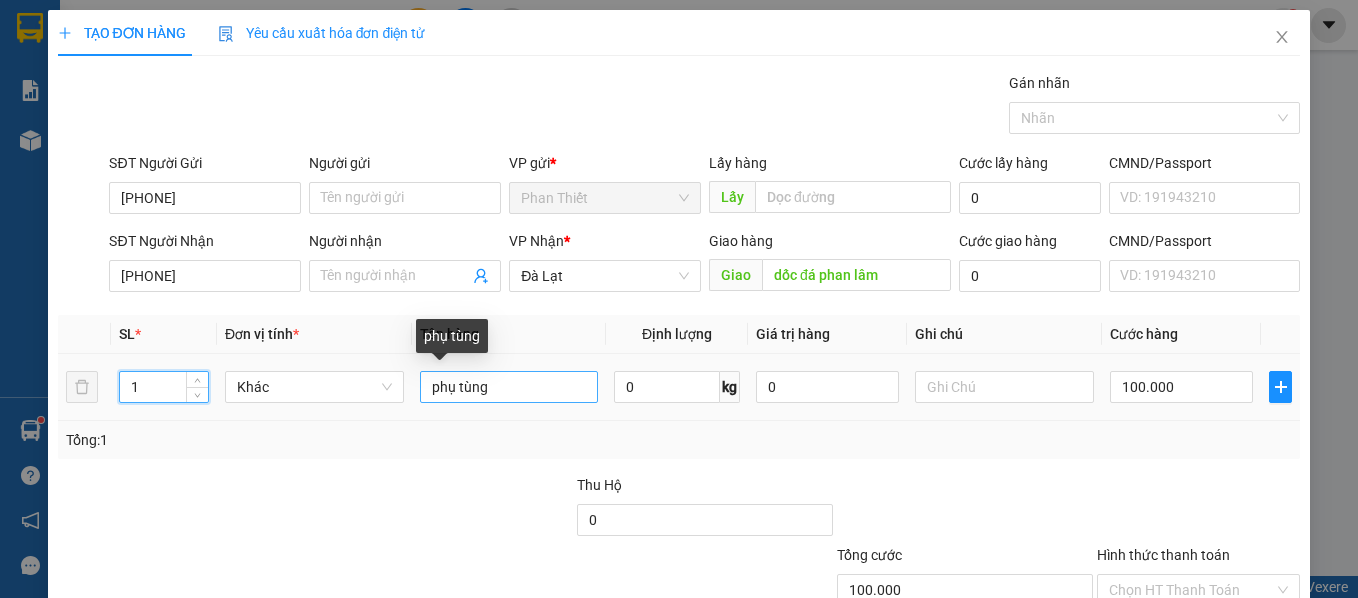 type on "1" 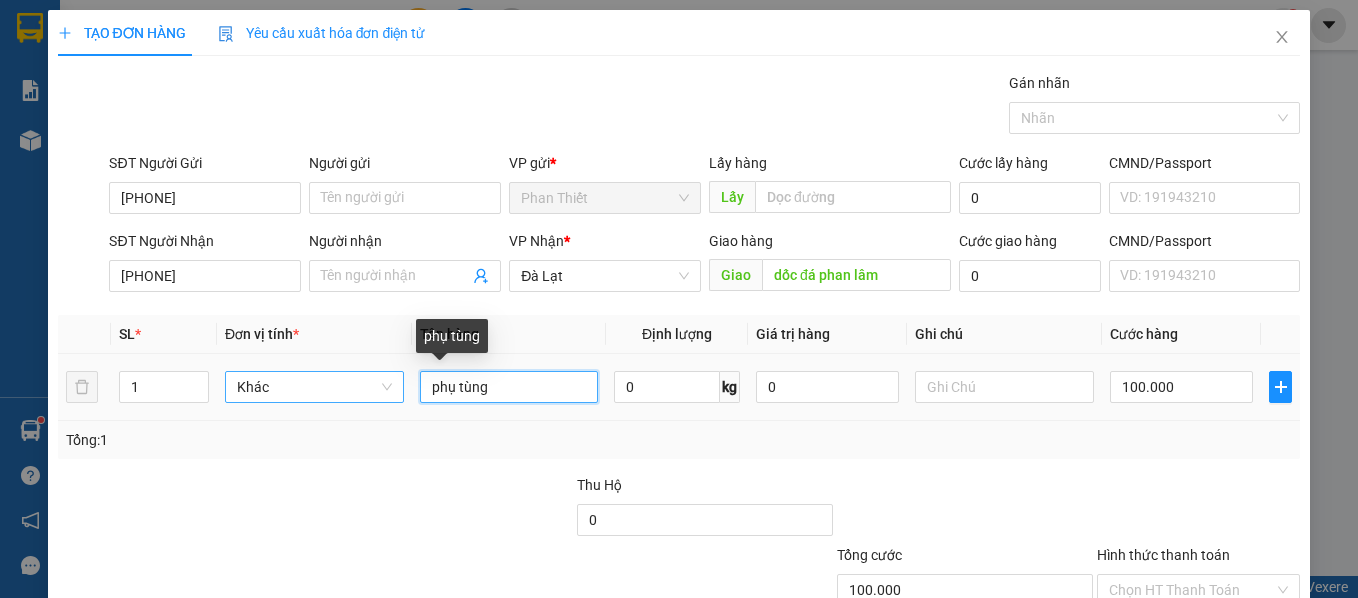 drag, startPoint x: 514, startPoint y: 383, endPoint x: 285, endPoint y: 385, distance: 229.00873 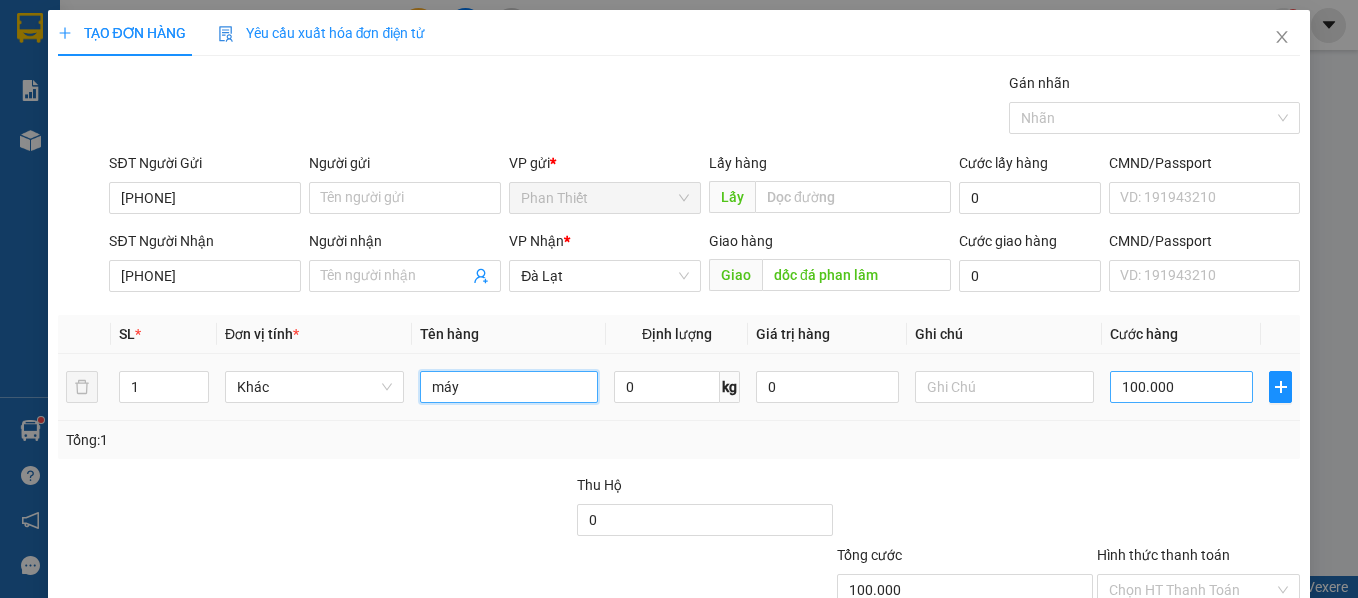 type on "máy" 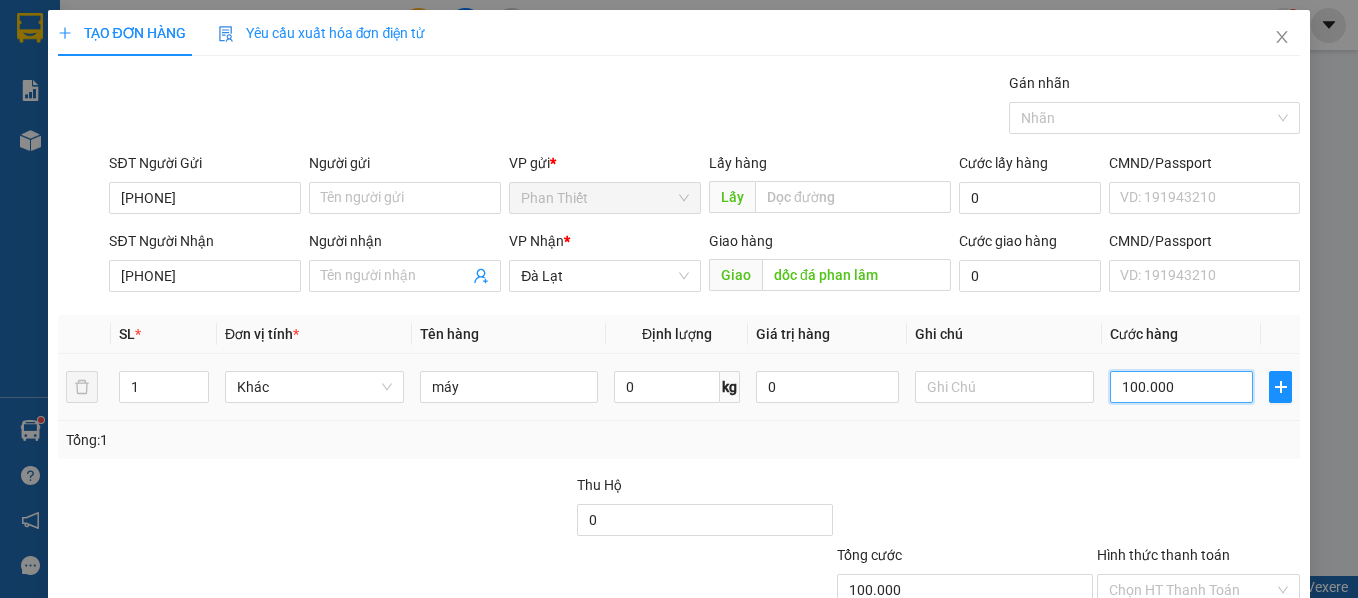 click on "100.000" at bounding box center [1181, 387] 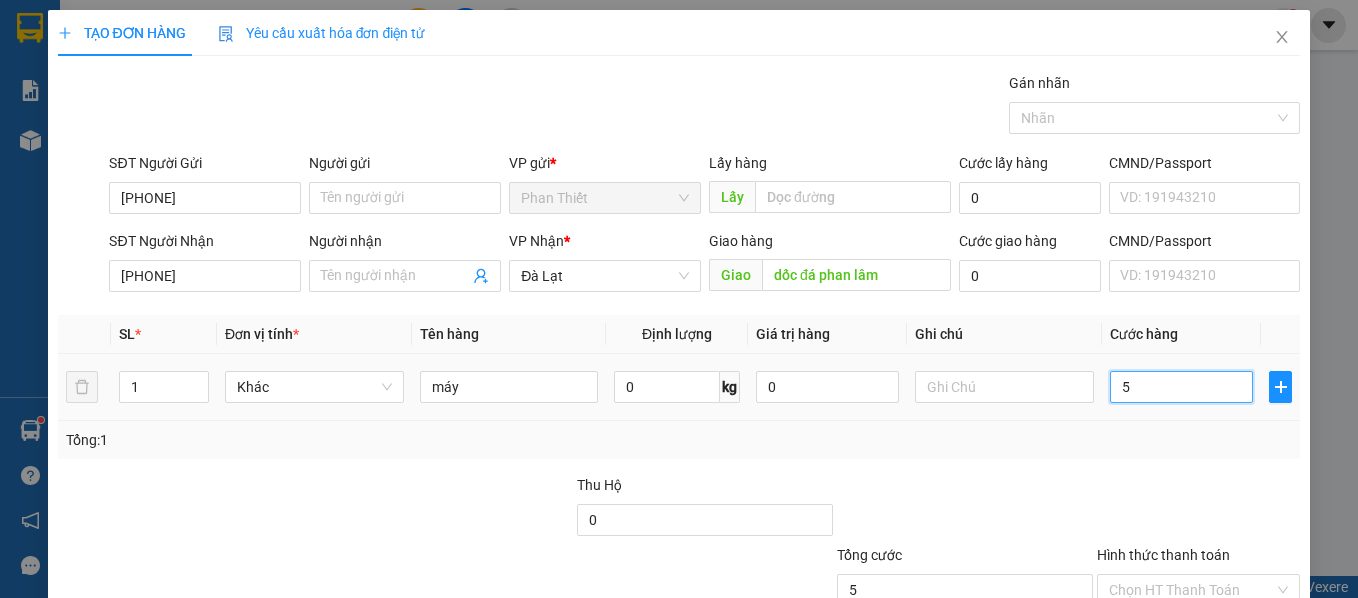 type on "50" 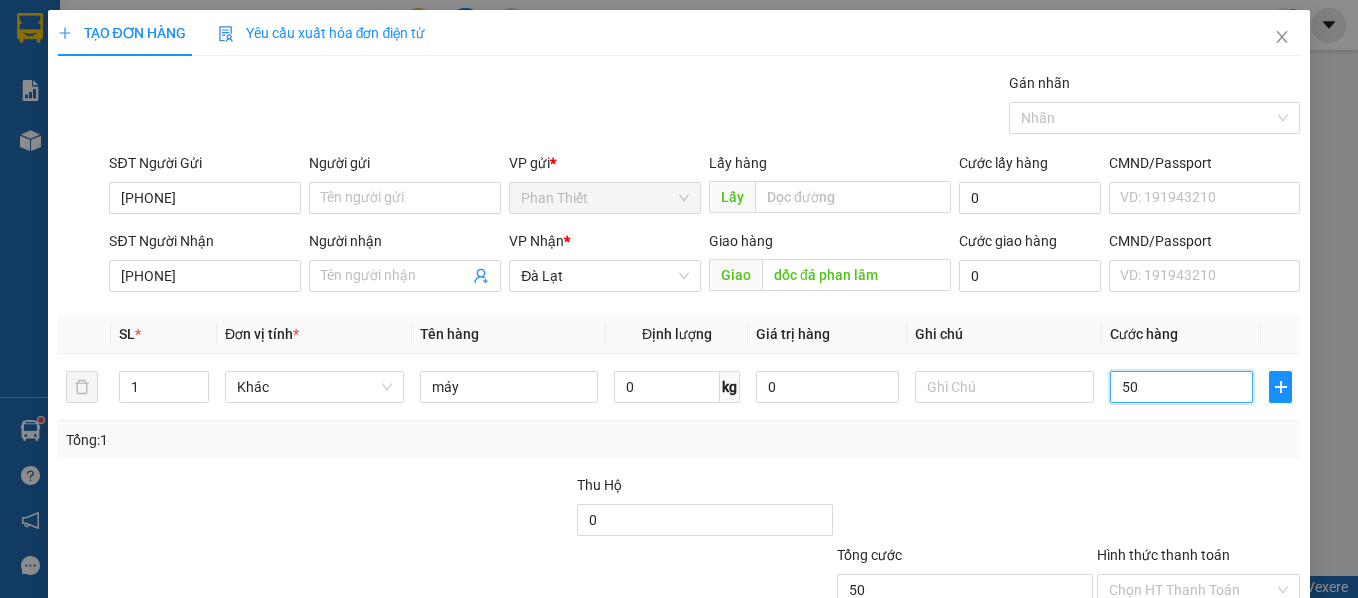 type on "50" 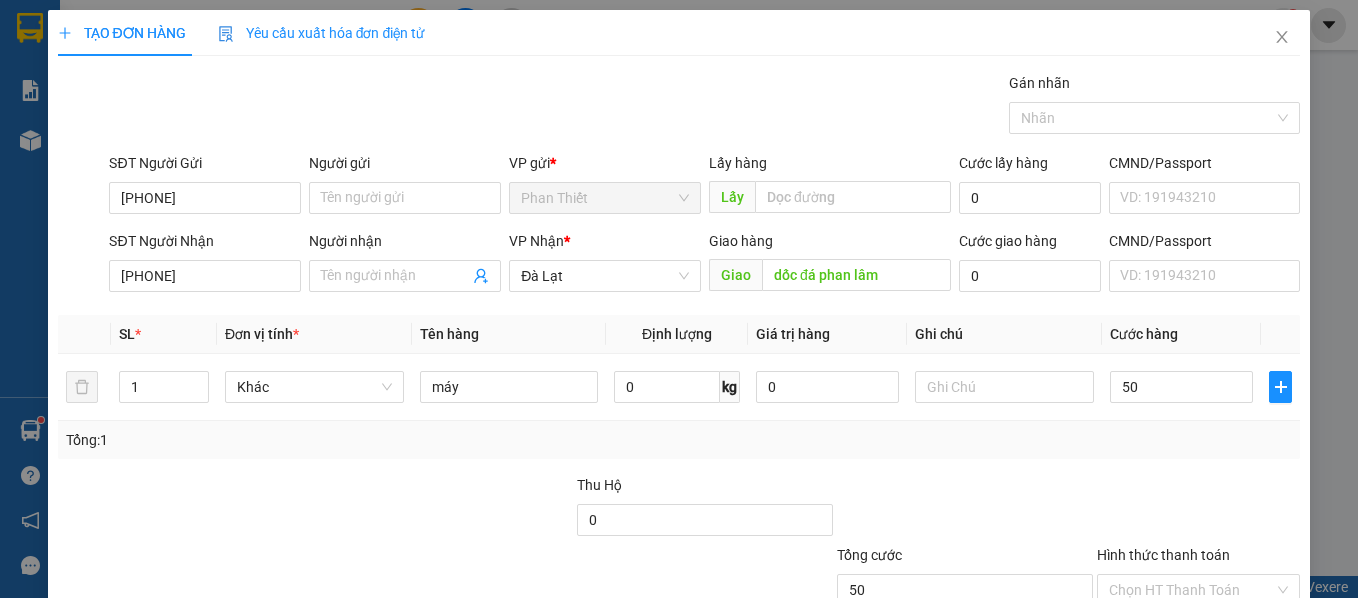 type on "50.000" 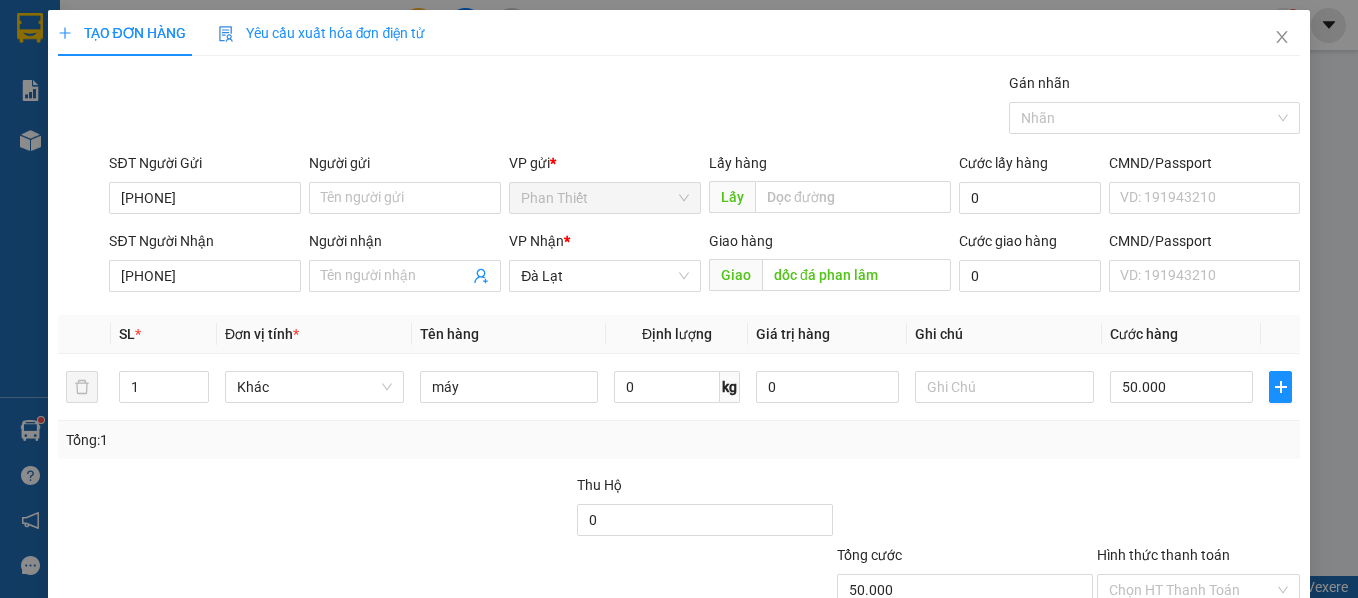 click at bounding box center (1199, 509) 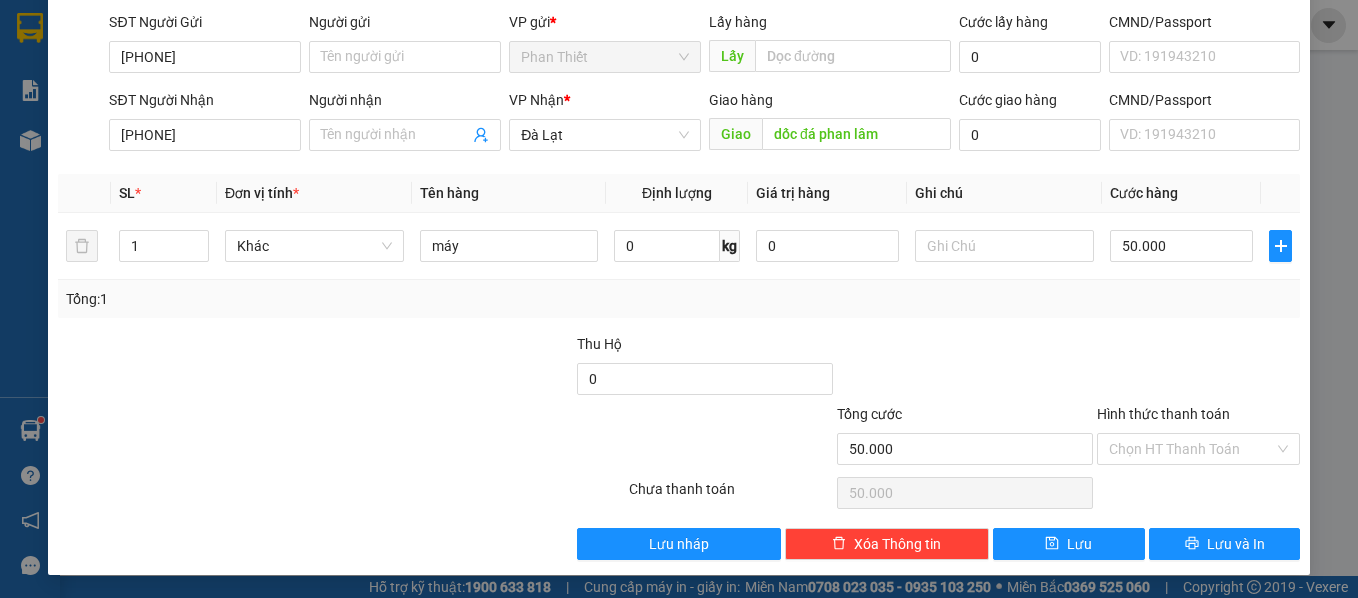 scroll, scrollTop: 142, scrollLeft: 0, axis: vertical 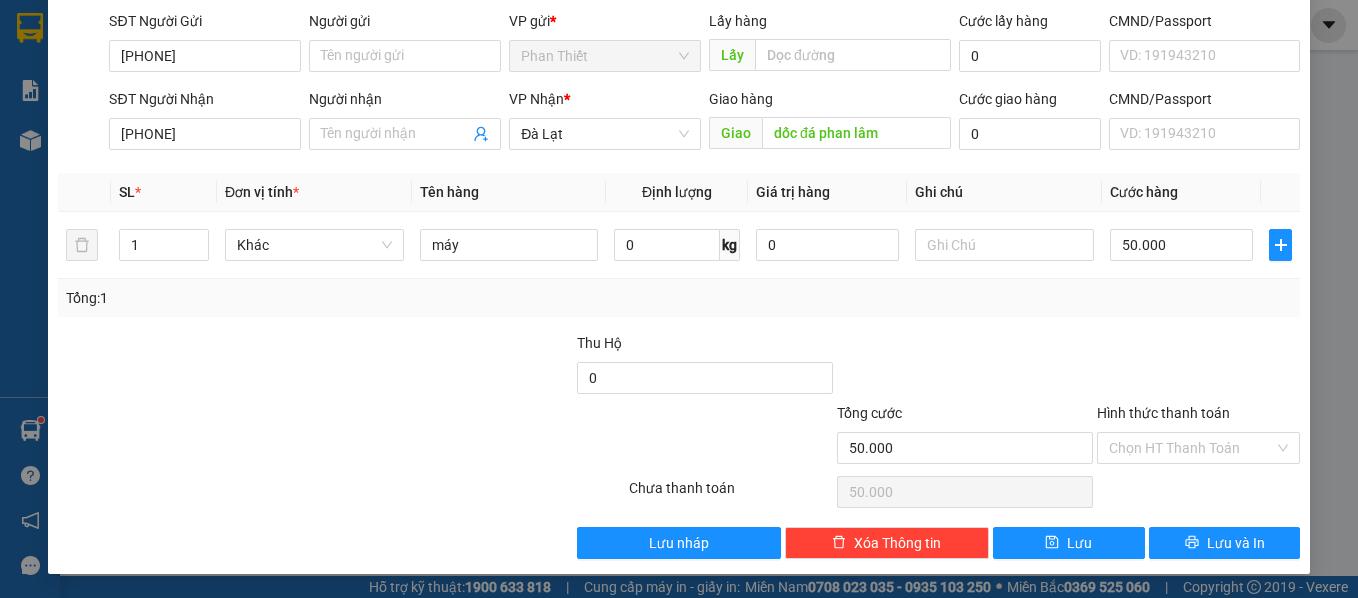 click on "Tổng cước" at bounding box center [965, 417] 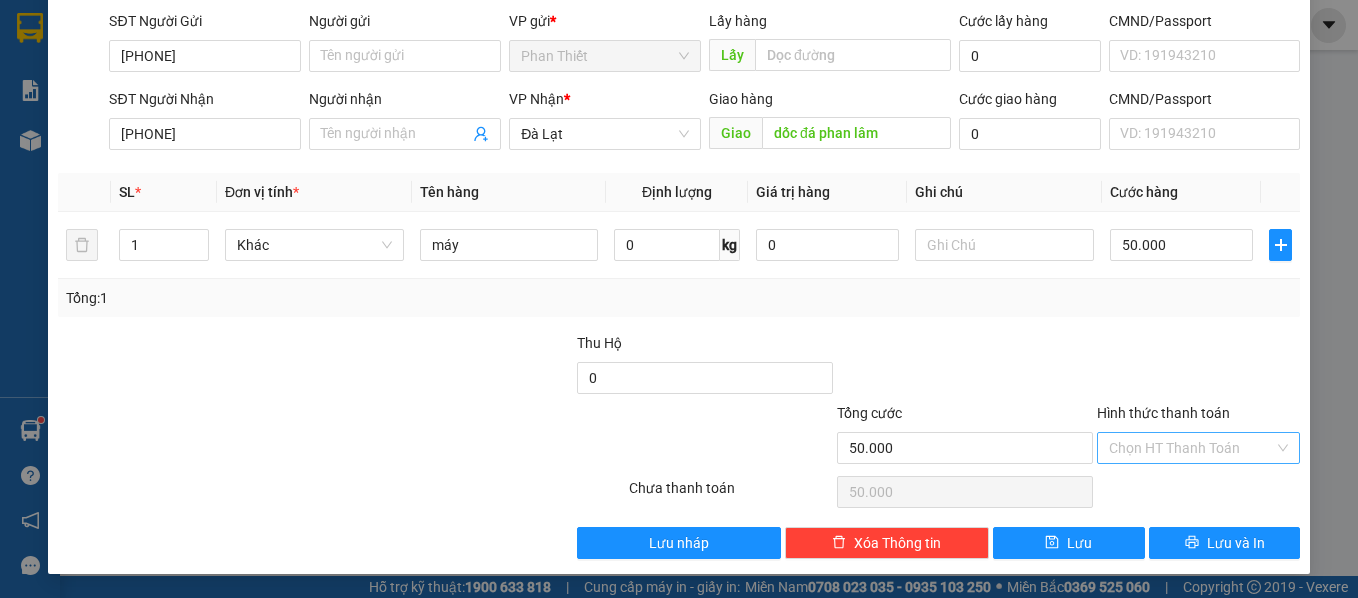 click on "Hình thức thanh toán" at bounding box center [1192, 448] 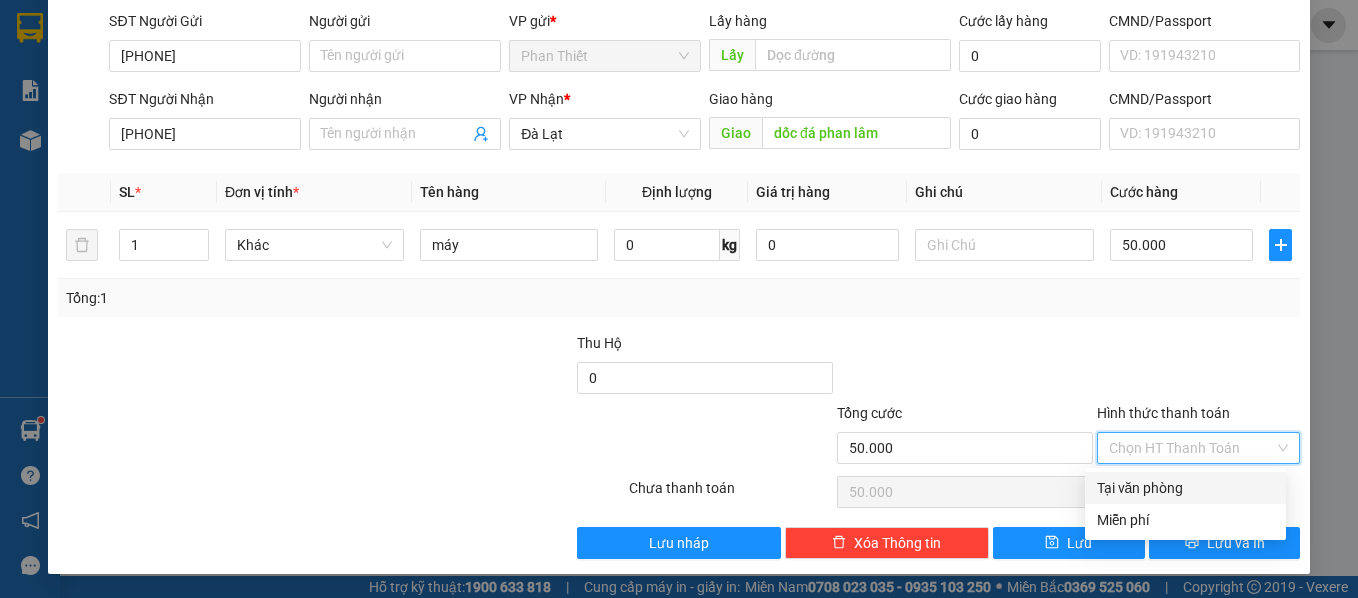 click on "Tại văn phòng" at bounding box center (1185, 488) 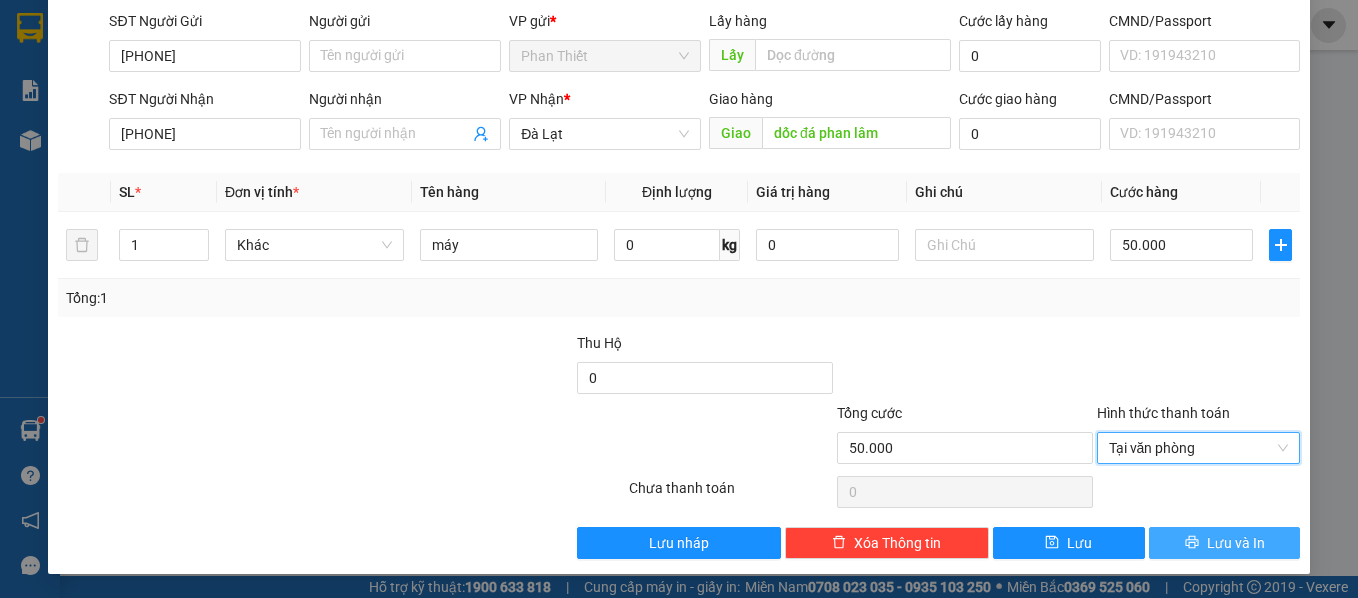 click on "Lưu và In" at bounding box center [1236, 543] 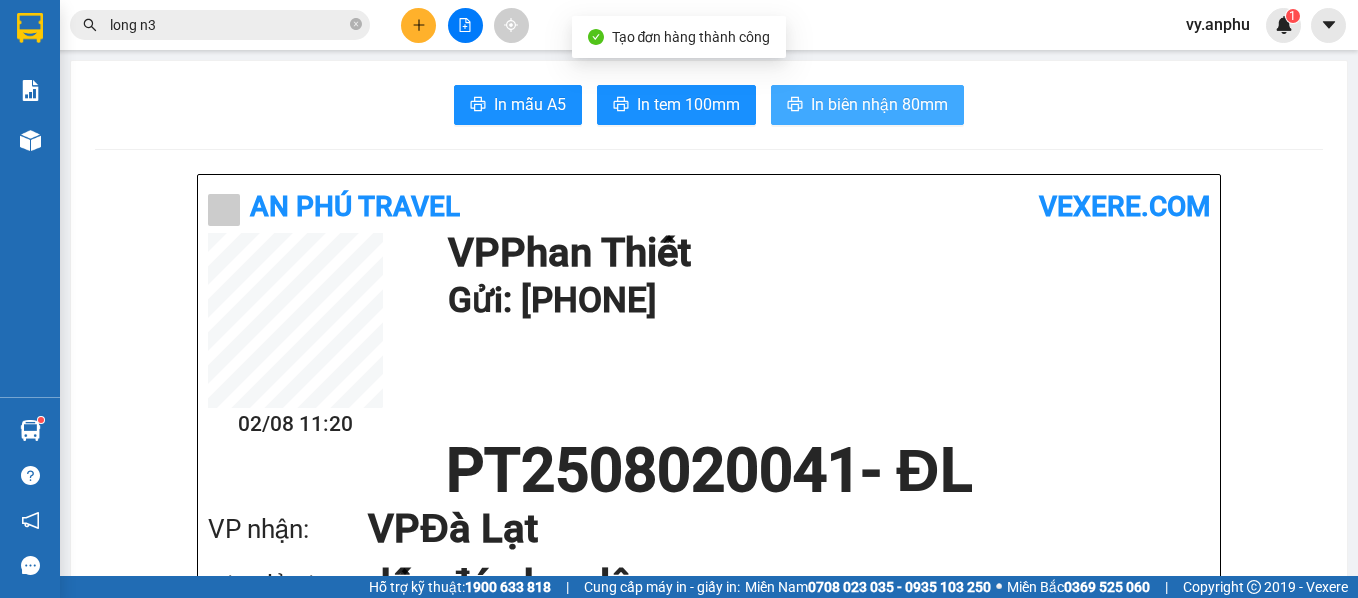 click on "In biên nhận 80mm" at bounding box center [867, 105] 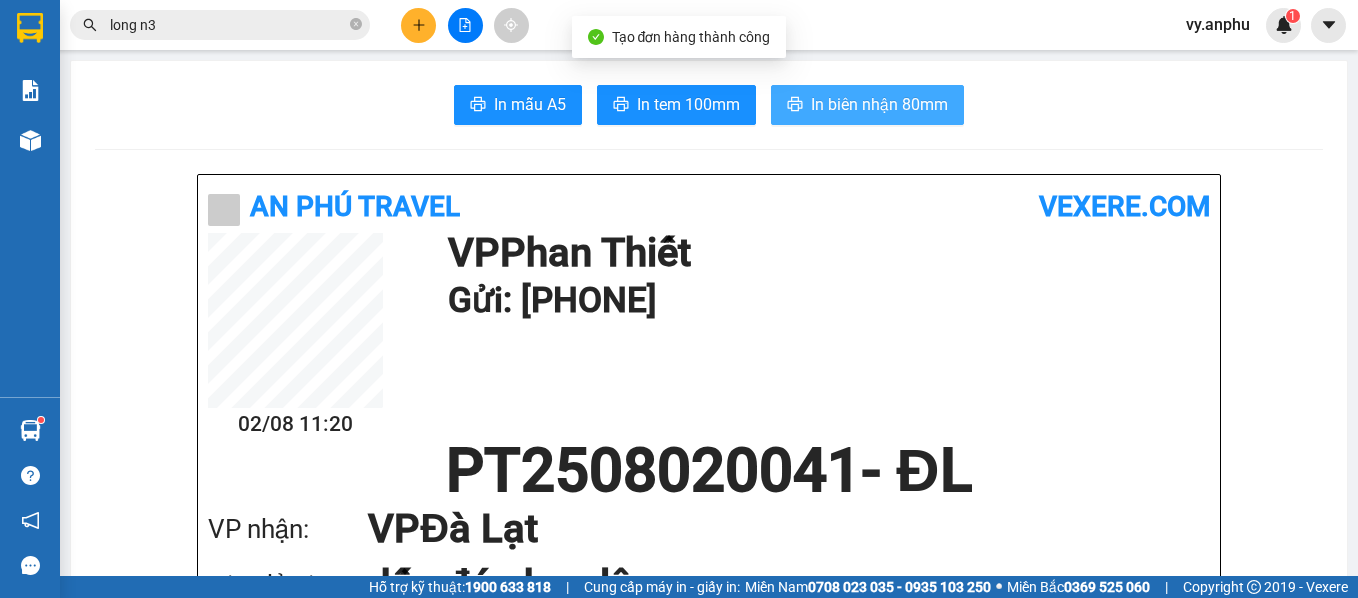 scroll, scrollTop: 0, scrollLeft: 0, axis: both 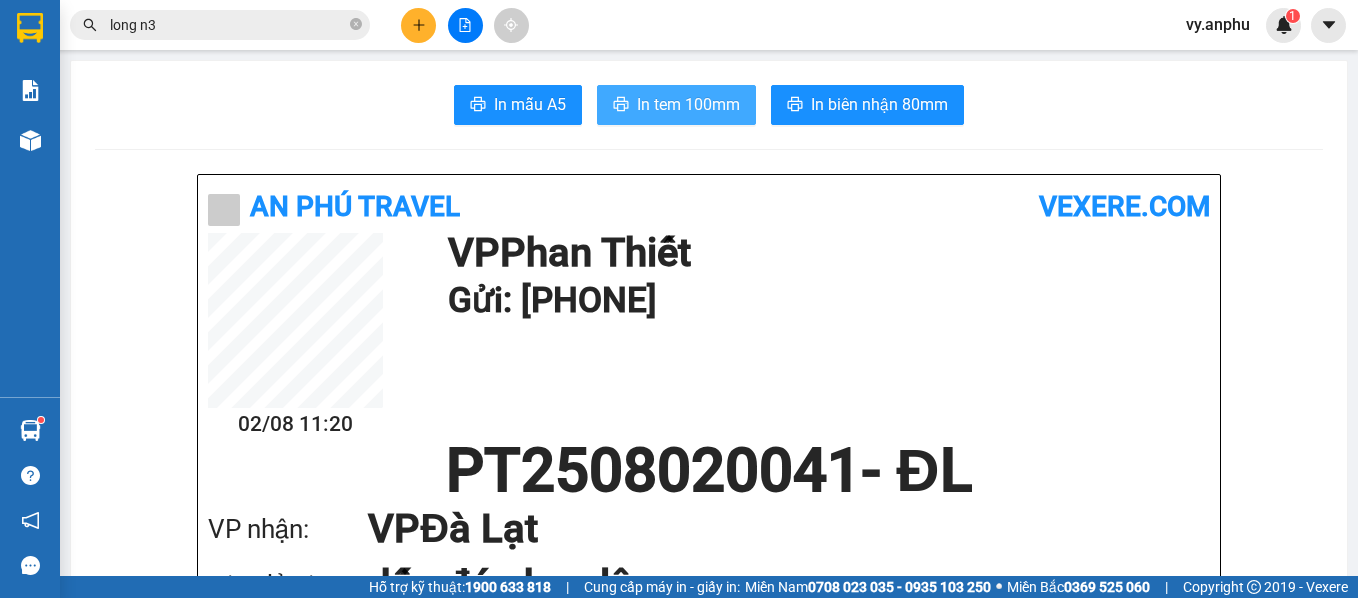 click on "In tem 100mm" at bounding box center [676, 105] 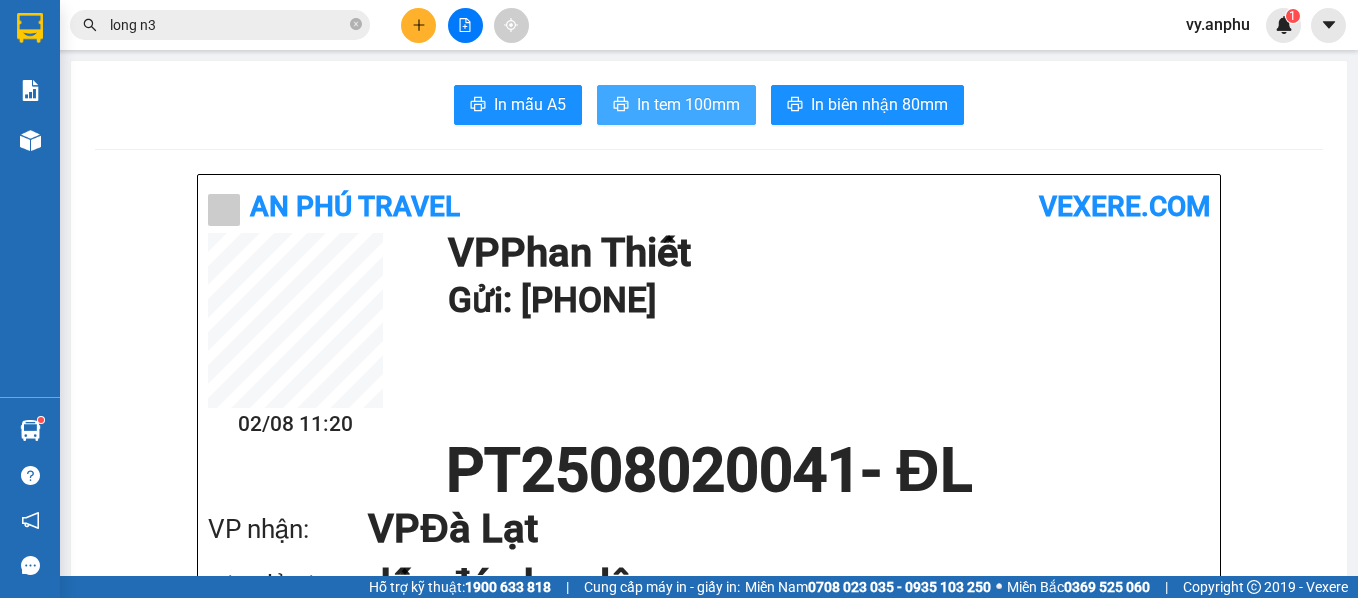 scroll, scrollTop: 0, scrollLeft: 0, axis: both 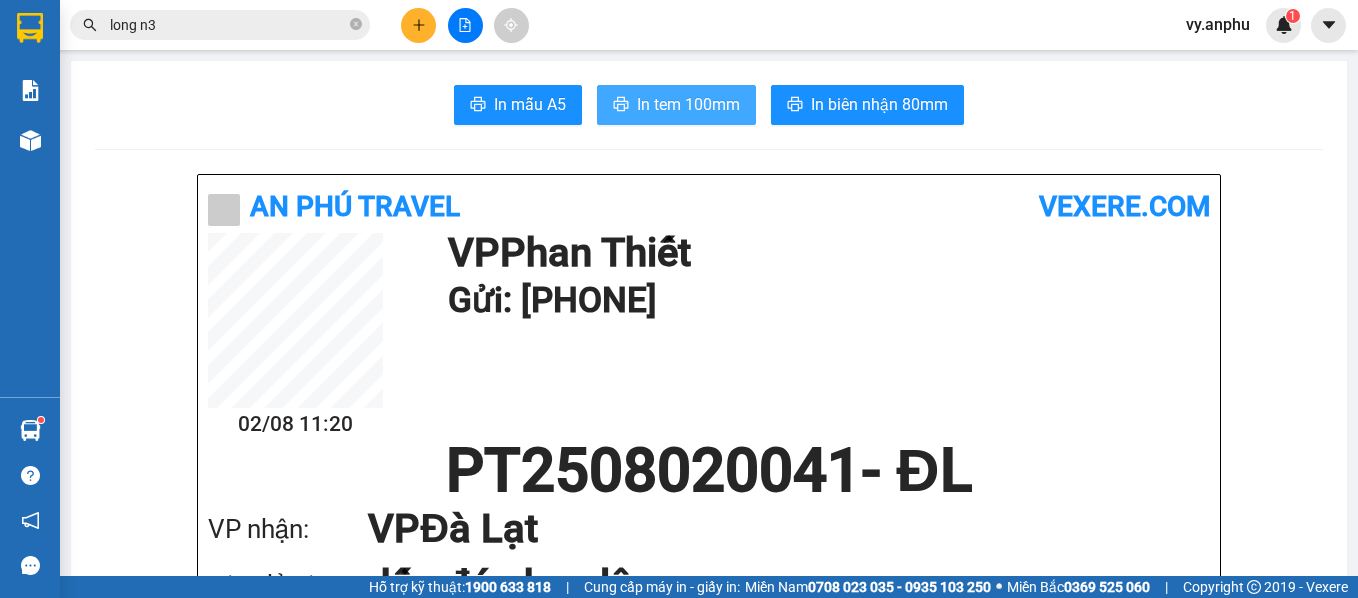 click on "In tem 100mm" at bounding box center (688, 104) 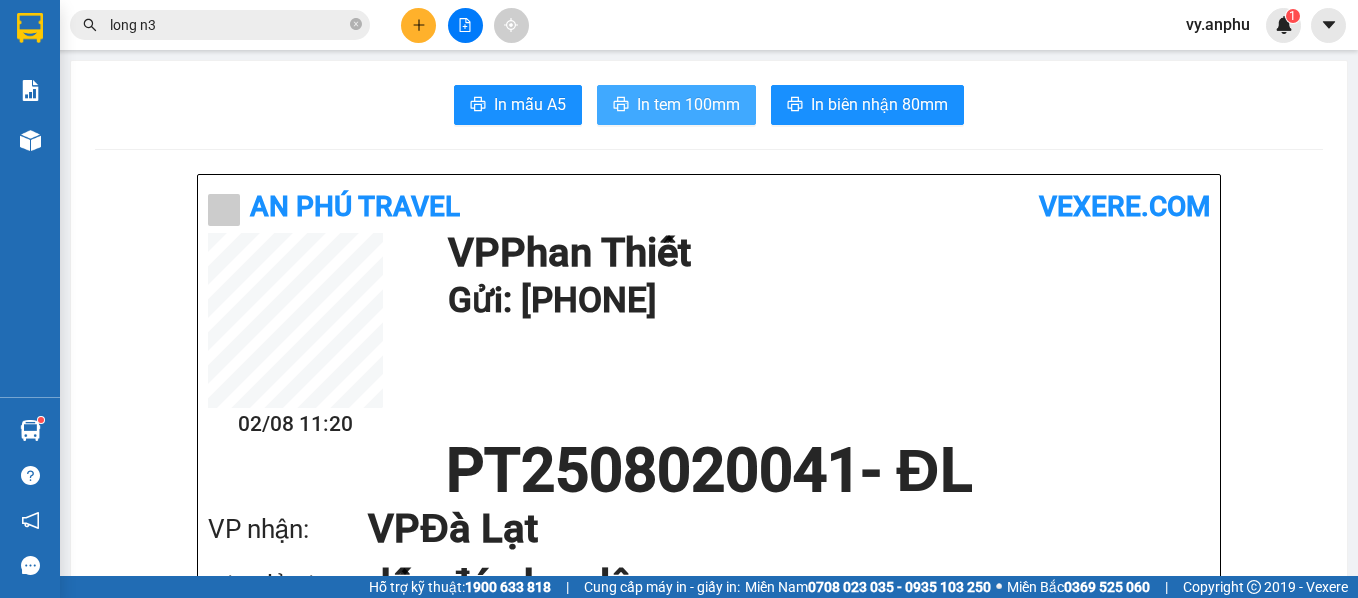 scroll, scrollTop: 0, scrollLeft: 0, axis: both 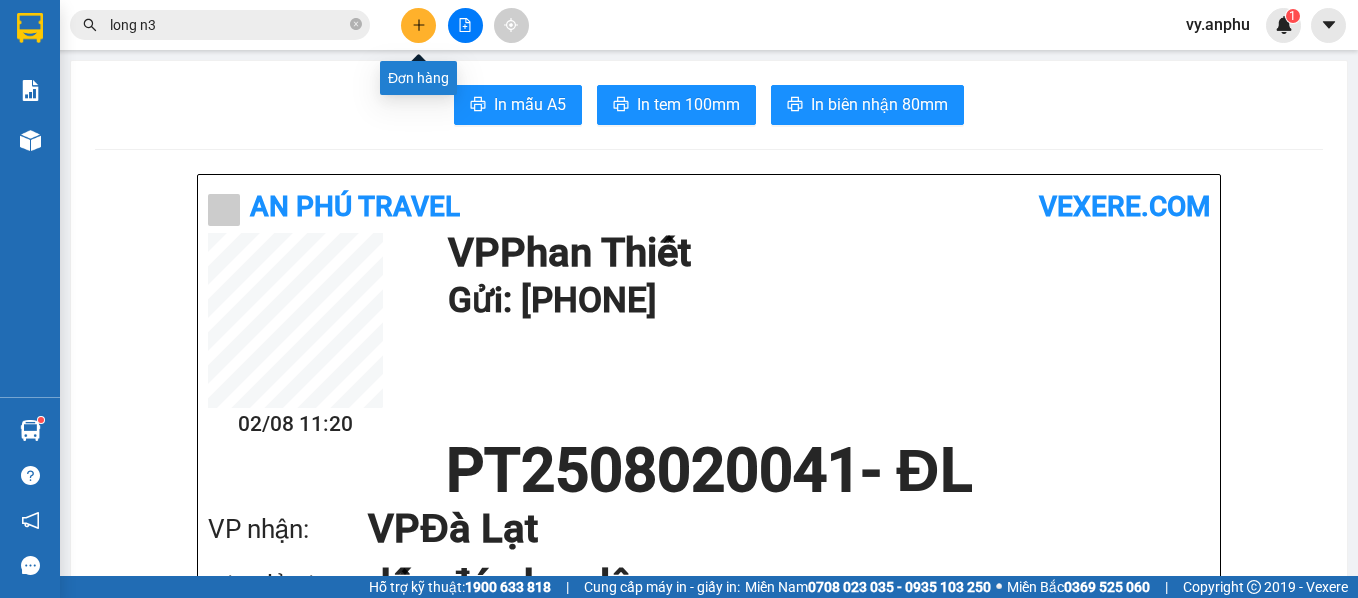 click at bounding box center (418, 25) 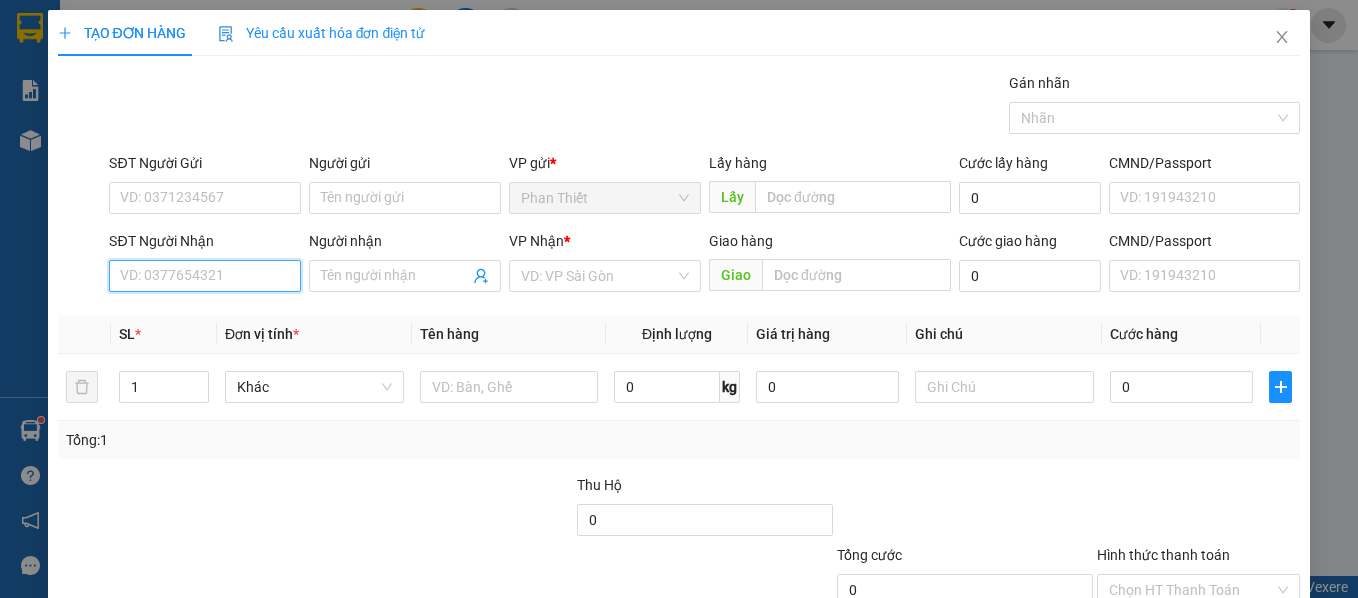 click on "SĐT Người Nhận" at bounding box center [205, 276] 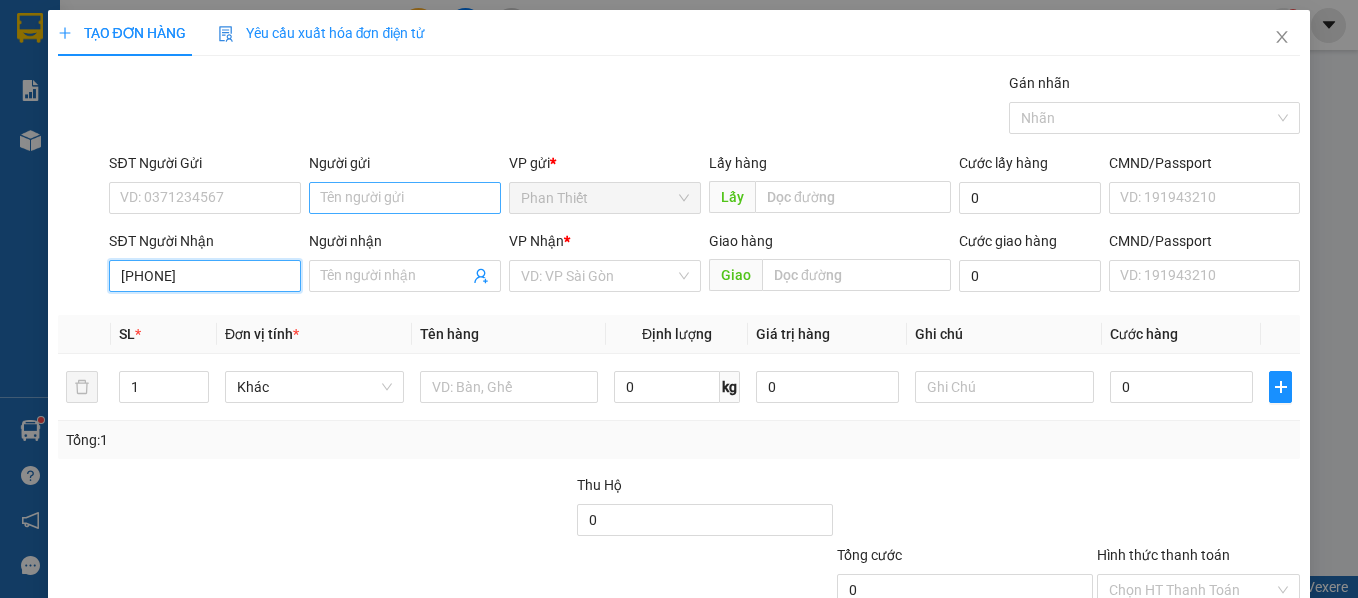 type on "[PHONE]" 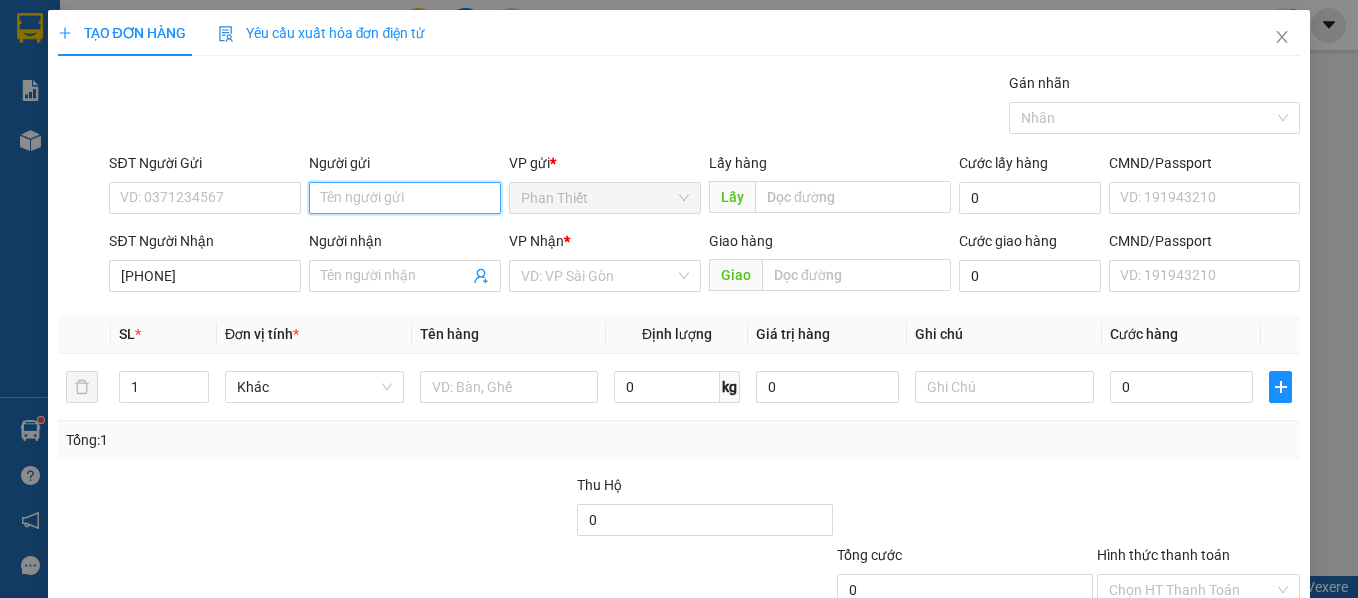 click on "Người gửi" at bounding box center (405, 198) 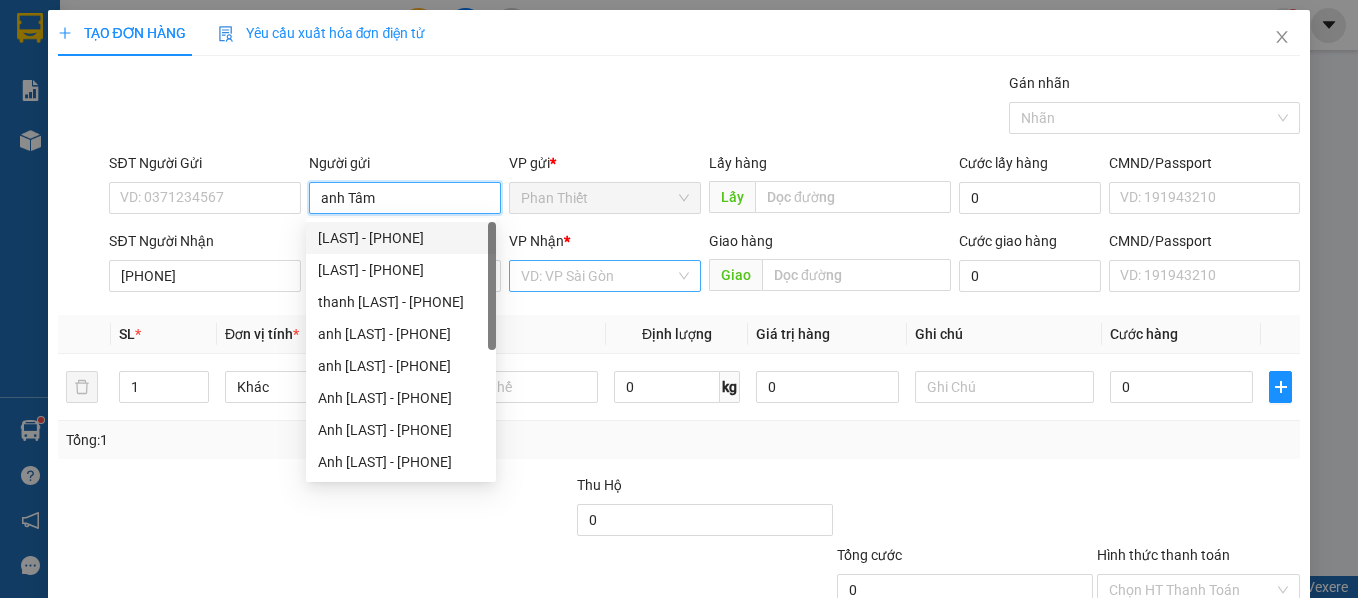 type on "anh Tâm" 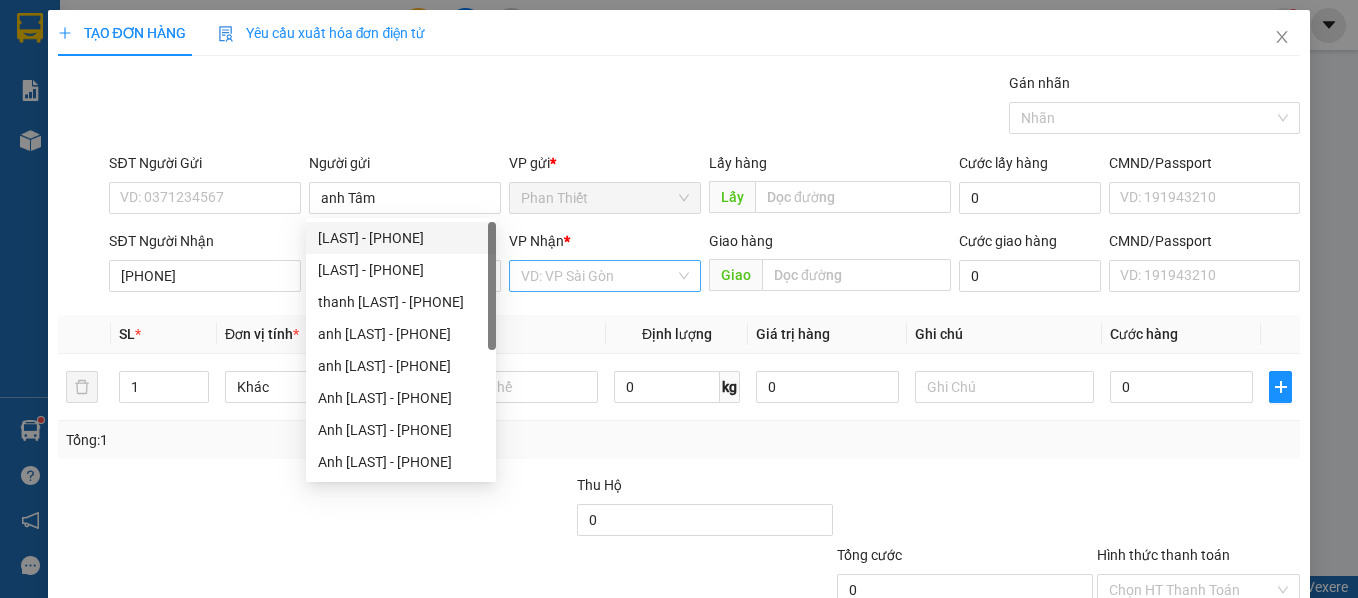 click at bounding box center (598, 276) 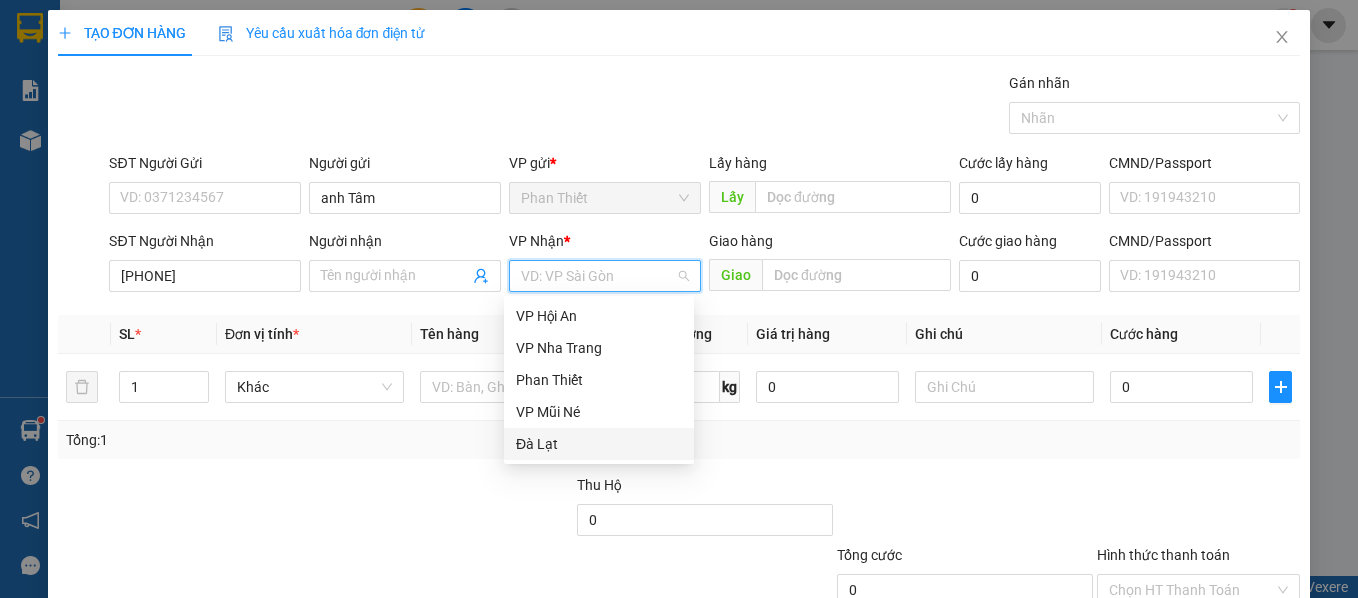 click on "Đà Lạt" at bounding box center [599, 444] 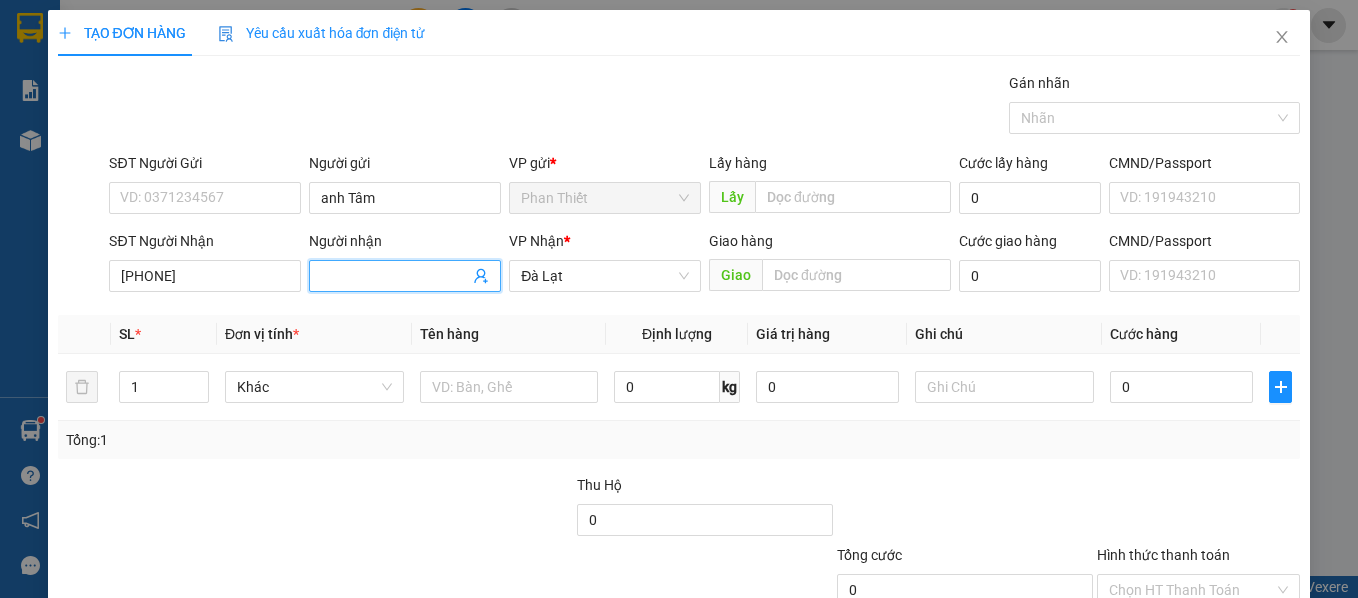 click on "Người nhận" at bounding box center (395, 276) 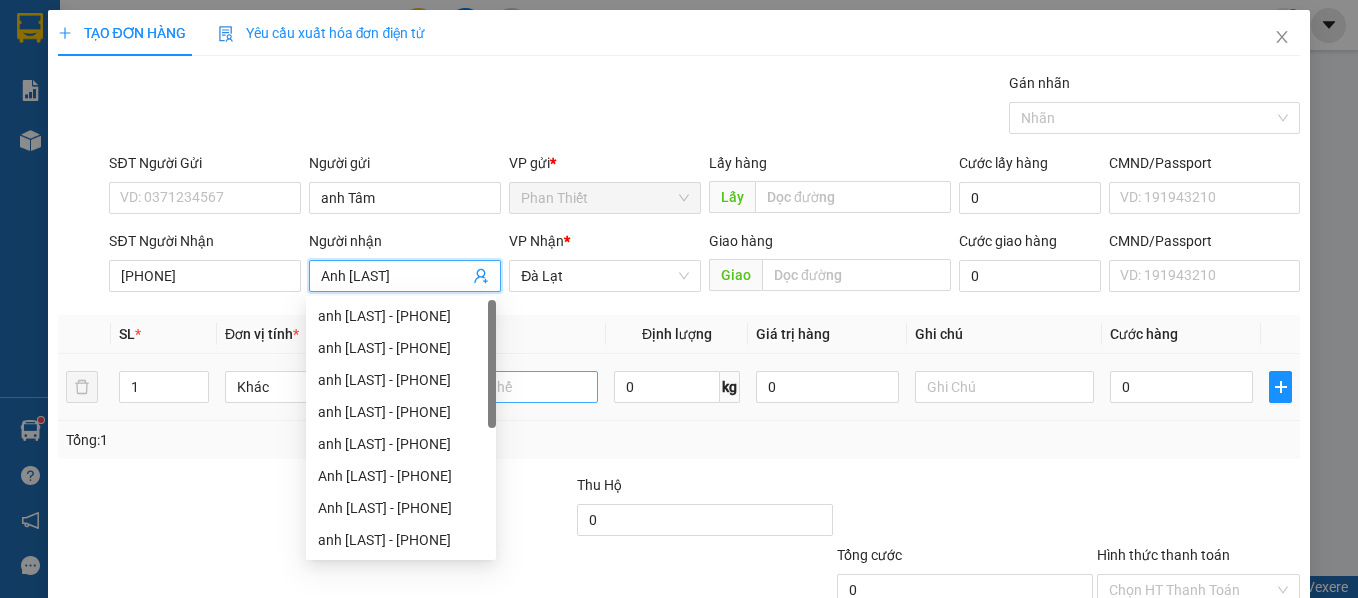 type on "Anh [LAST]" 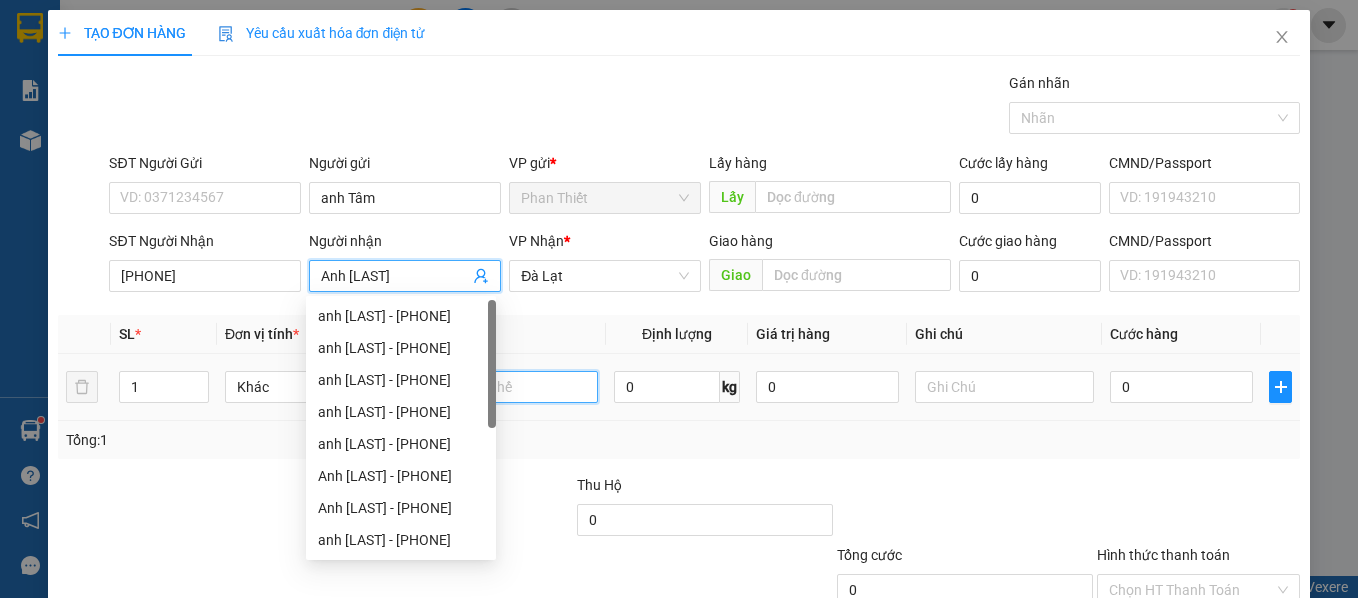 click at bounding box center [509, 387] 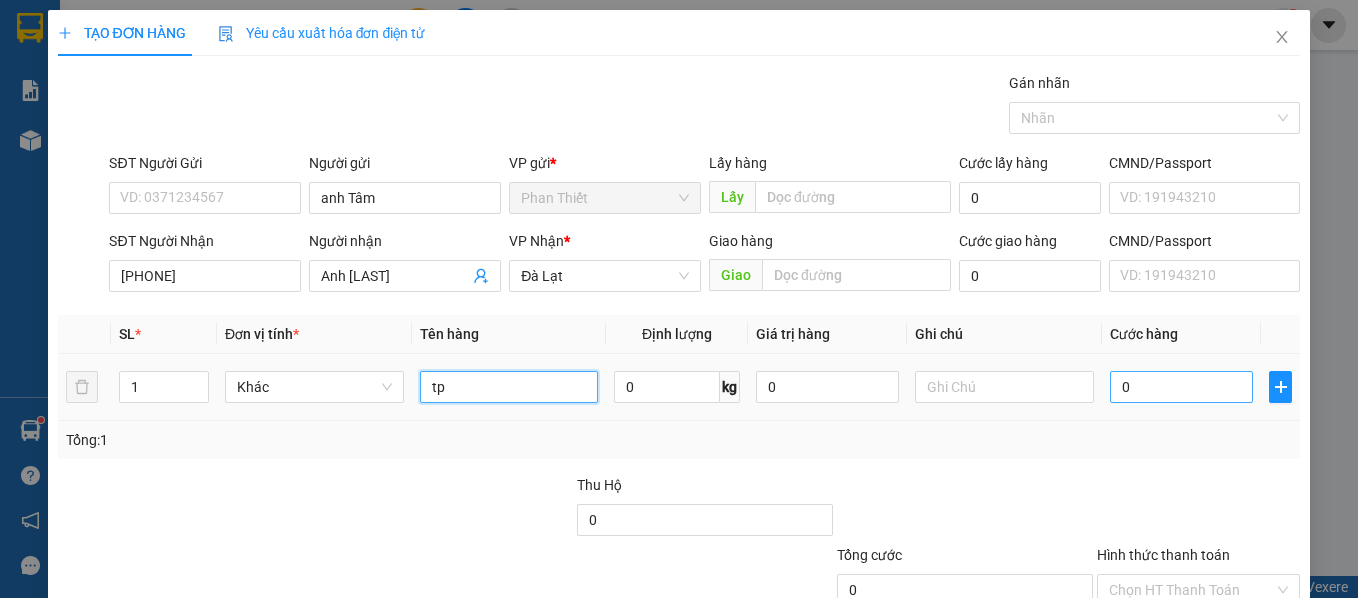 type on "tp" 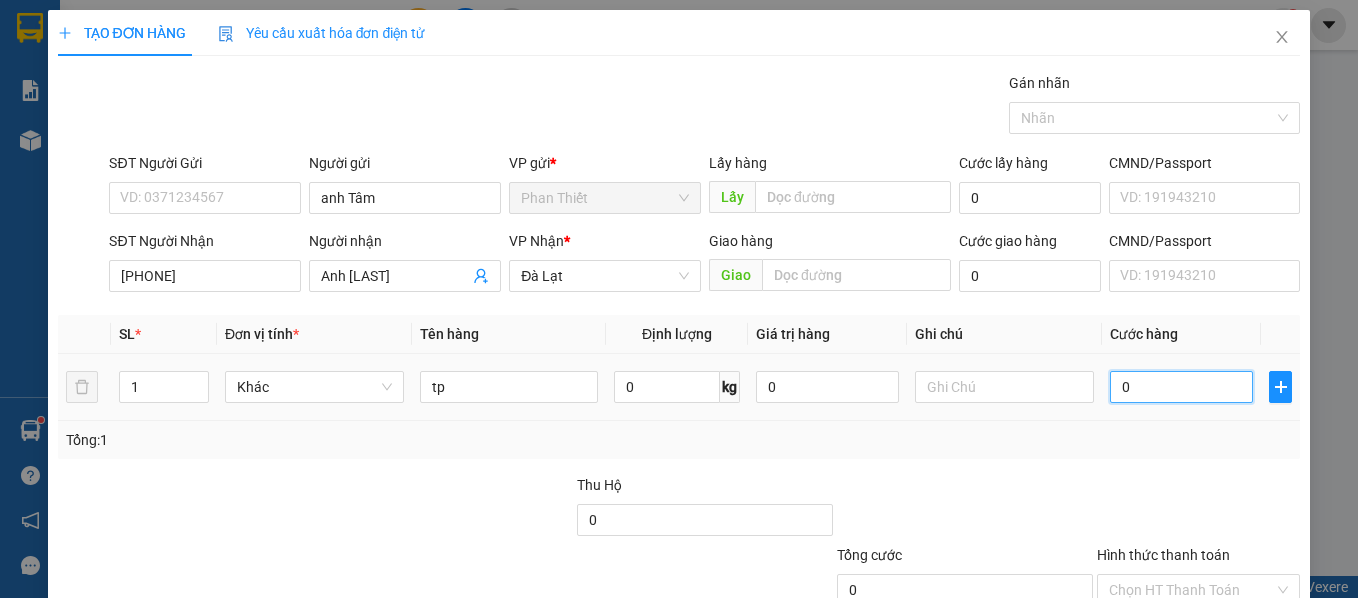 click on "0" at bounding box center (1181, 387) 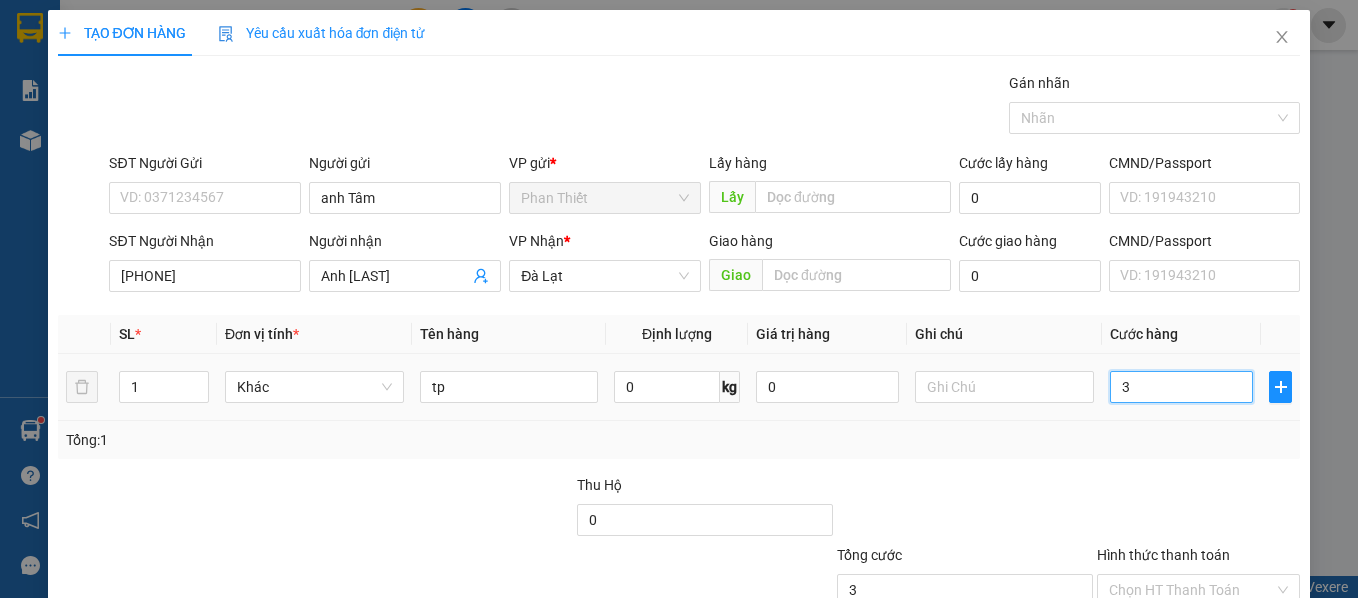 type on "30" 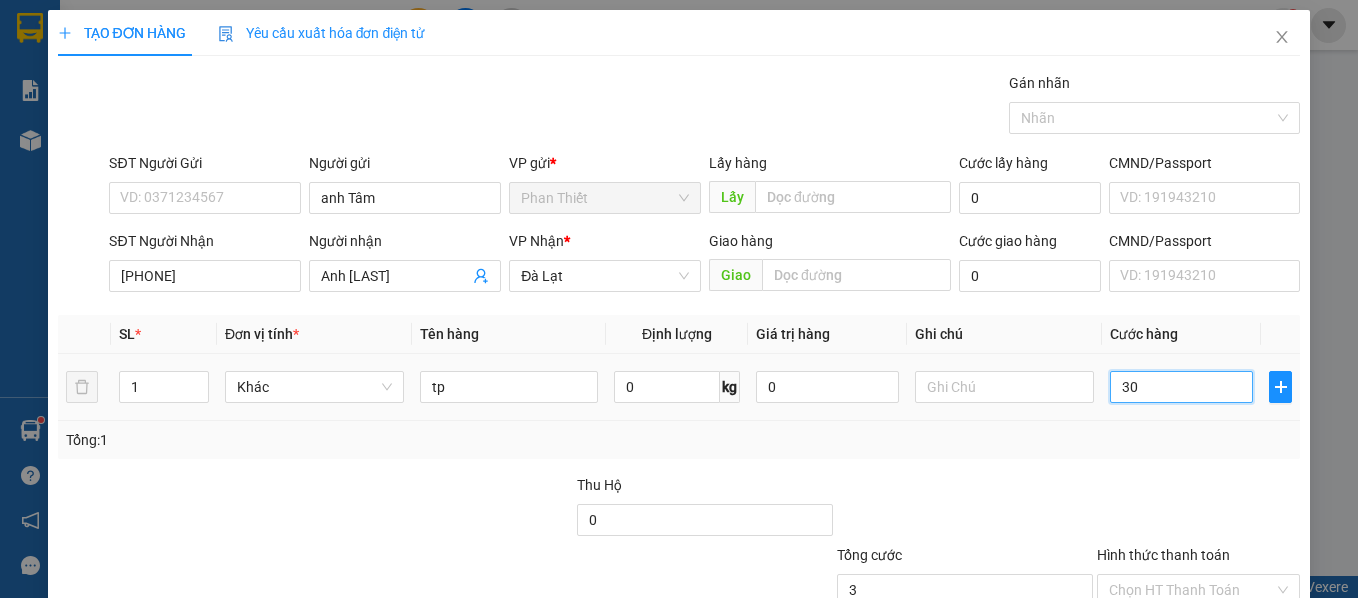 type on "30" 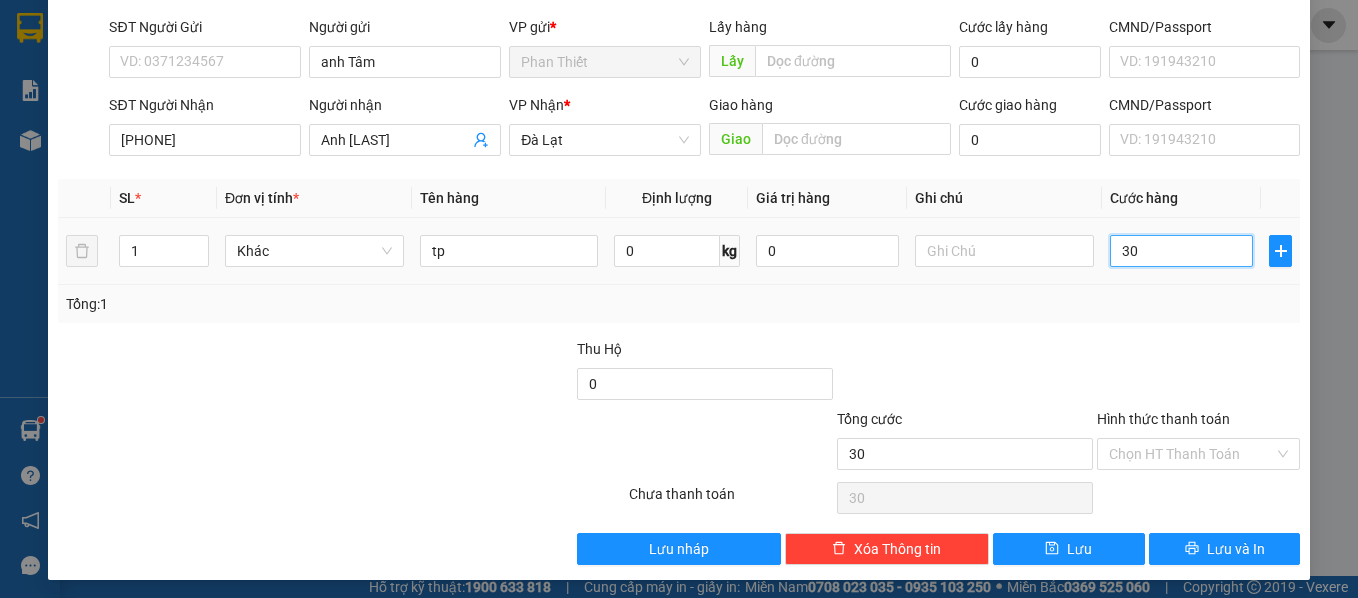 scroll, scrollTop: 142, scrollLeft: 0, axis: vertical 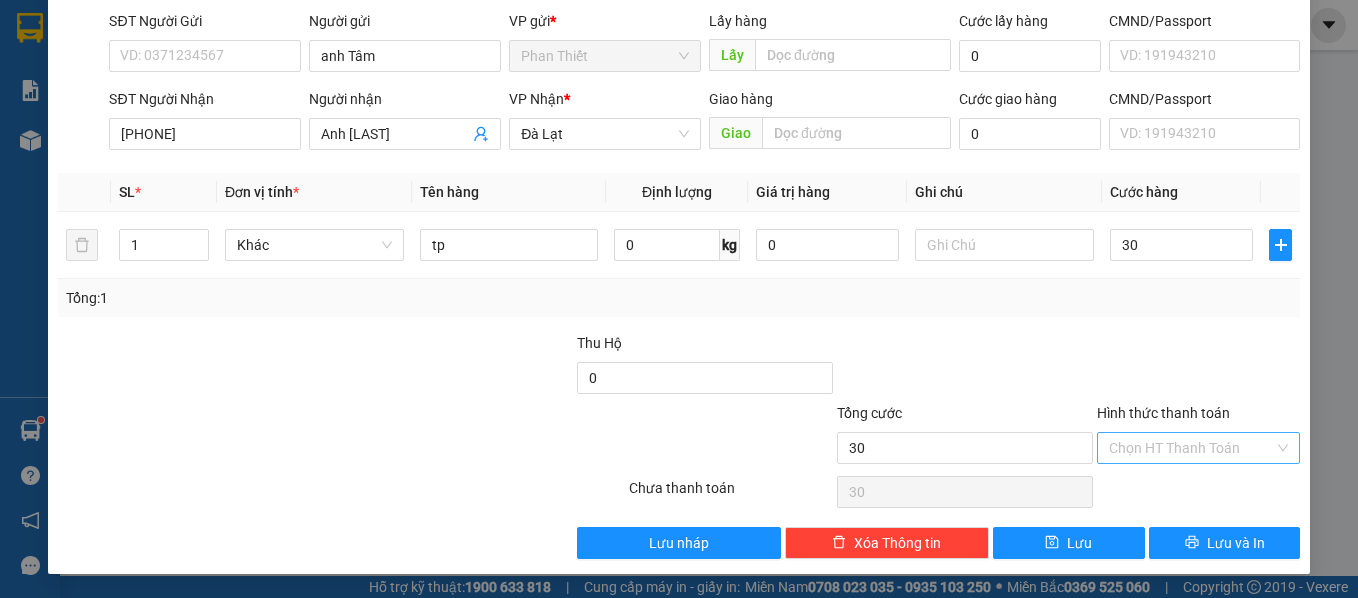 type on "30.000" 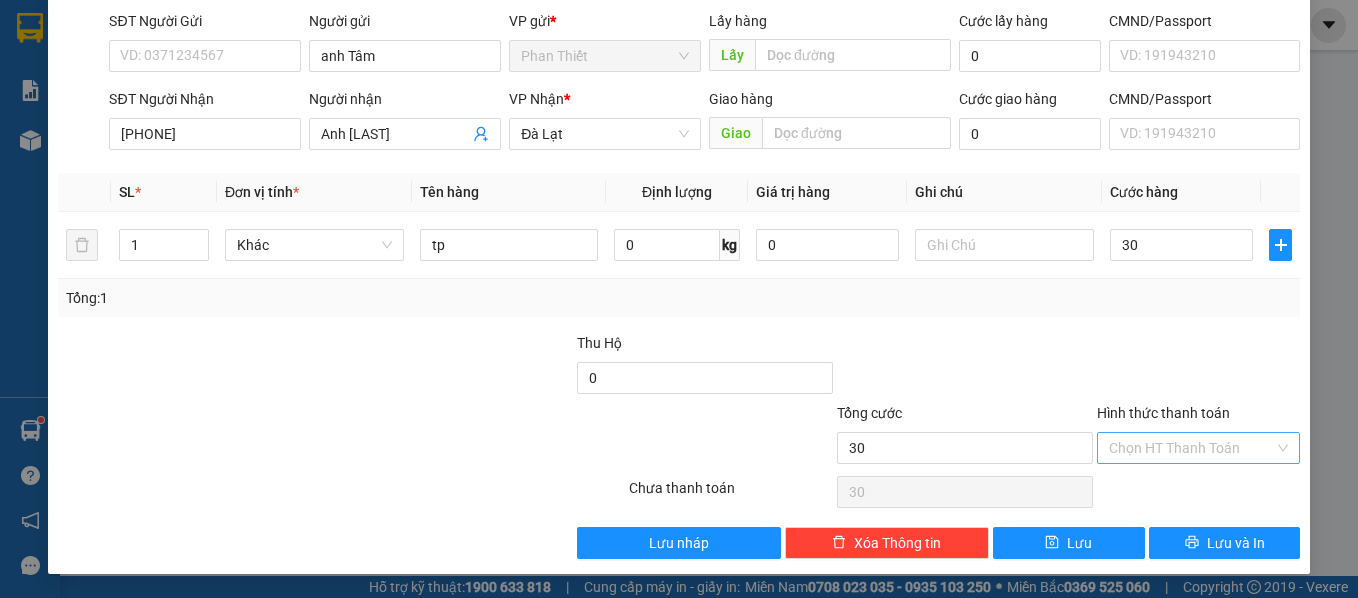 type on "30.000" 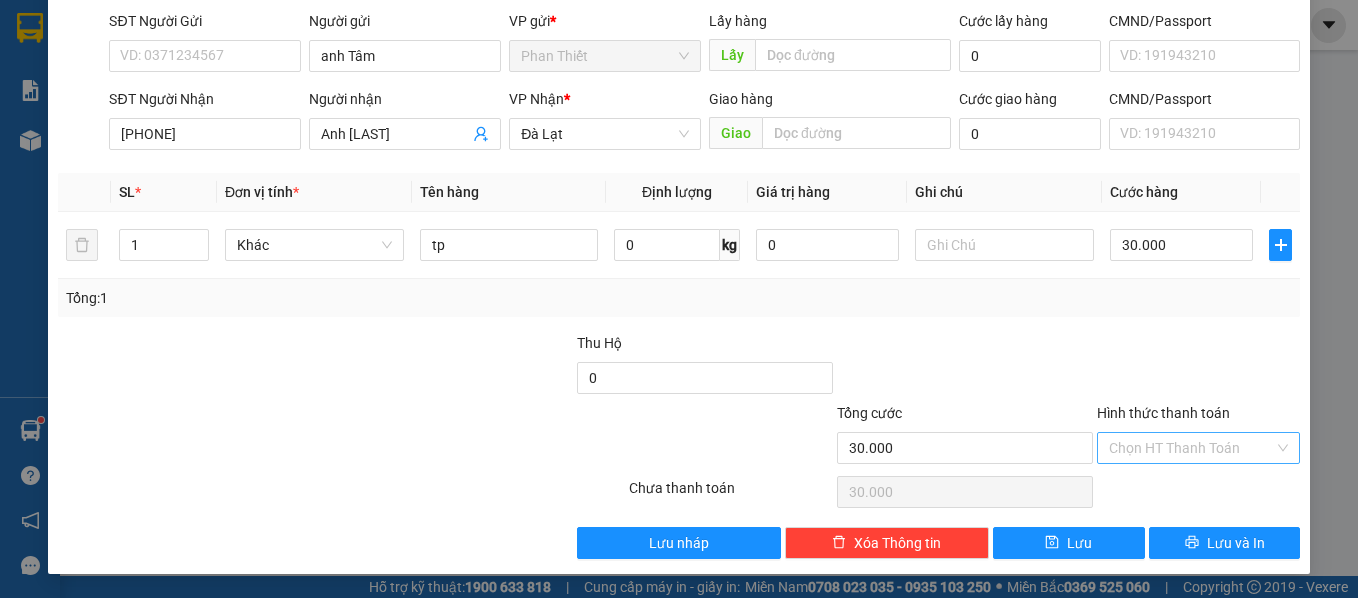 click on "Hình thức thanh toán" at bounding box center (1192, 448) 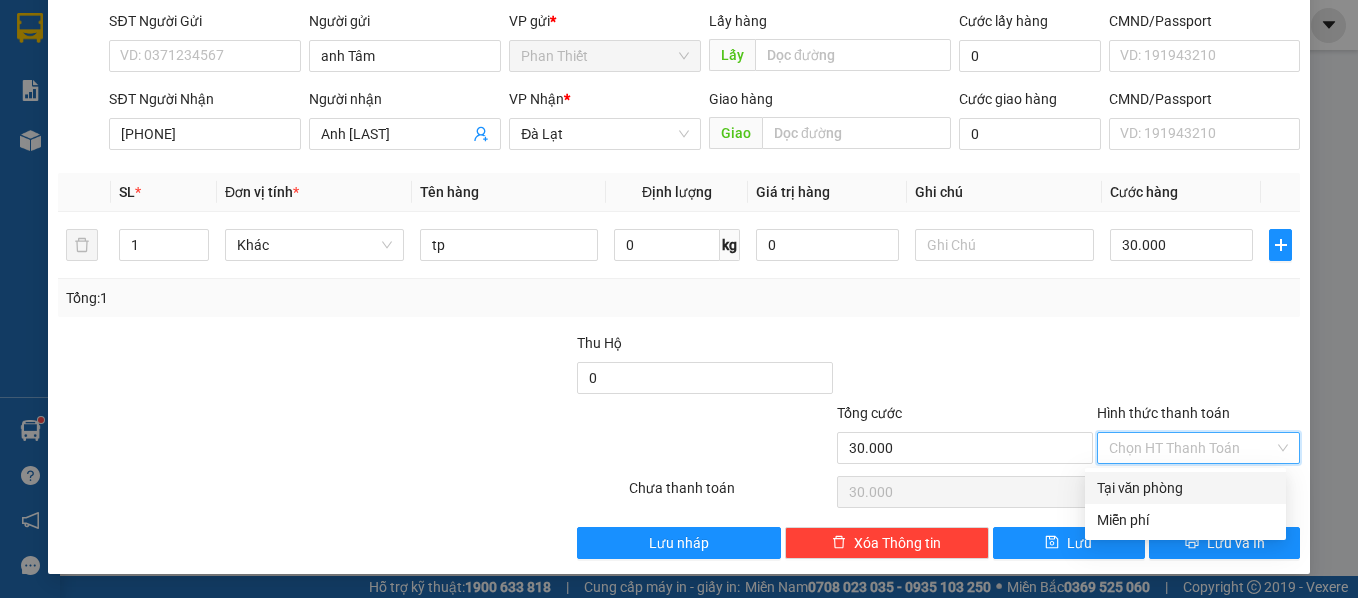 click on "Tại văn phòng" at bounding box center [1185, 488] 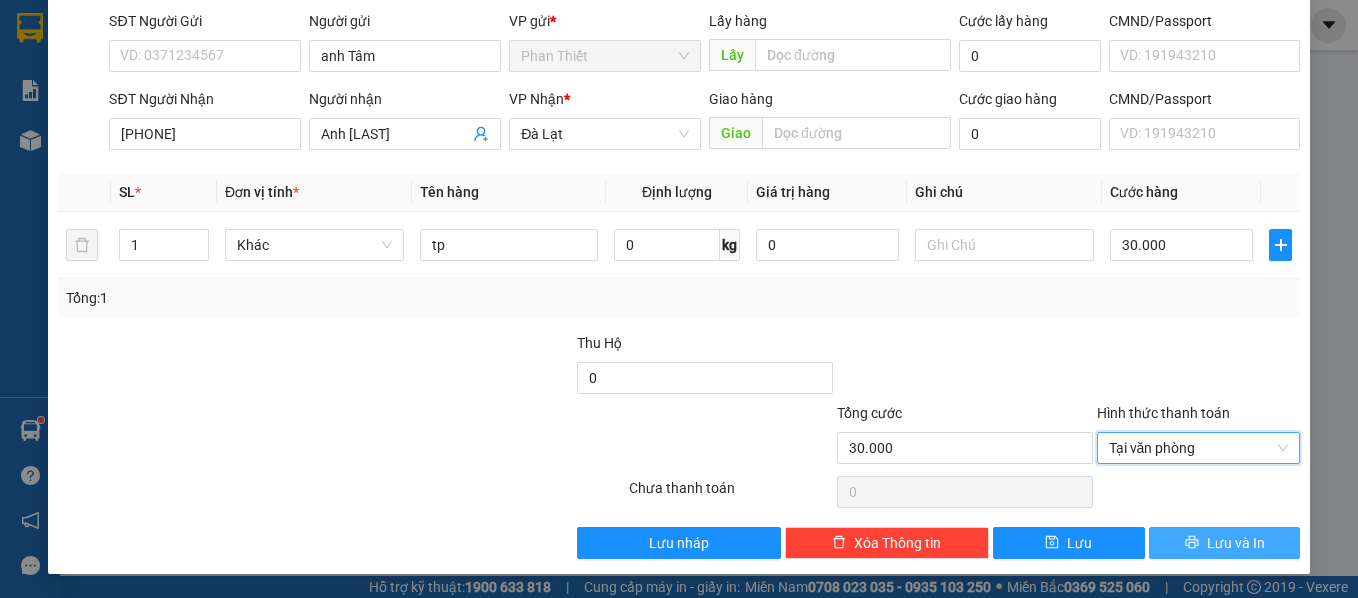 click on "Lưu và In" at bounding box center [1236, 543] 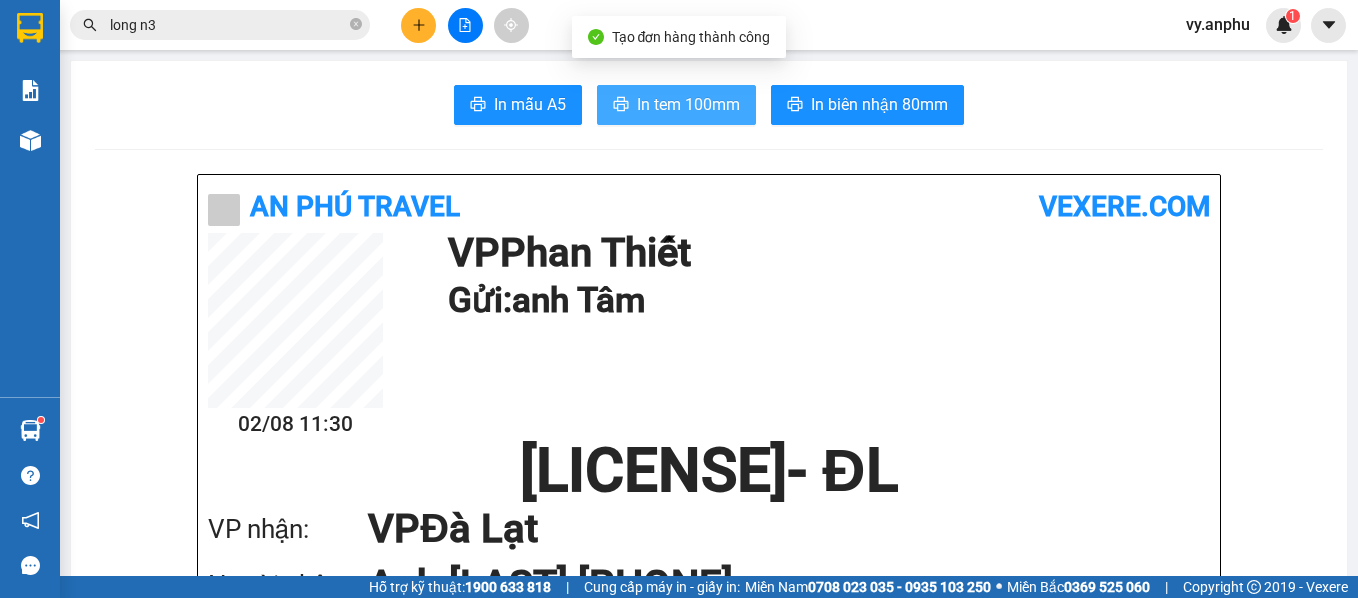 click on "In tem 100mm" at bounding box center [688, 104] 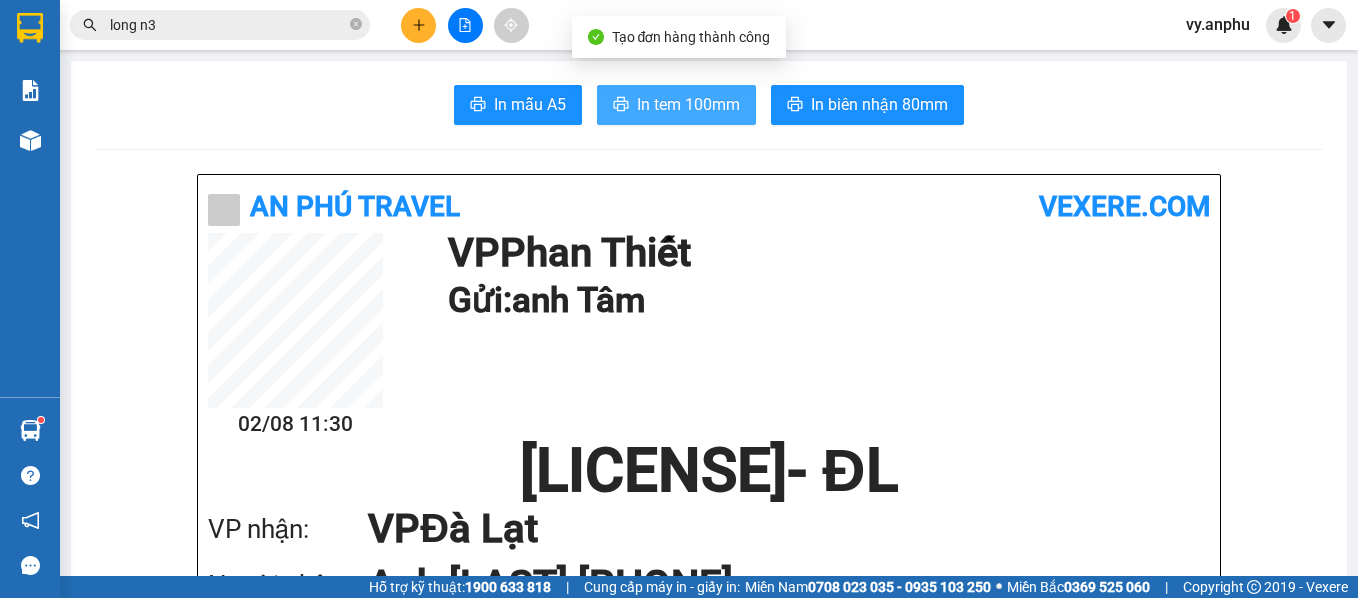 scroll, scrollTop: 0, scrollLeft: 0, axis: both 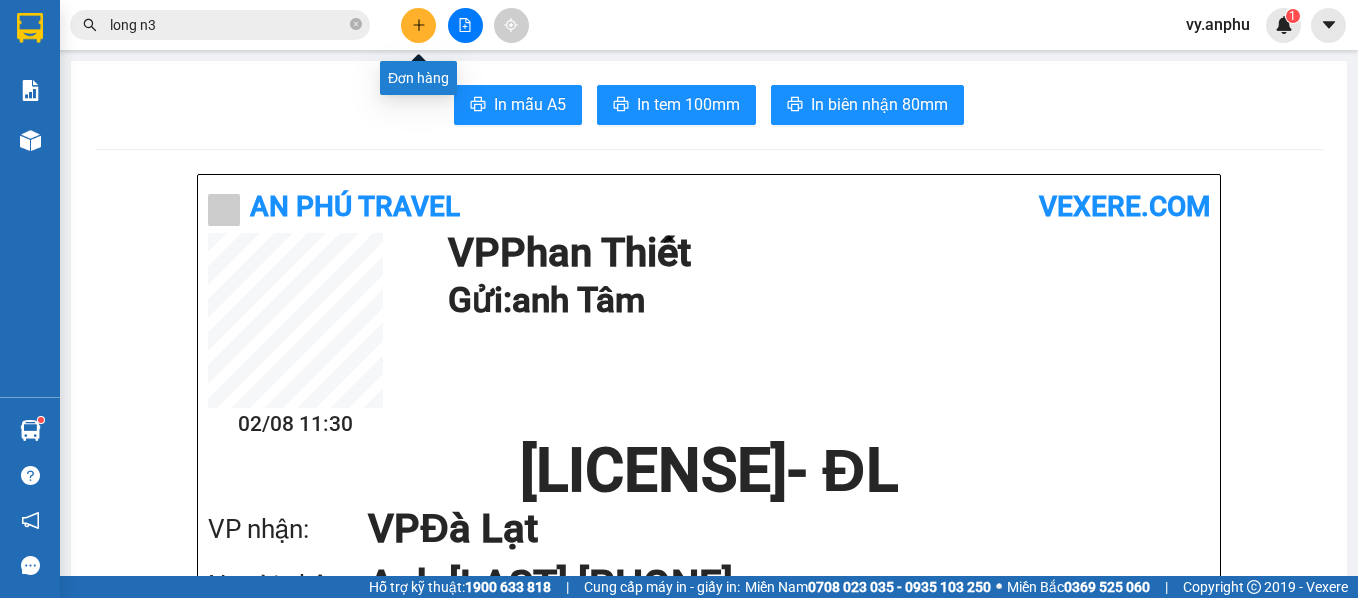 click at bounding box center (418, 25) 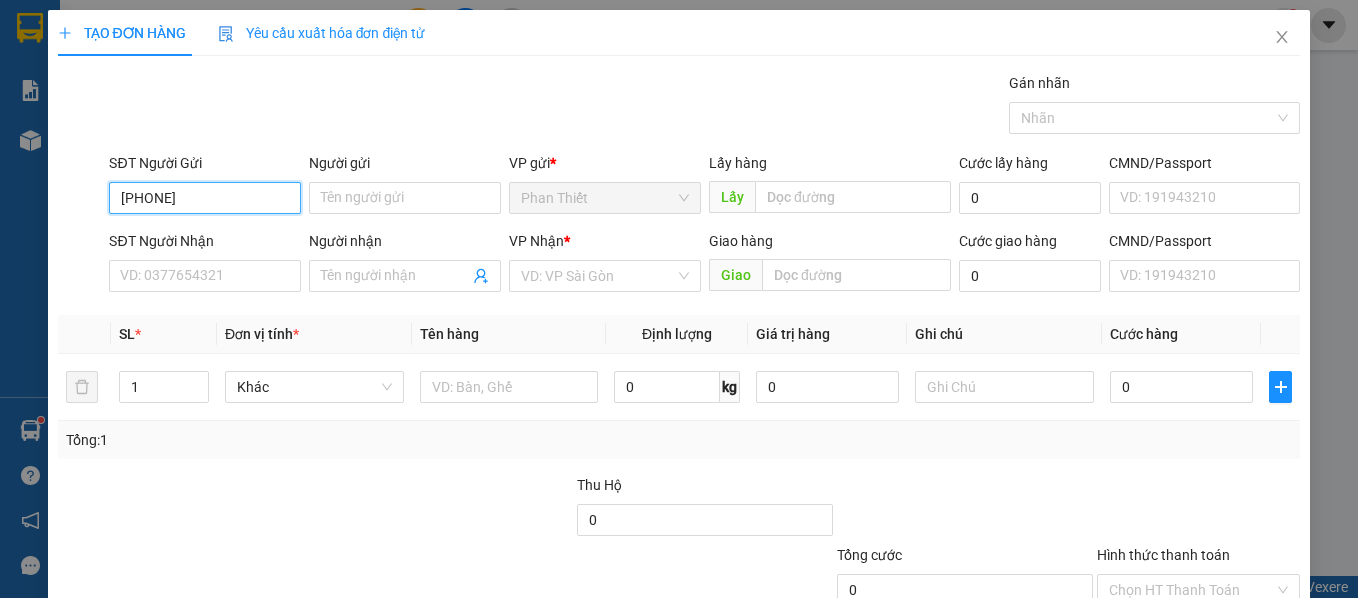 type on "[PHONE]" 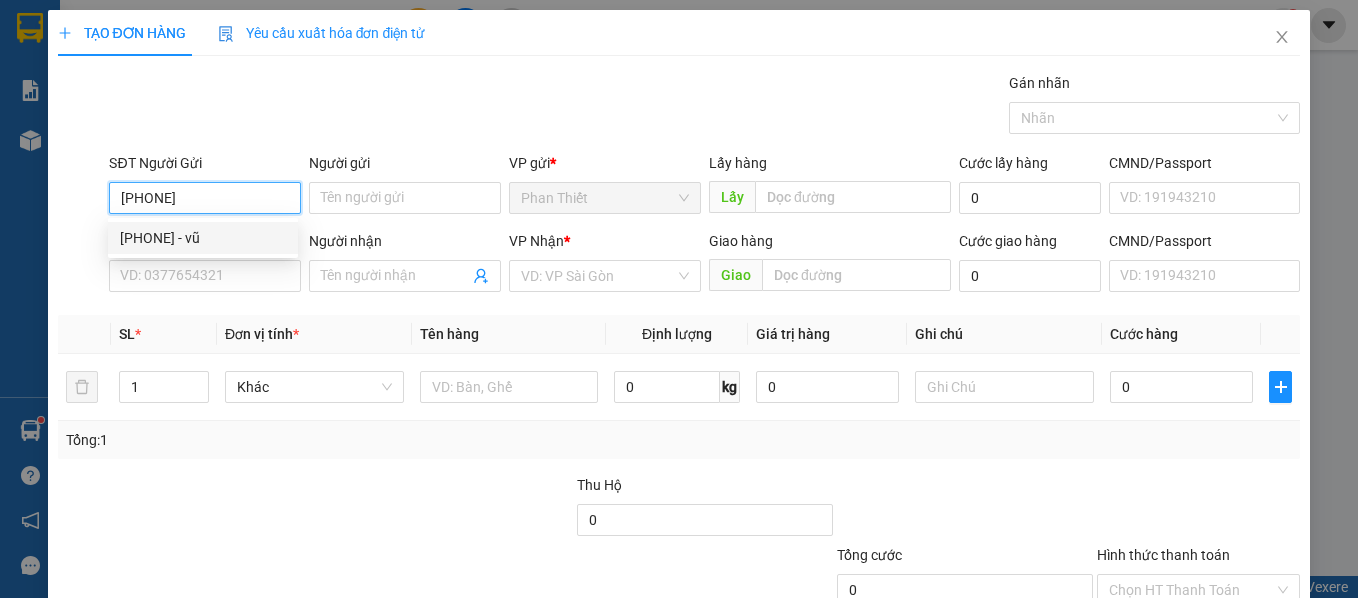 click on "[PHONE] - vũ" at bounding box center [203, 238] 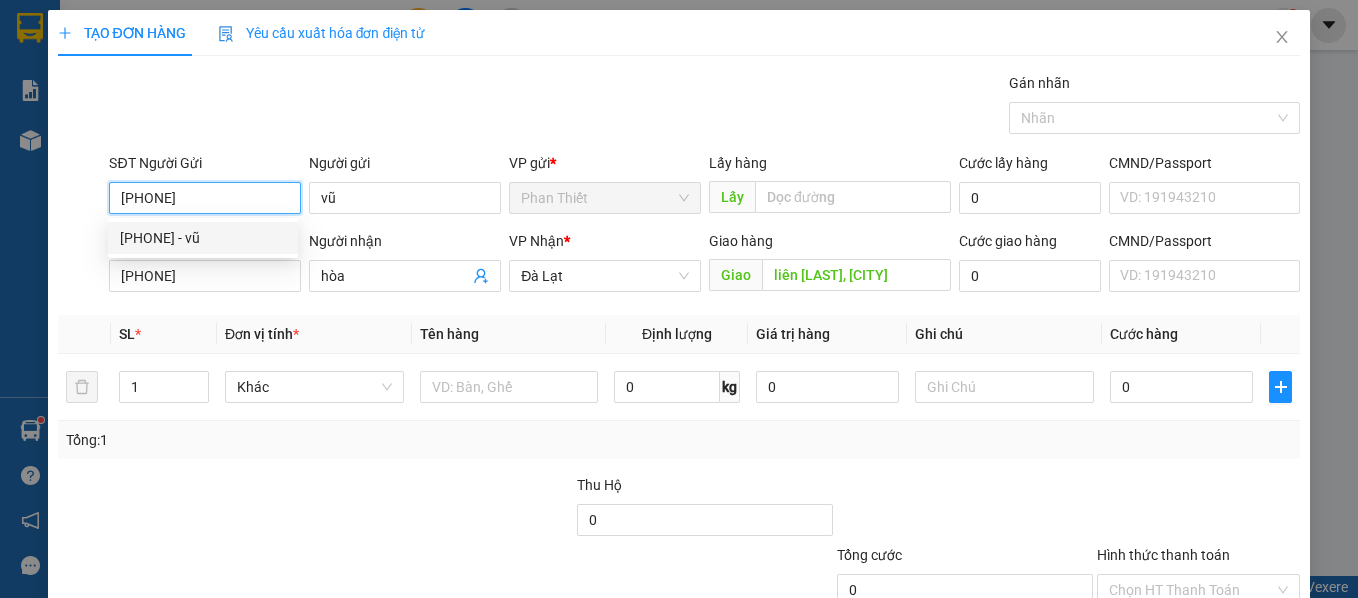 type on "30.000" 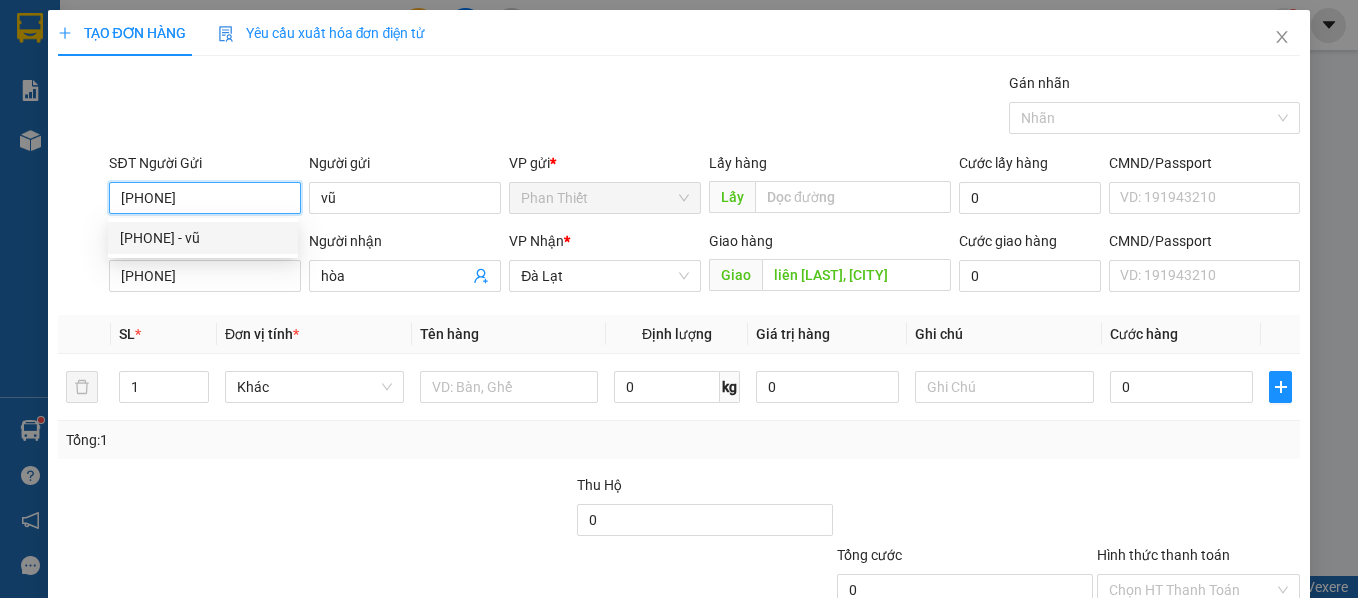 type on "30.000" 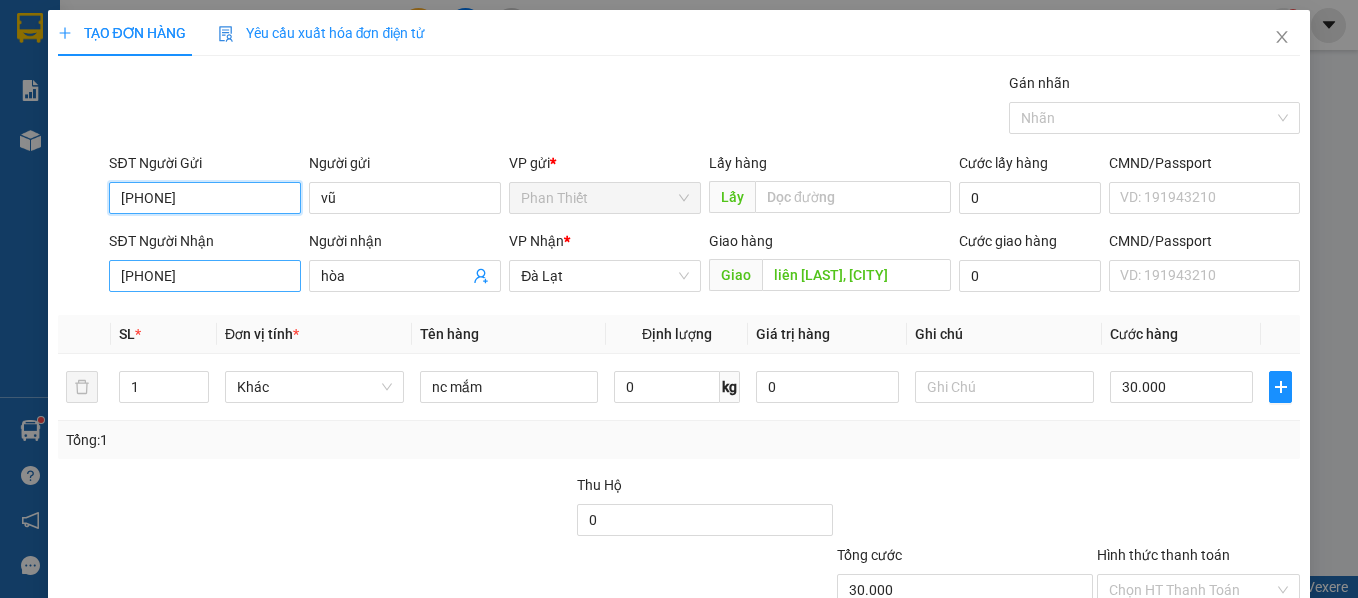 type on "[PHONE]" 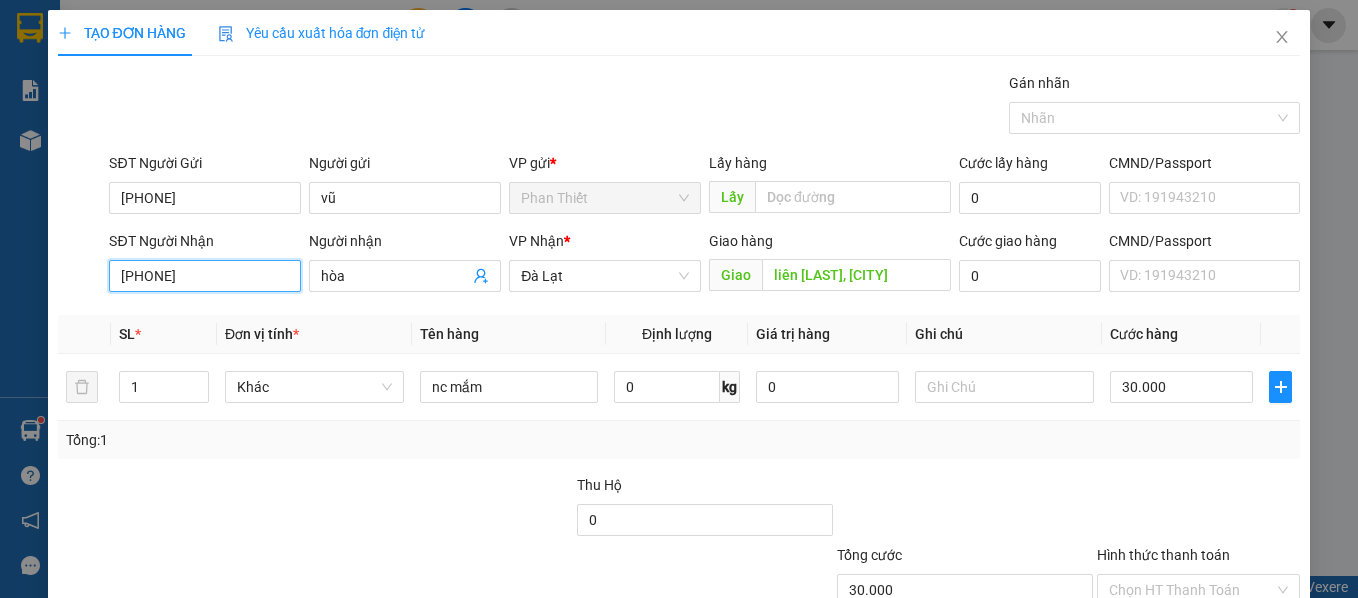 click on "[PHONE]" at bounding box center (205, 276) 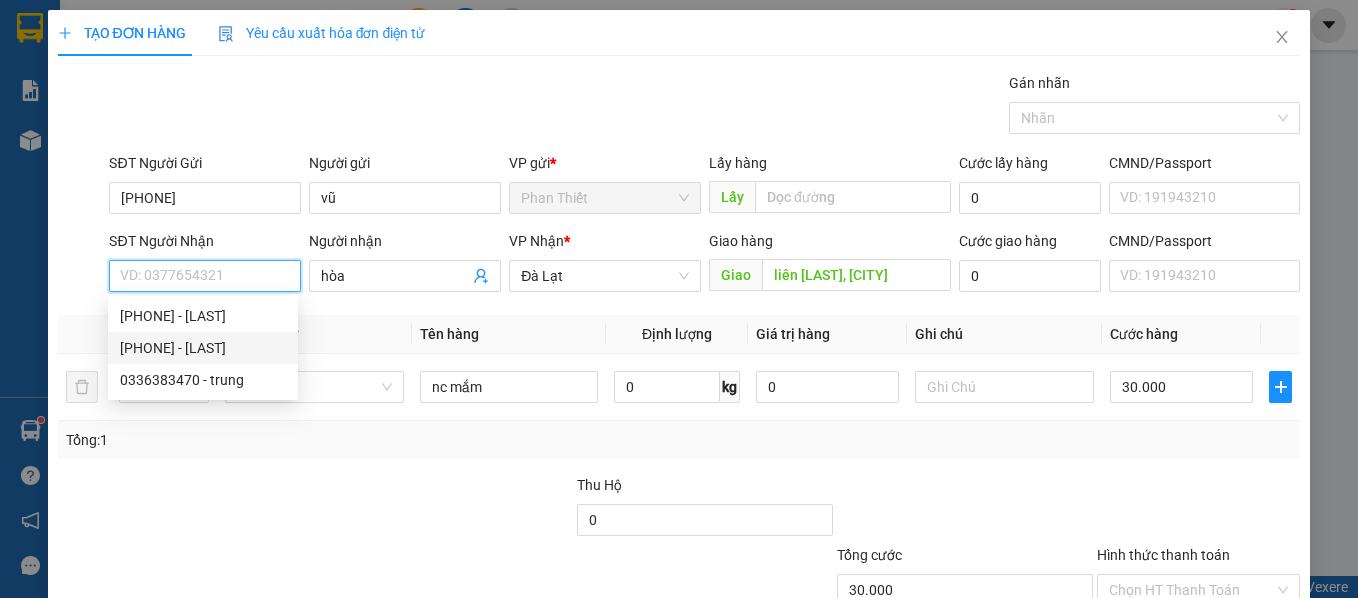 click on "[PHONE] - [LAST]" at bounding box center [203, 348] 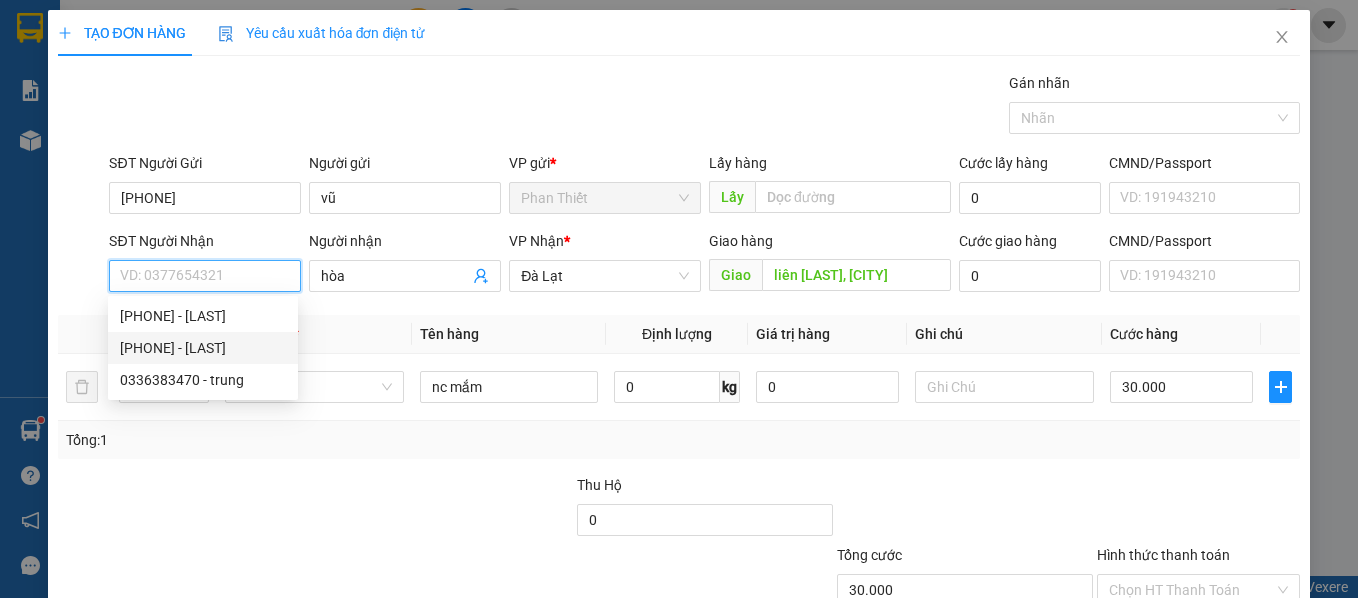 type on "[PHONE]" 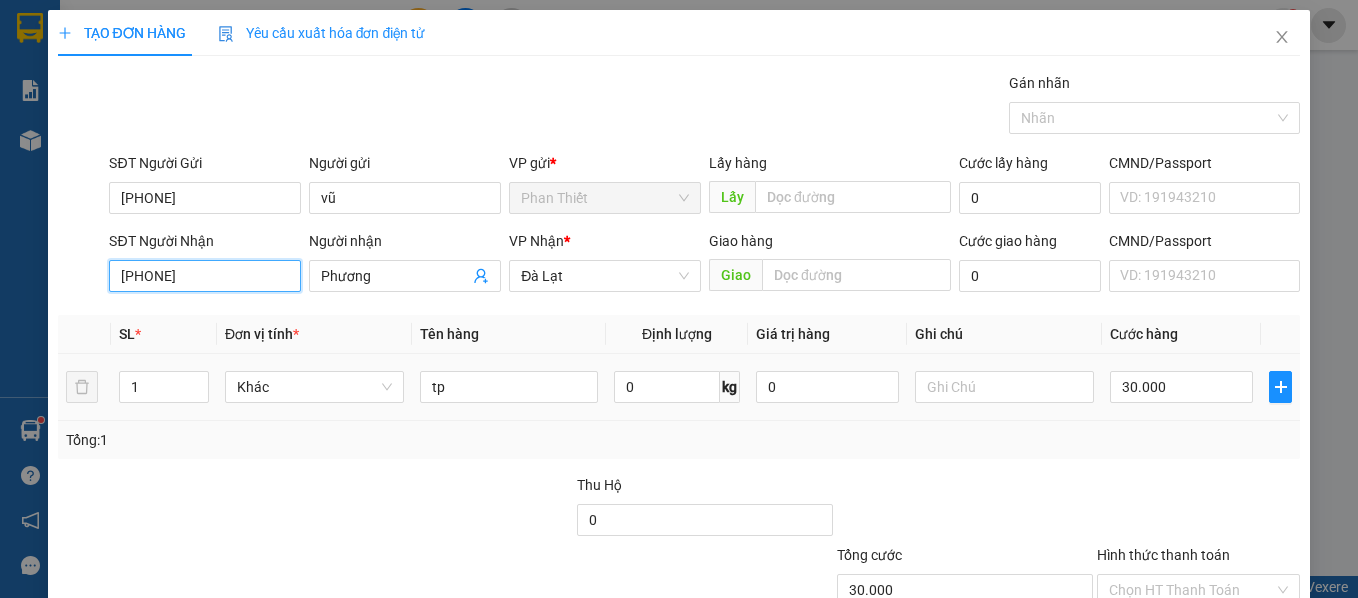 type on "[PHONE]" 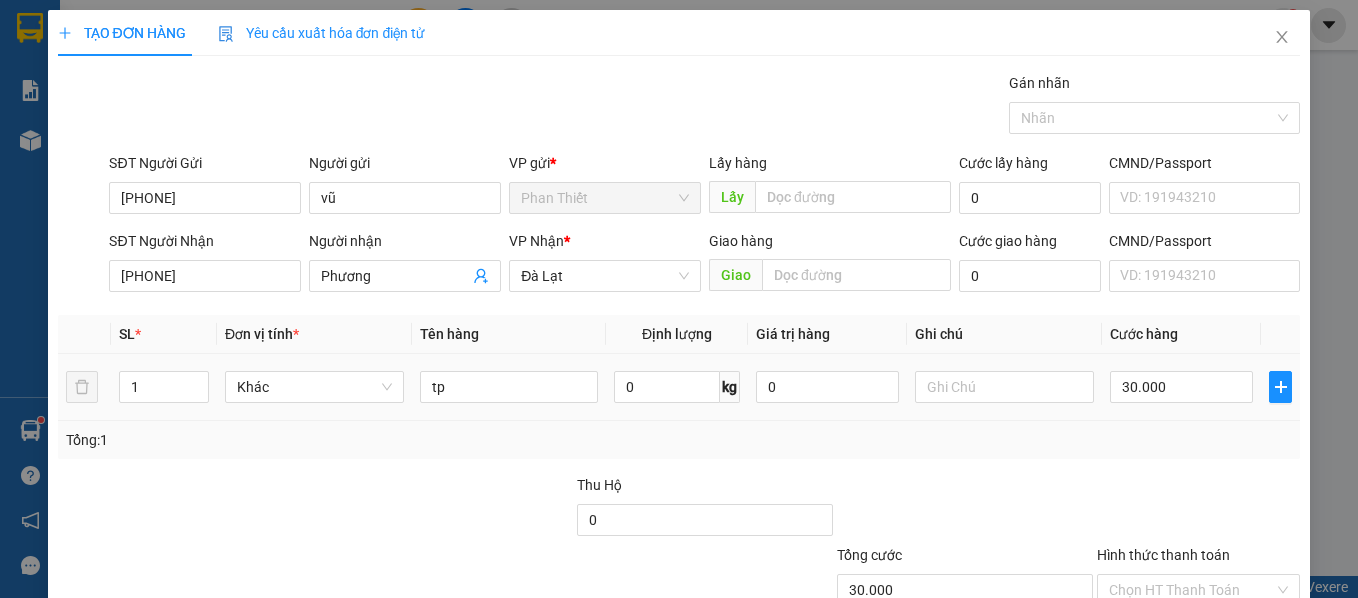 click on "30.000" at bounding box center (1181, 387) 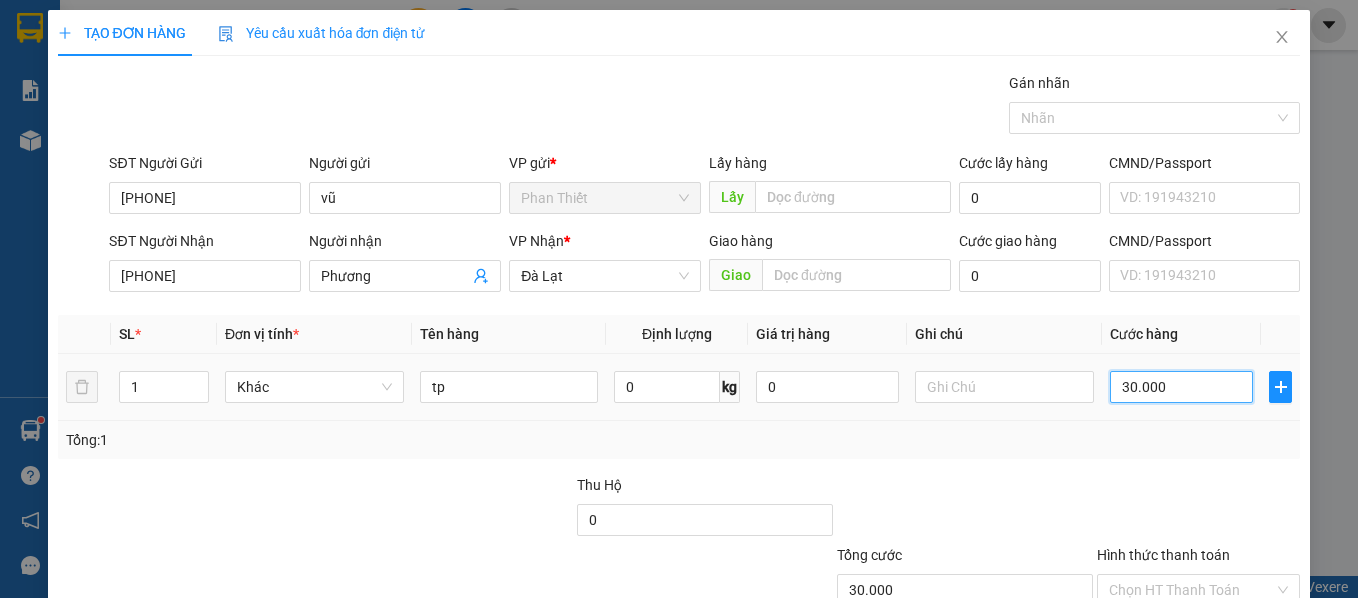 click on "30.000" at bounding box center [1181, 387] 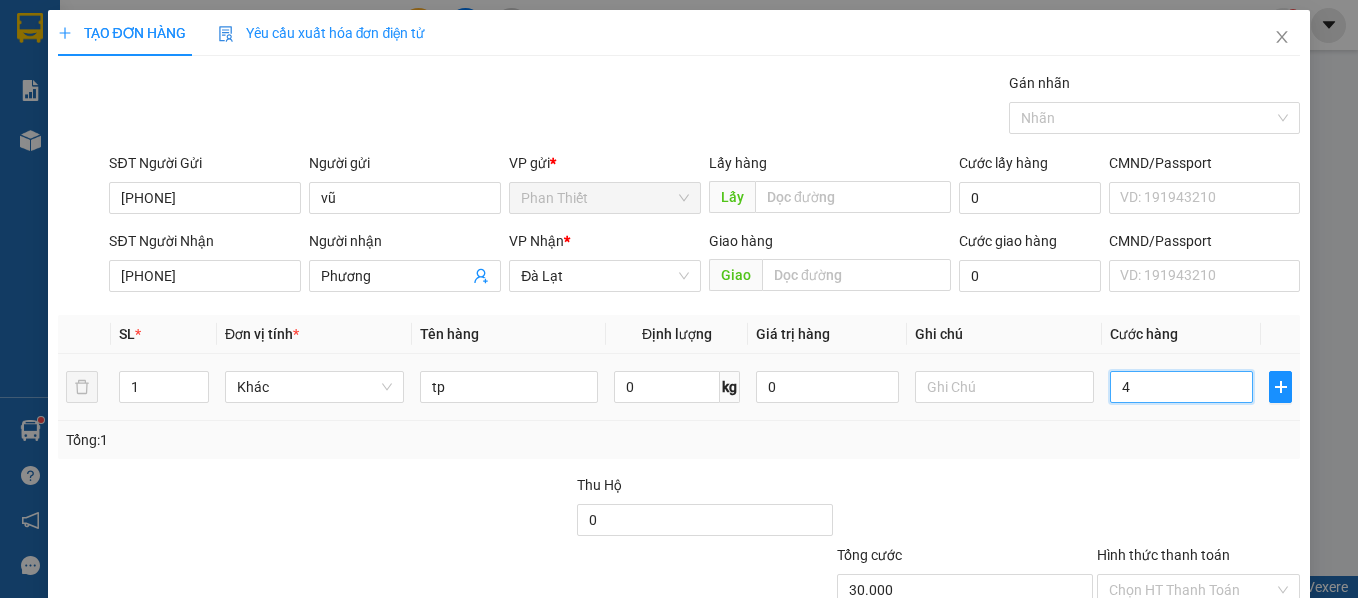 type on "4" 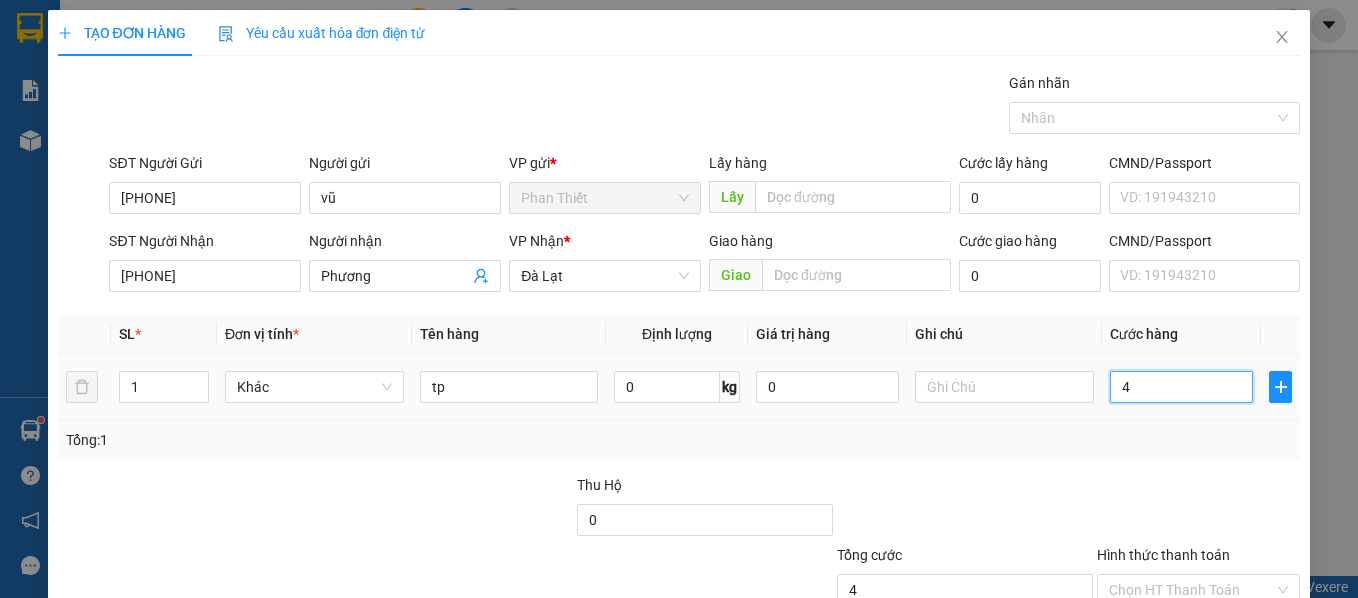 type on "40" 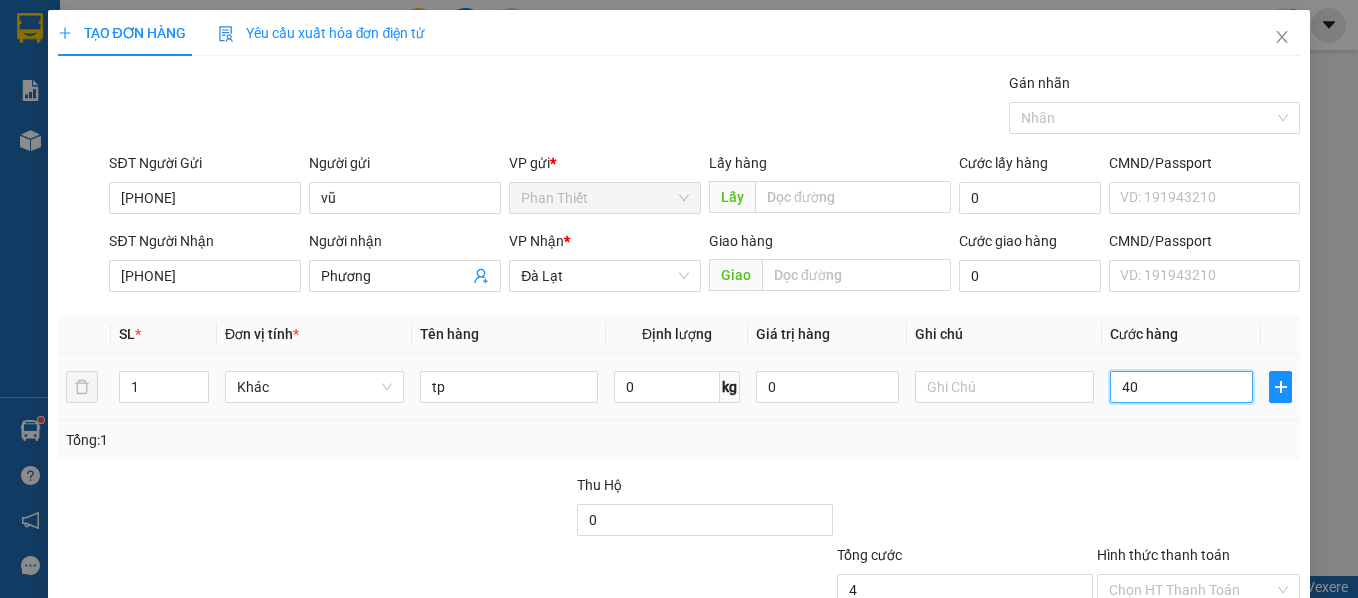 type on "40" 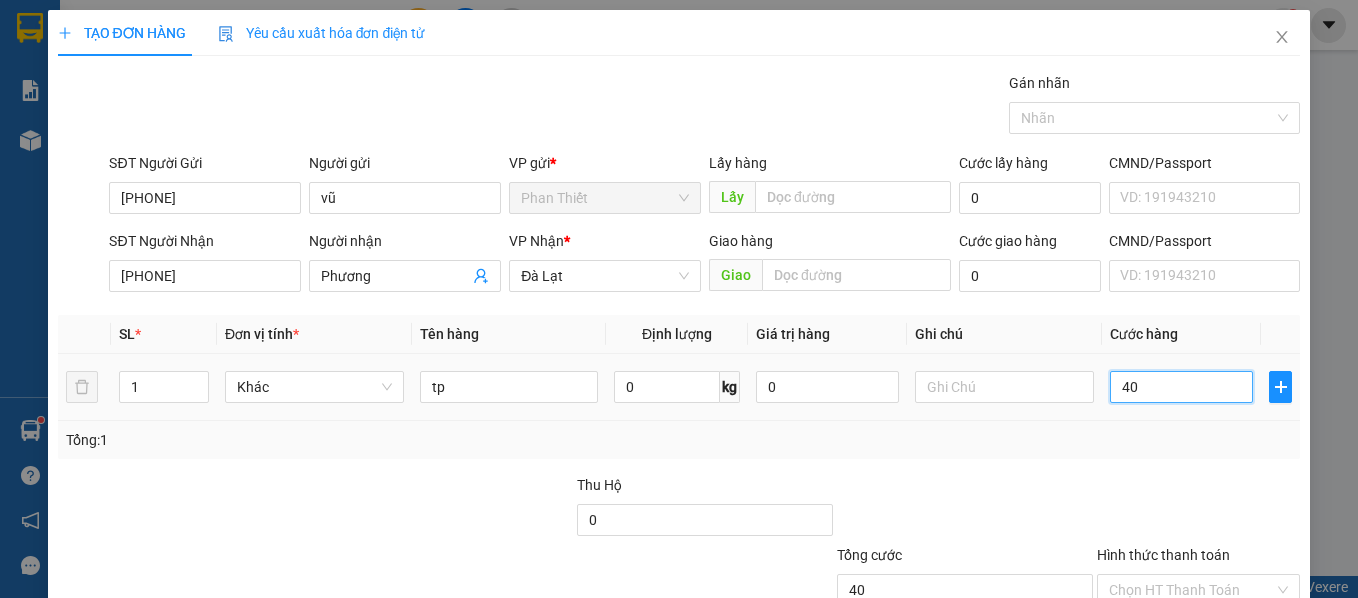 type on "40" 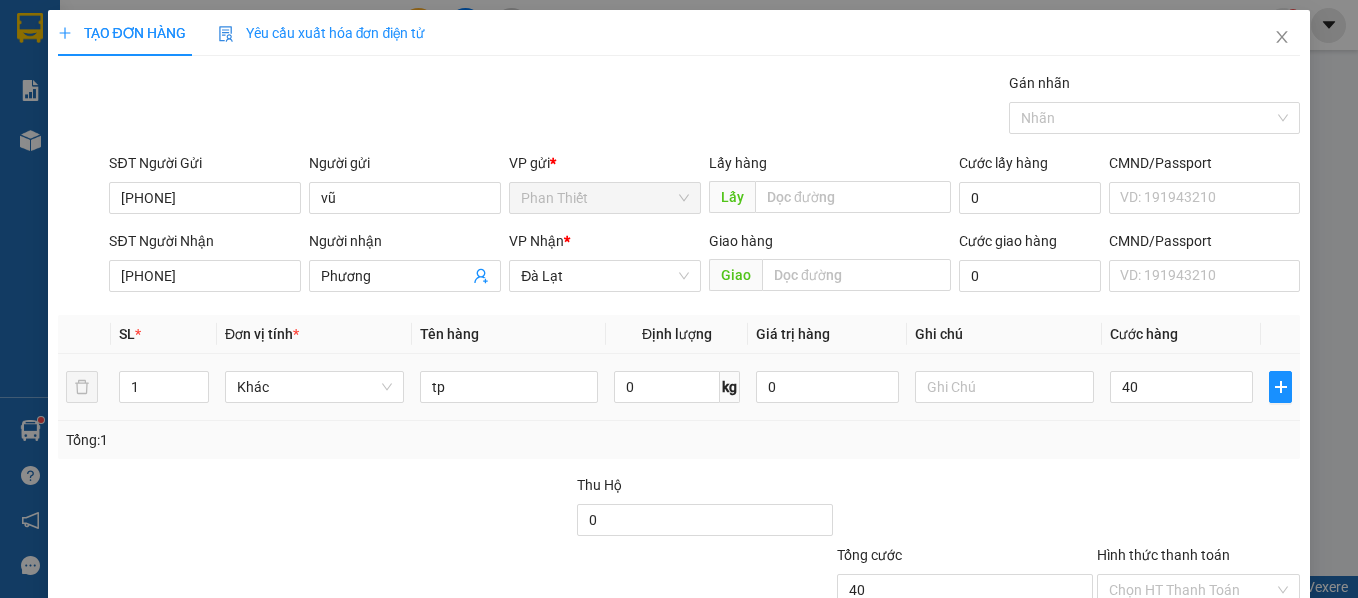 type on "40.000" 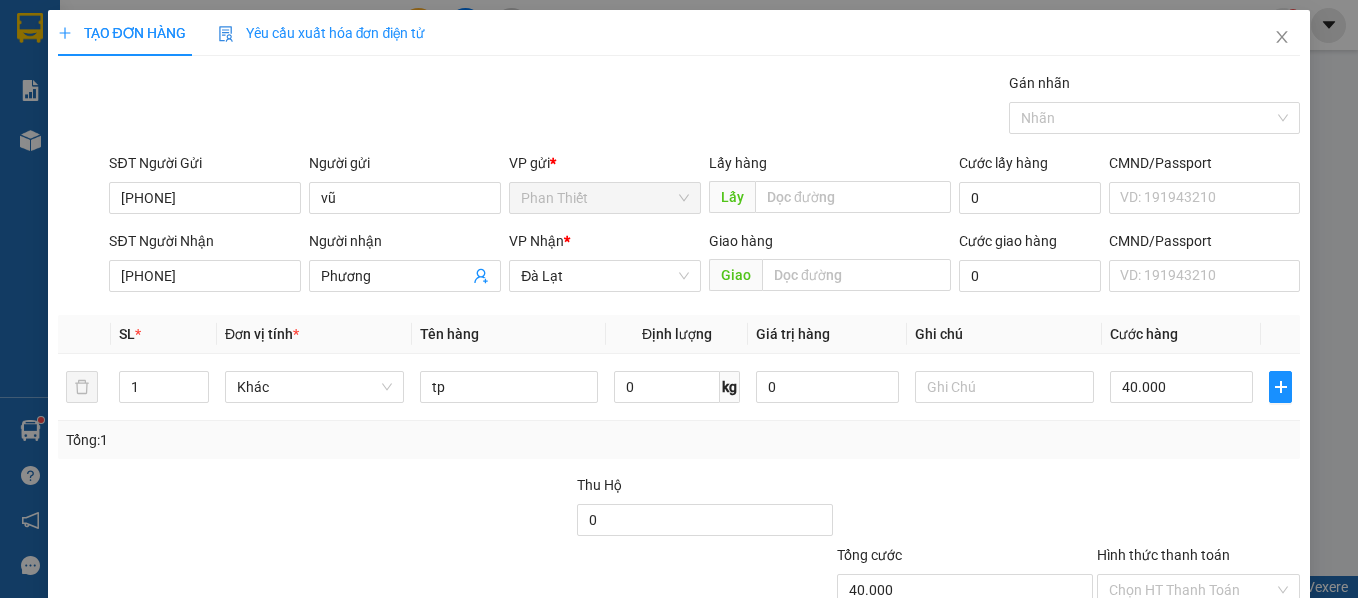 click on "Tổng:  1" at bounding box center (679, 440) 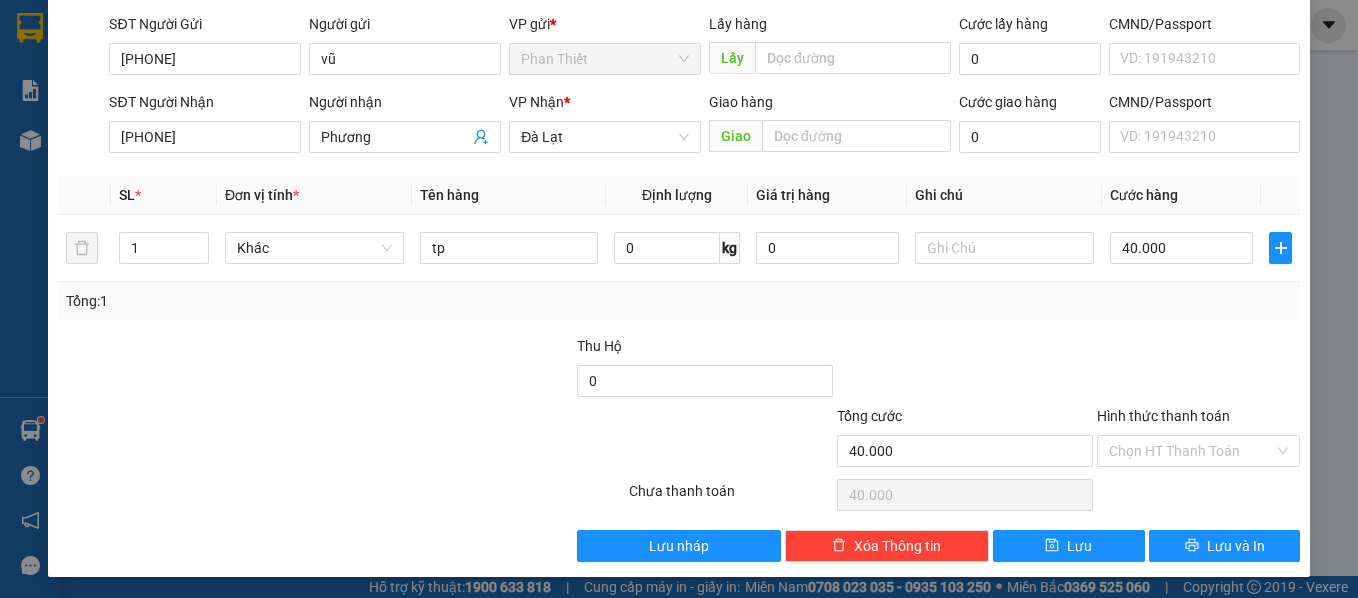 scroll, scrollTop: 142, scrollLeft: 0, axis: vertical 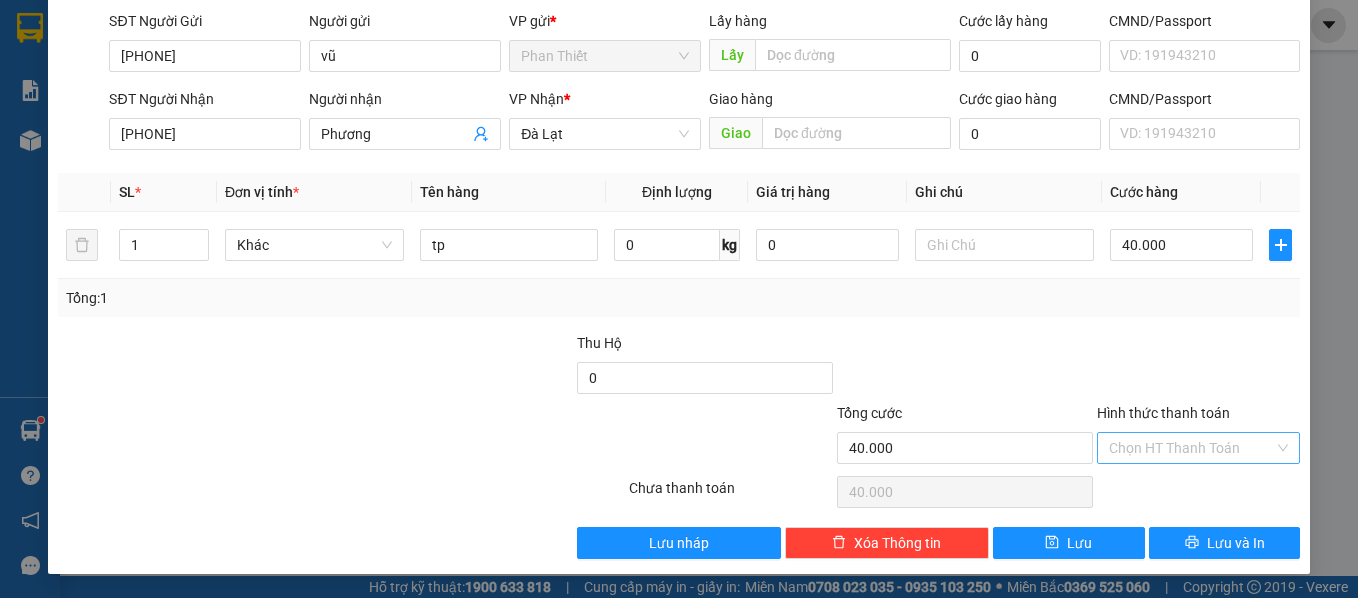 click on "Hình thức thanh toán" at bounding box center (1192, 448) 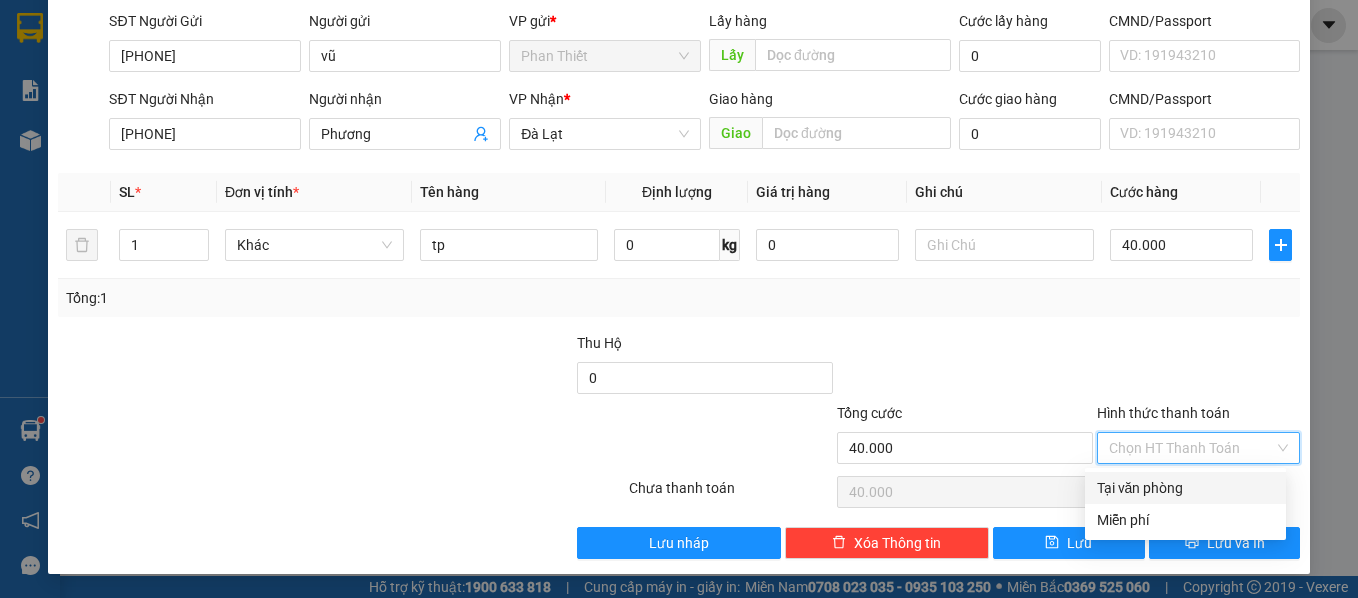 click on "Tại văn phòng" at bounding box center [1185, 488] 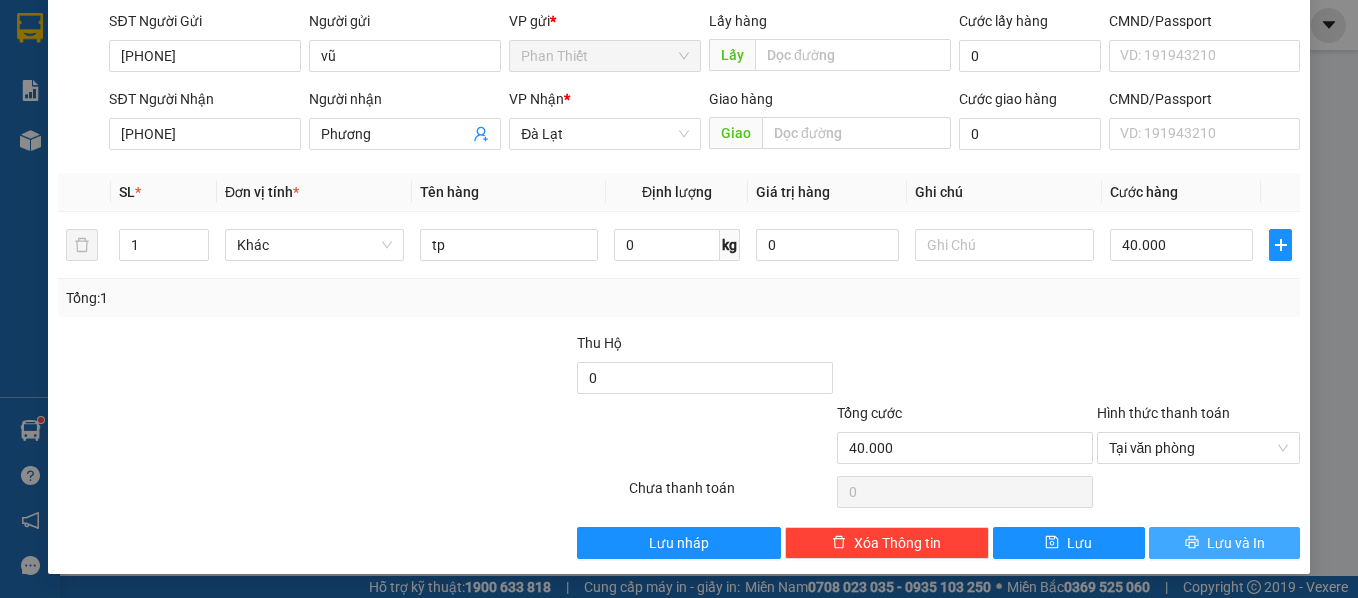 click on "Lưu và In" at bounding box center (1236, 543) 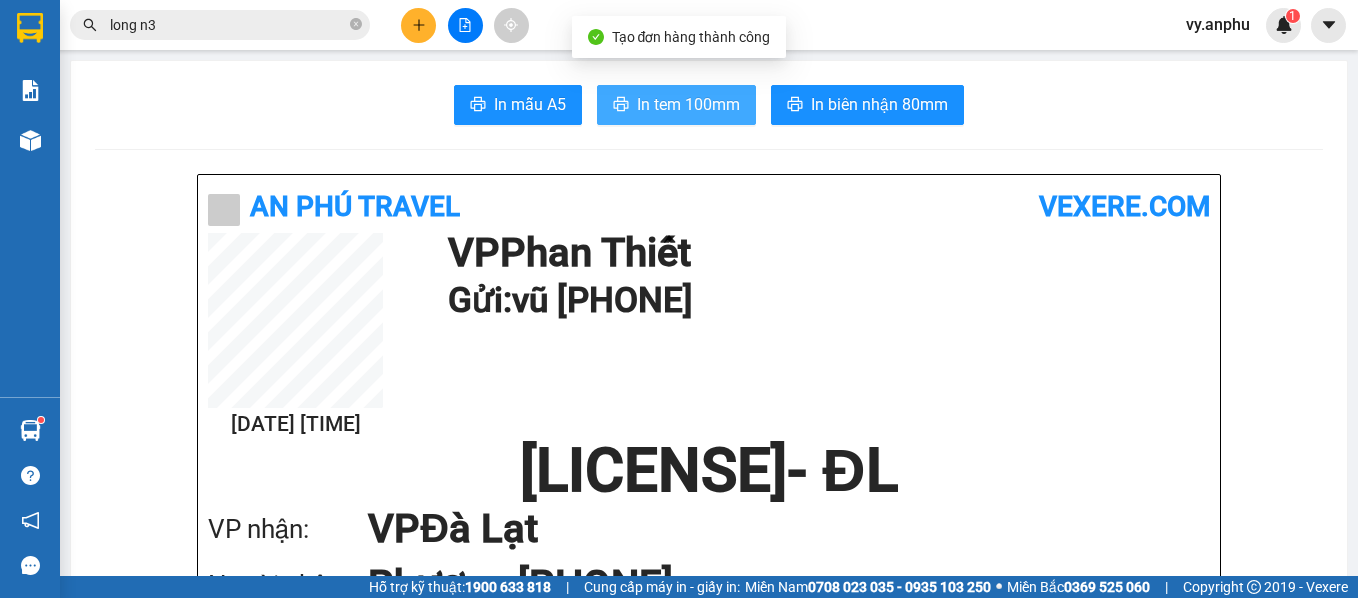 click on "In tem 100mm" at bounding box center [688, 104] 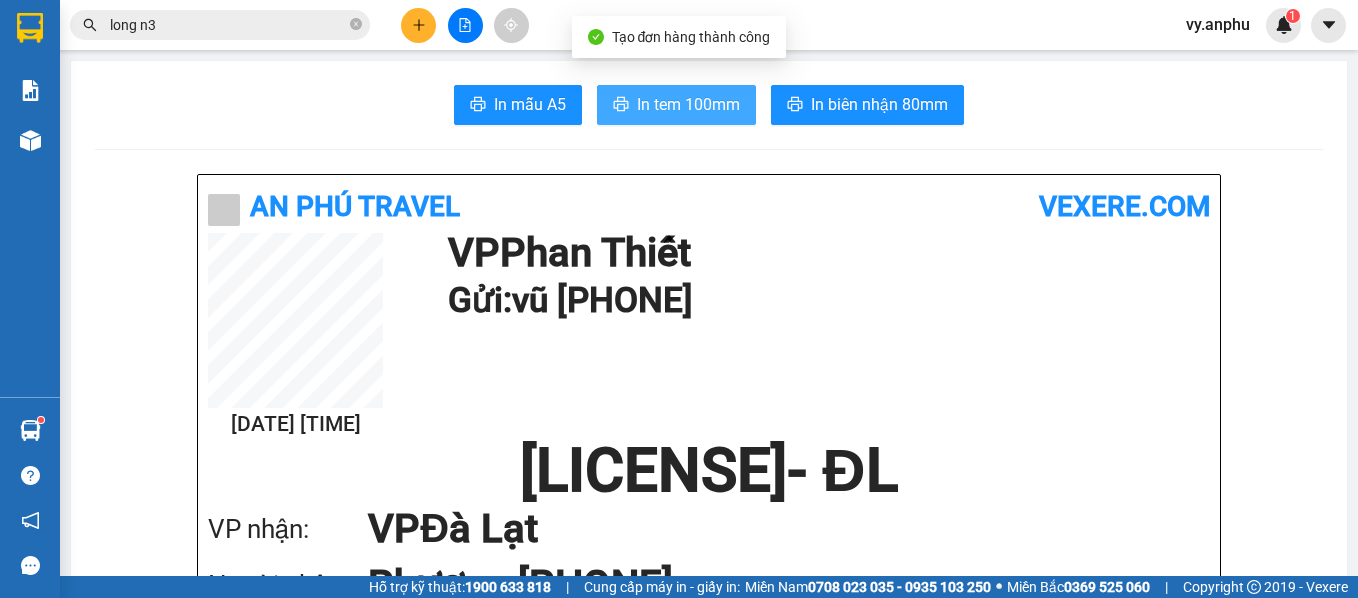 scroll, scrollTop: 0, scrollLeft: 0, axis: both 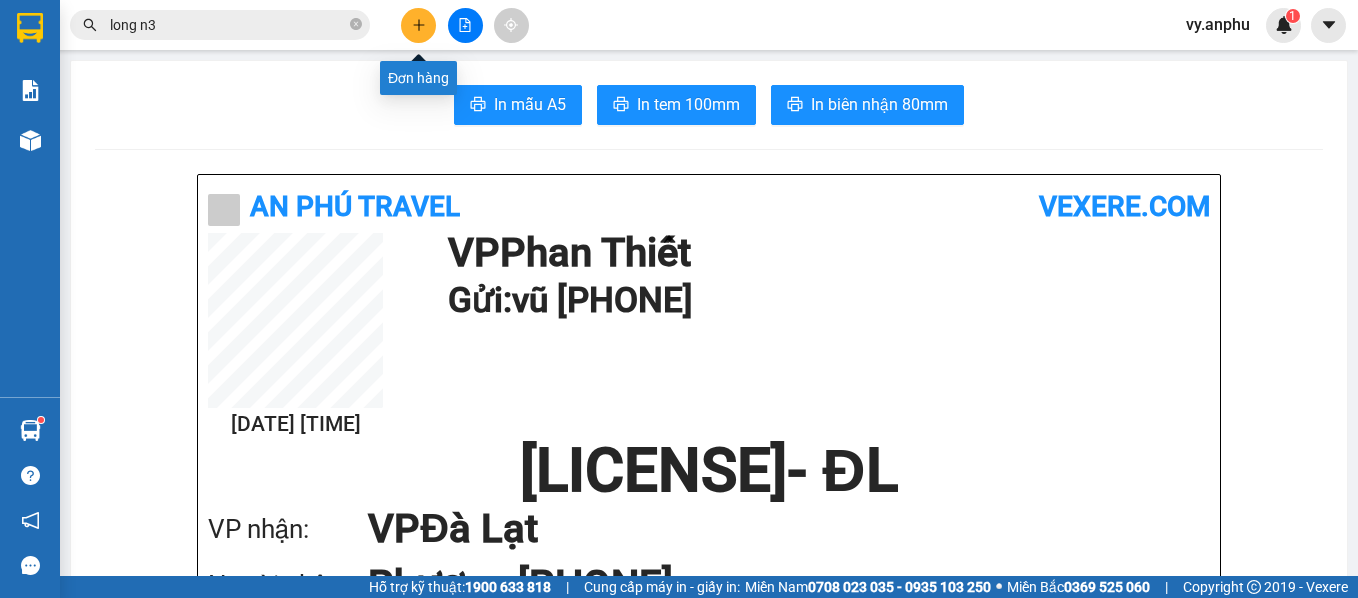 click at bounding box center [418, 25] 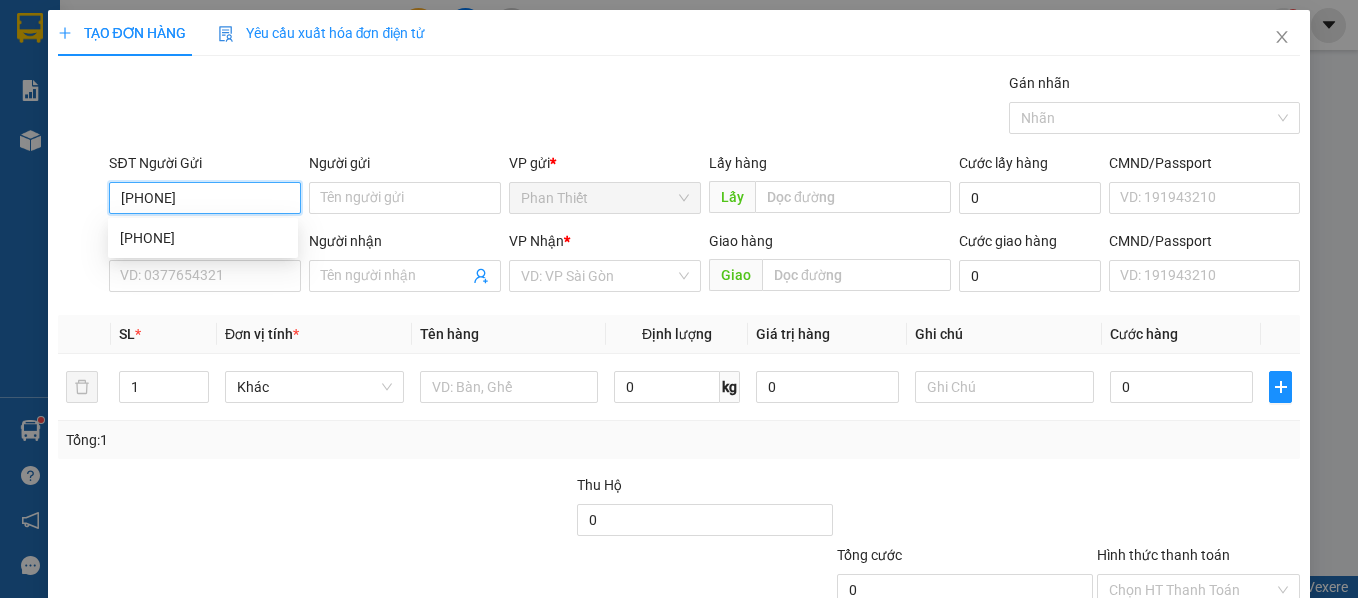 type on "[PHONE]" 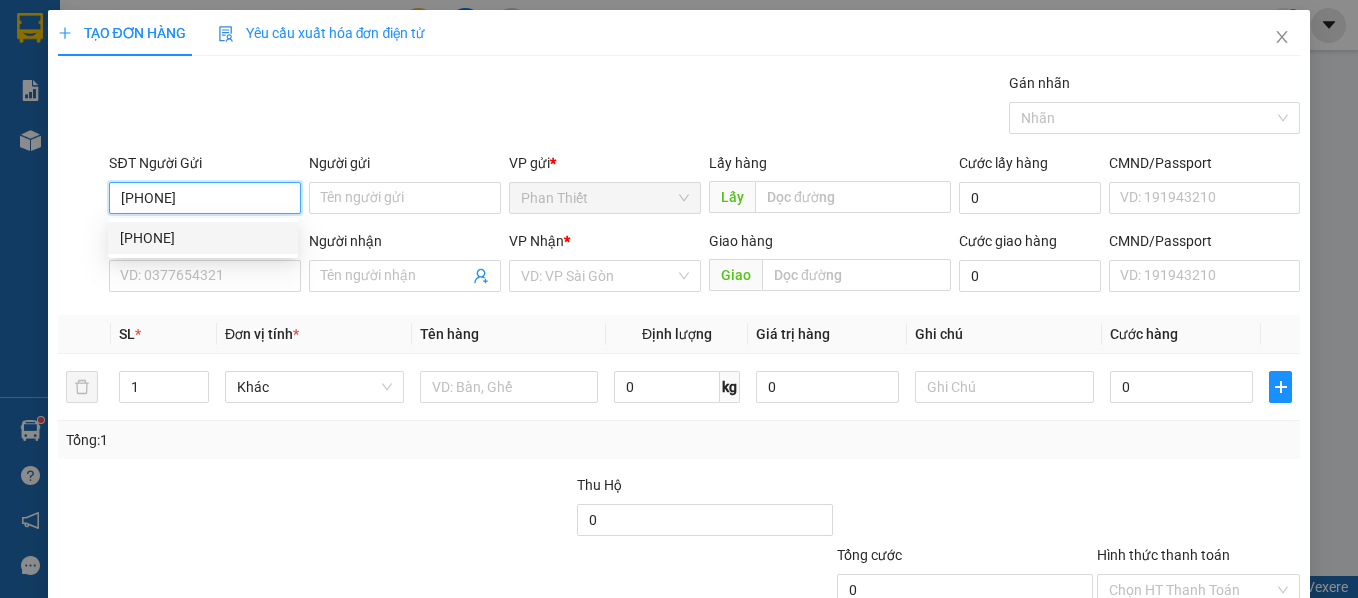 click on "[PHONE]" at bounding box center (203, 238) 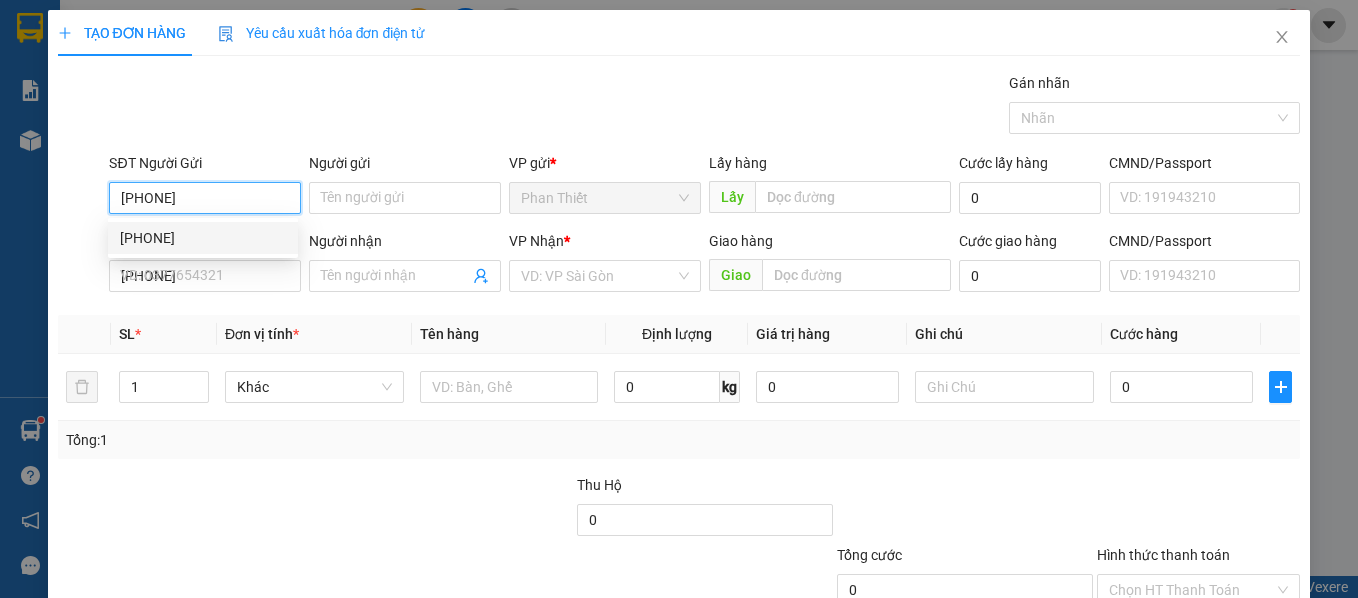 type on "40.000" 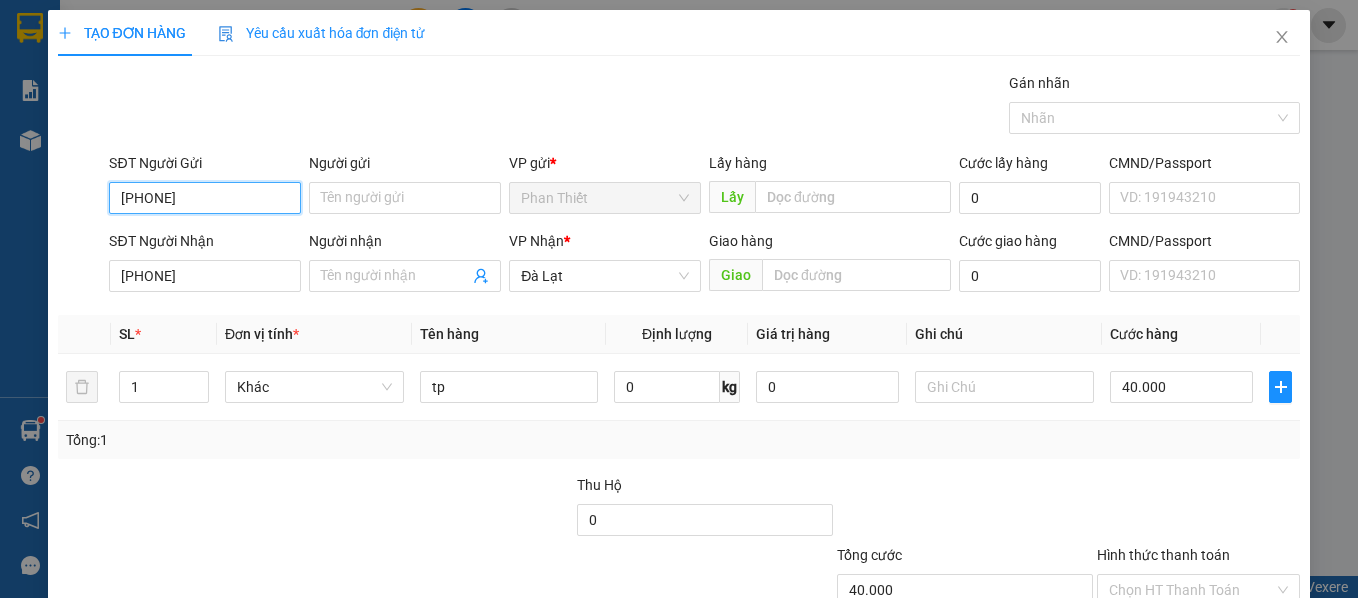 click on "[PHONE]" at bounding box center [205, 198] 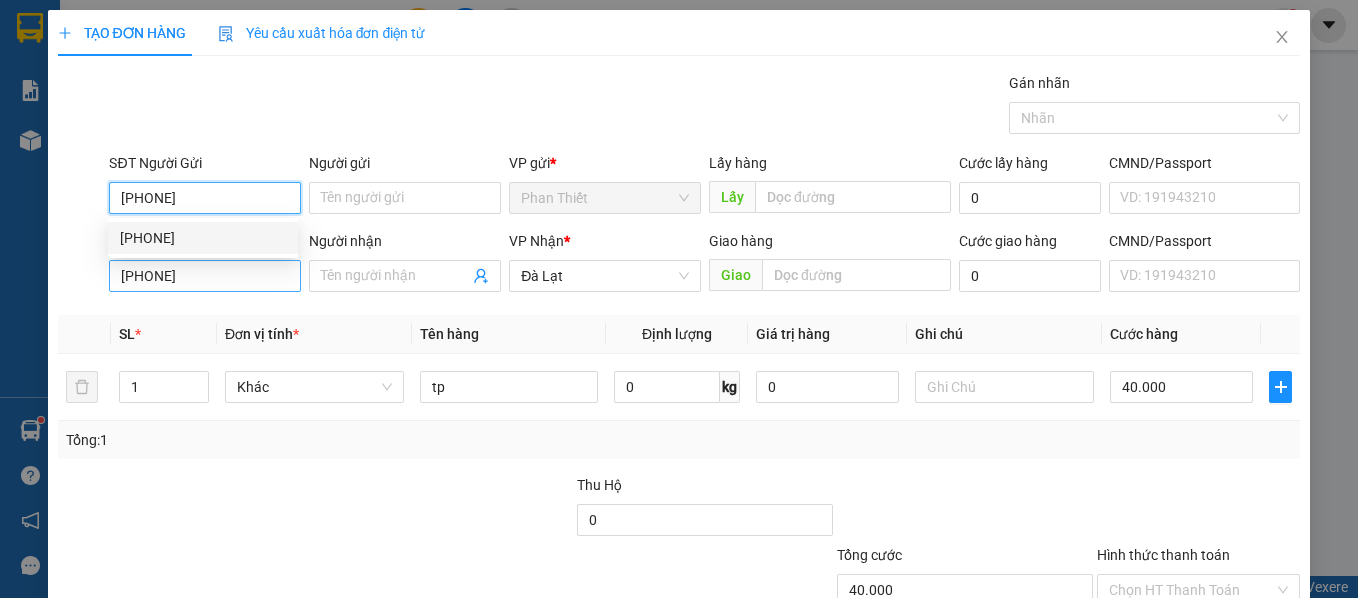 type on "[PHONE]" 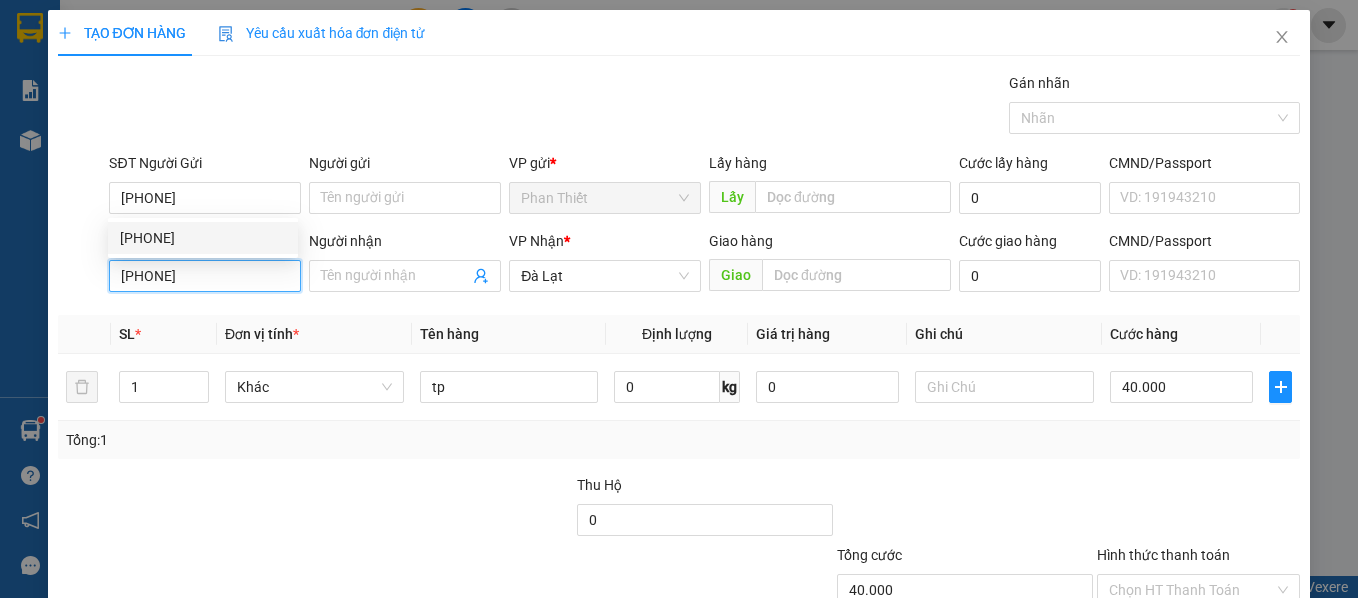 click on "[PHONE]" at bounding box center (205, 276) 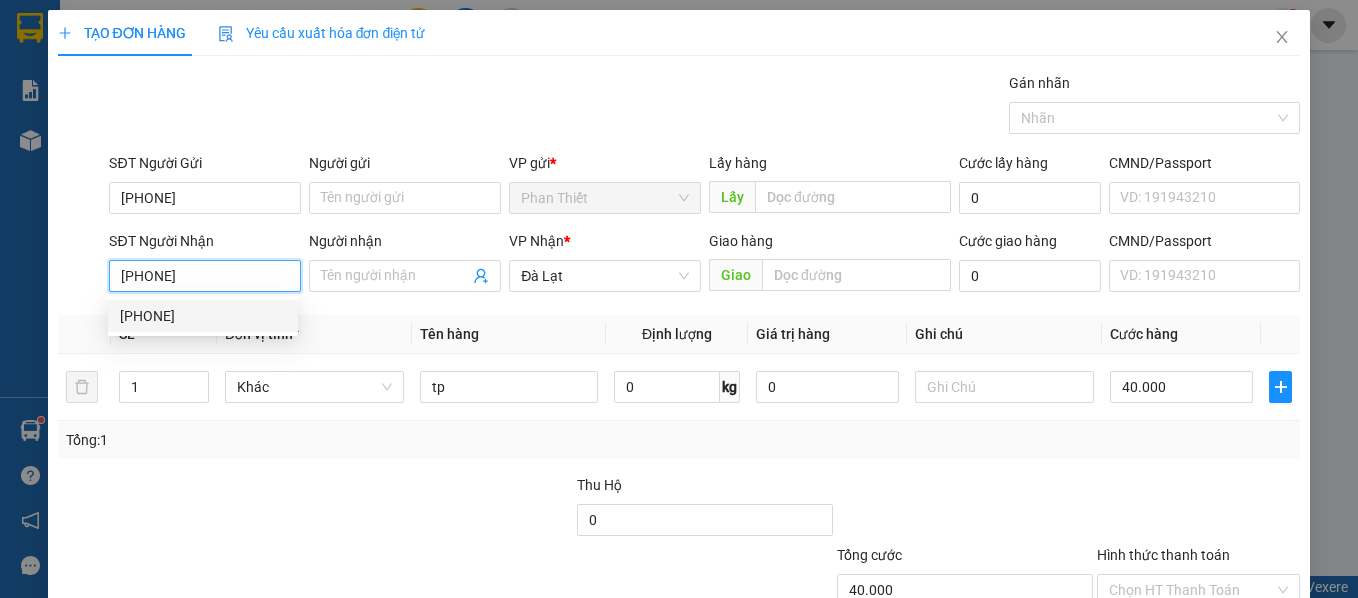 paste on "67773441" 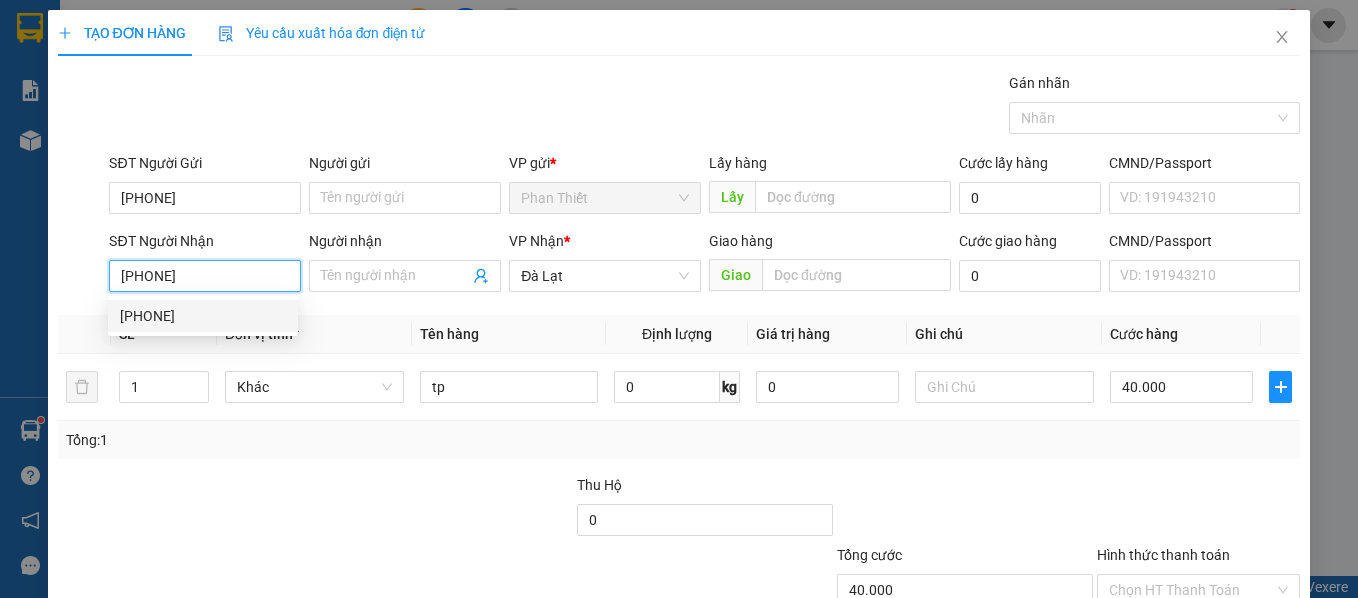 click on "[PHONE]" at bounding box center [203, 316] 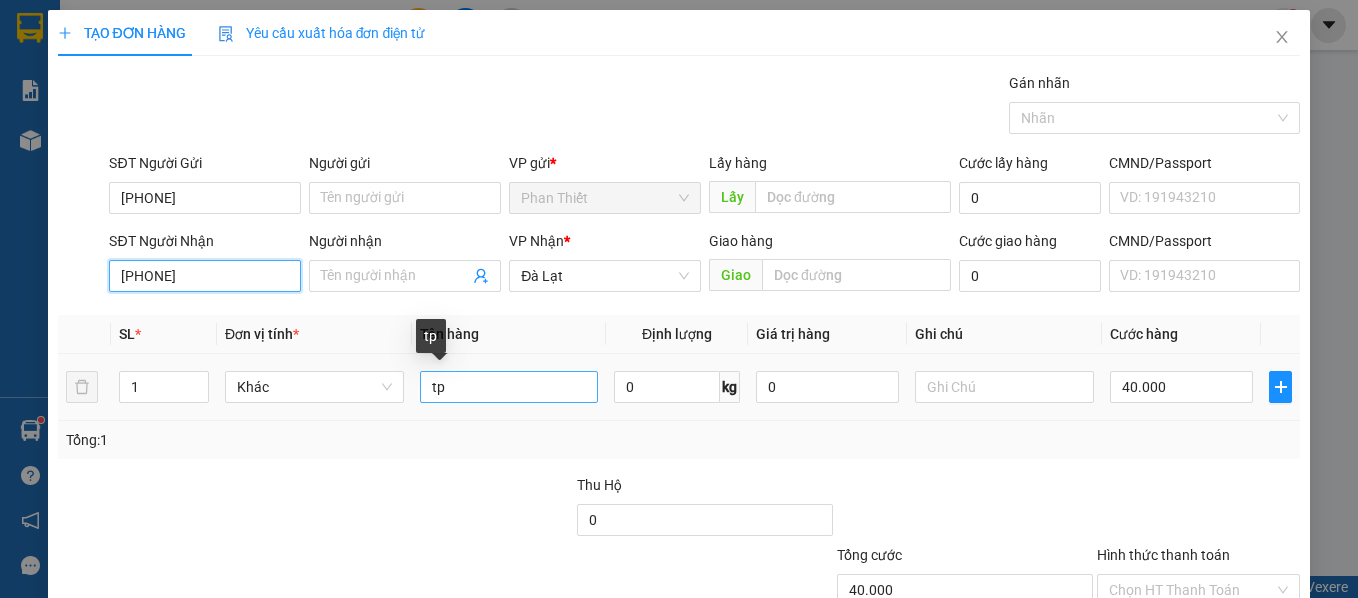 type on "[PHONE]" 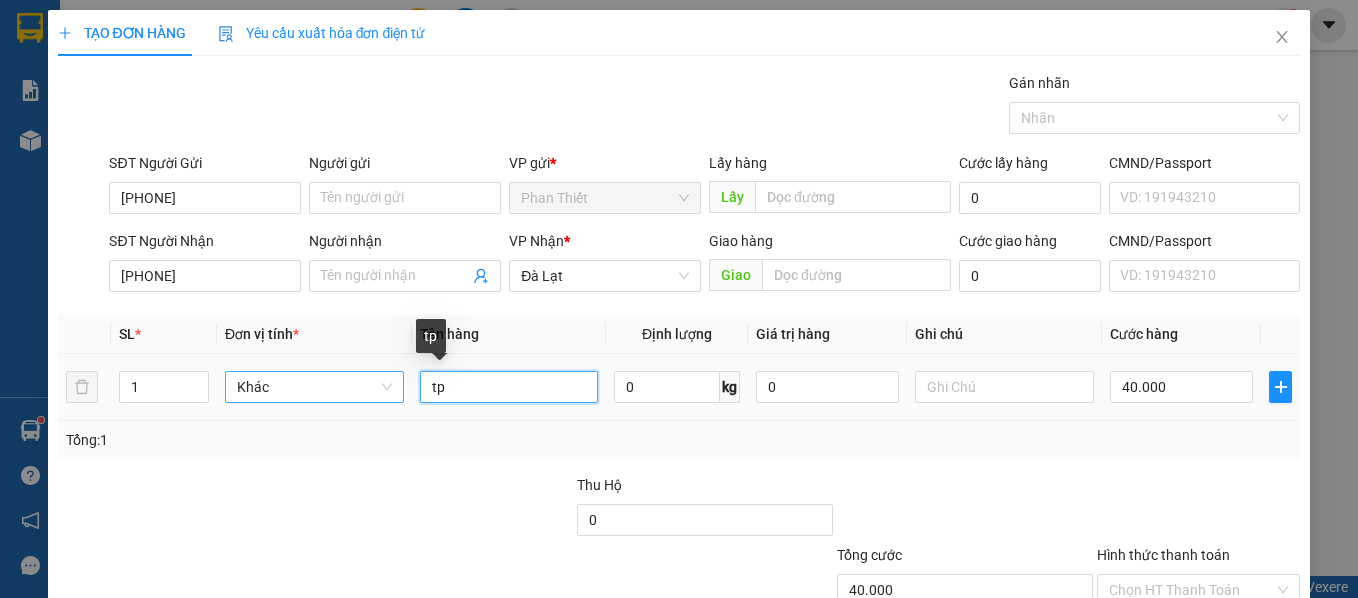 drag, startPoint x: 486, startPoint y: 379, endPoint x: 349, endPoint y: 377, distance: 137.0146 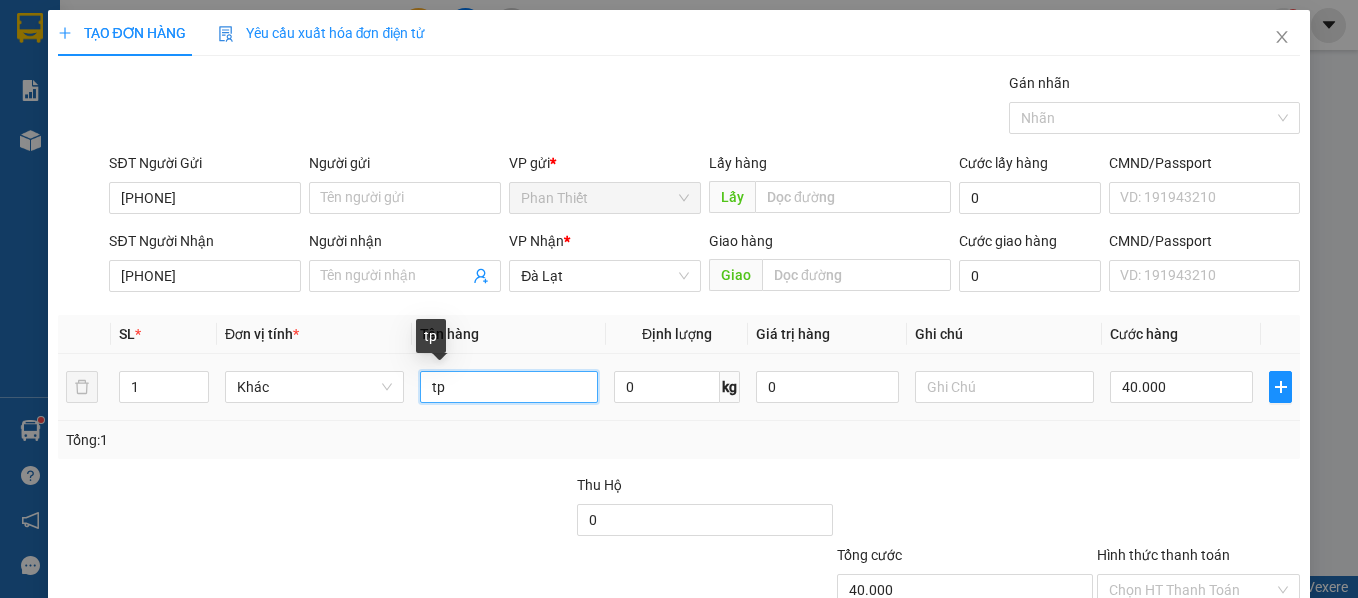 click on "tp" at bounding box center (509, 387) 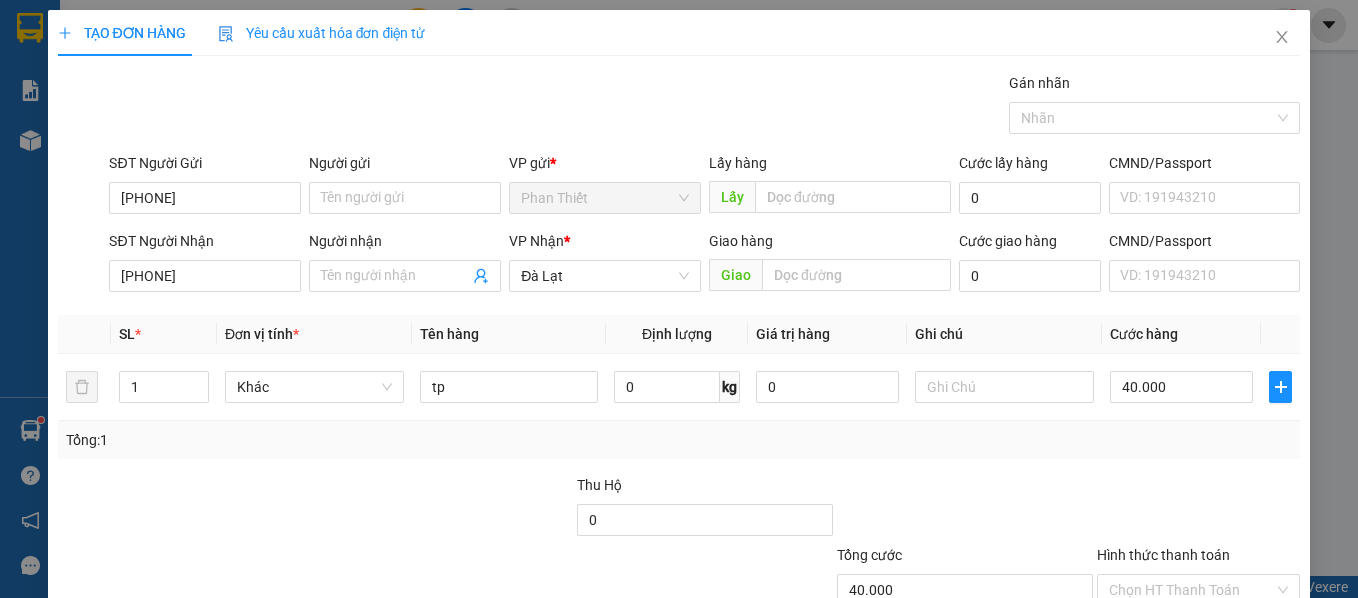 click on "Tổng:  1" at bounding box center (679, 440) 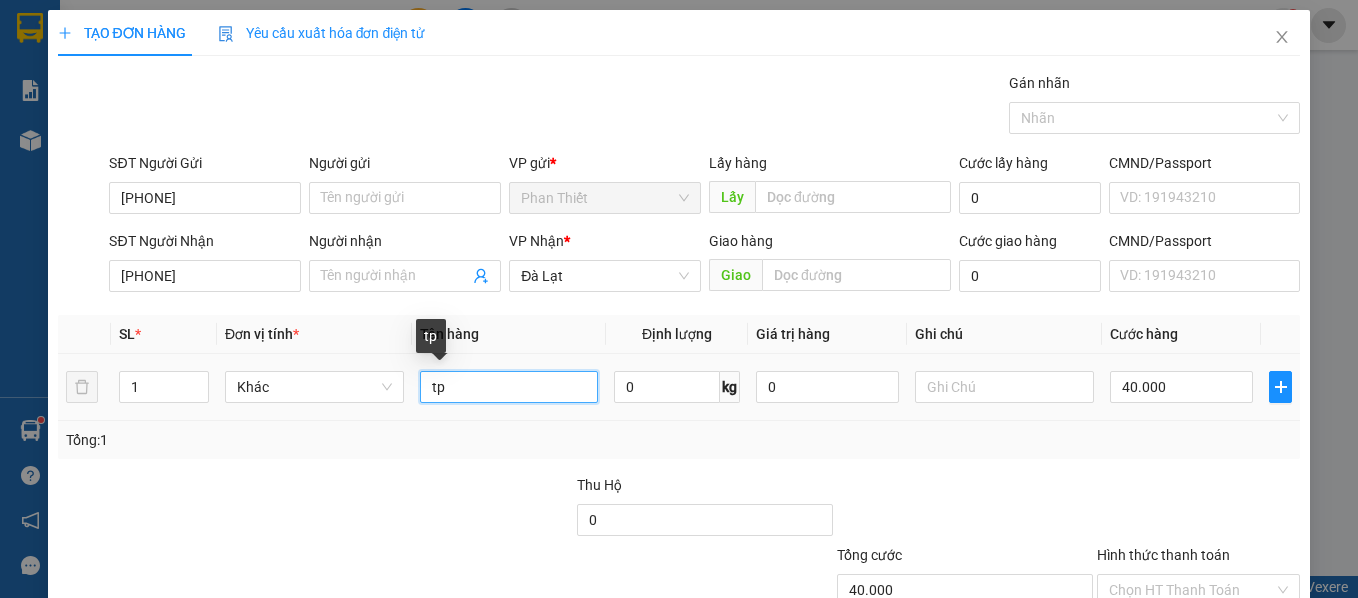 click on "tp" at bounding box center [509, 387] 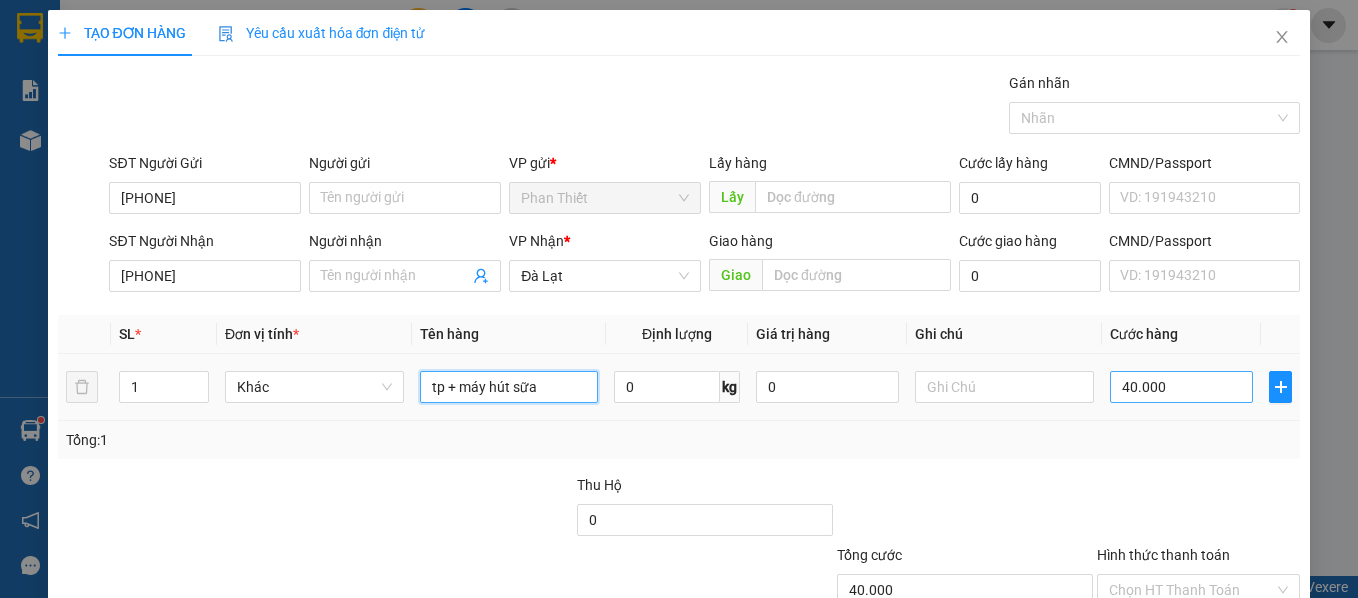 type on "tp + máy hút sữa" 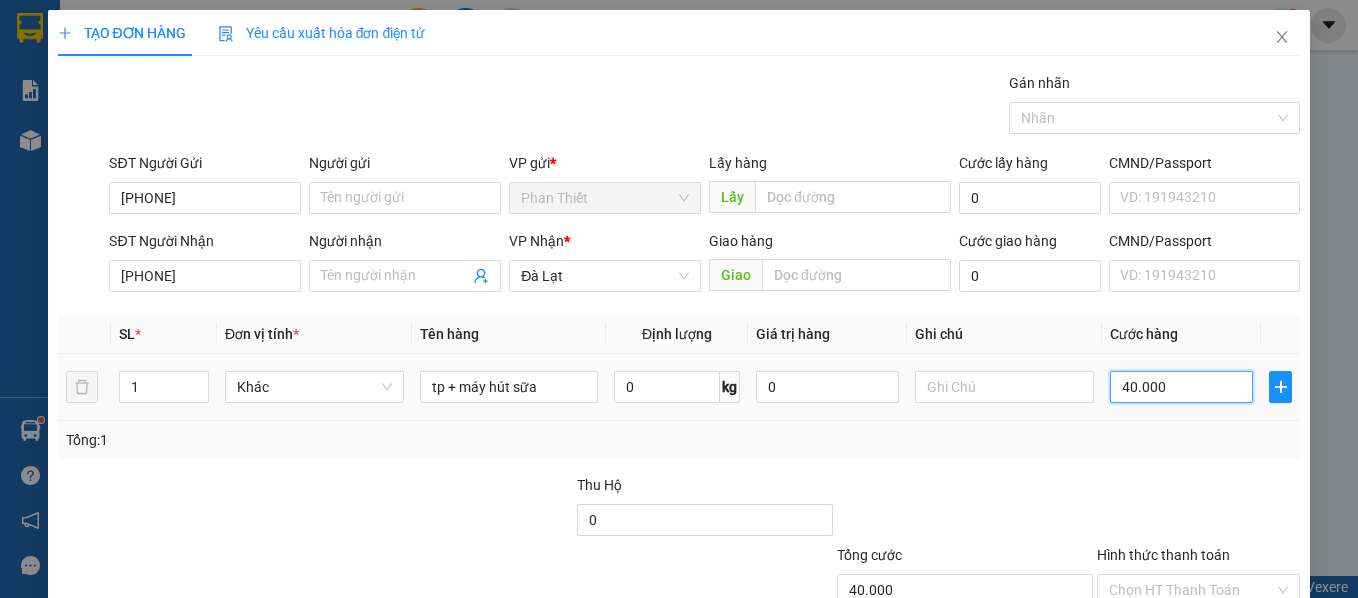 click on "40.000" at bounding box center (1181, 387) 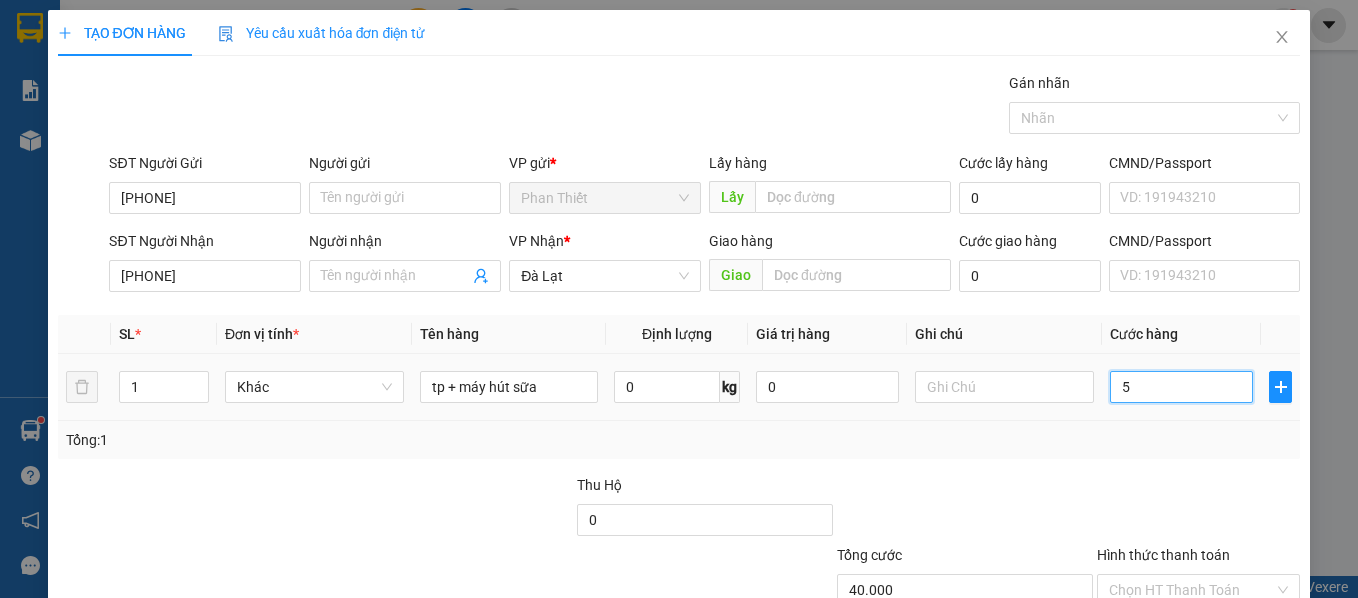 type on "5" 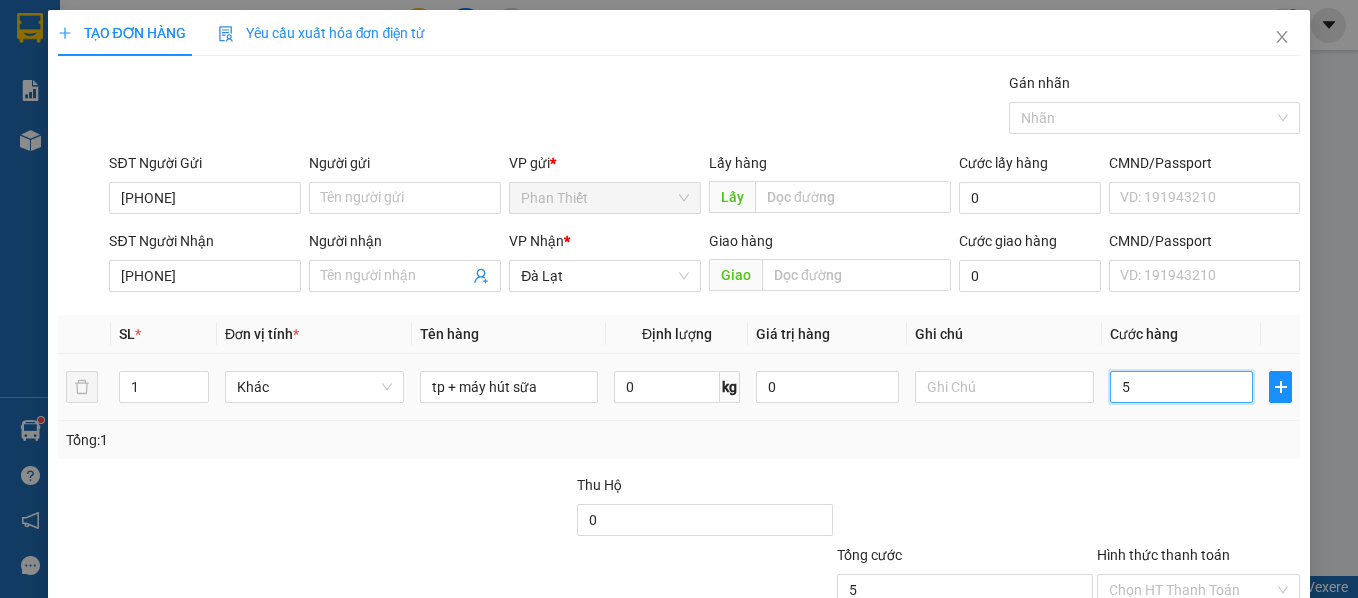 type on "50" 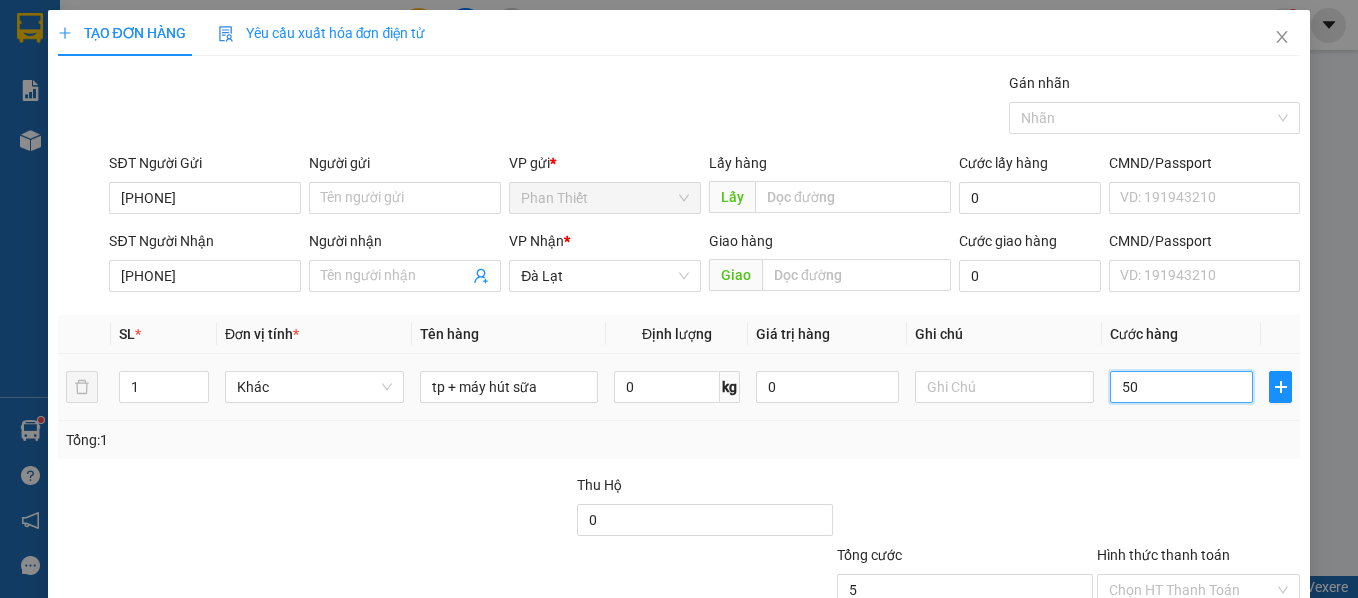 type on "50" 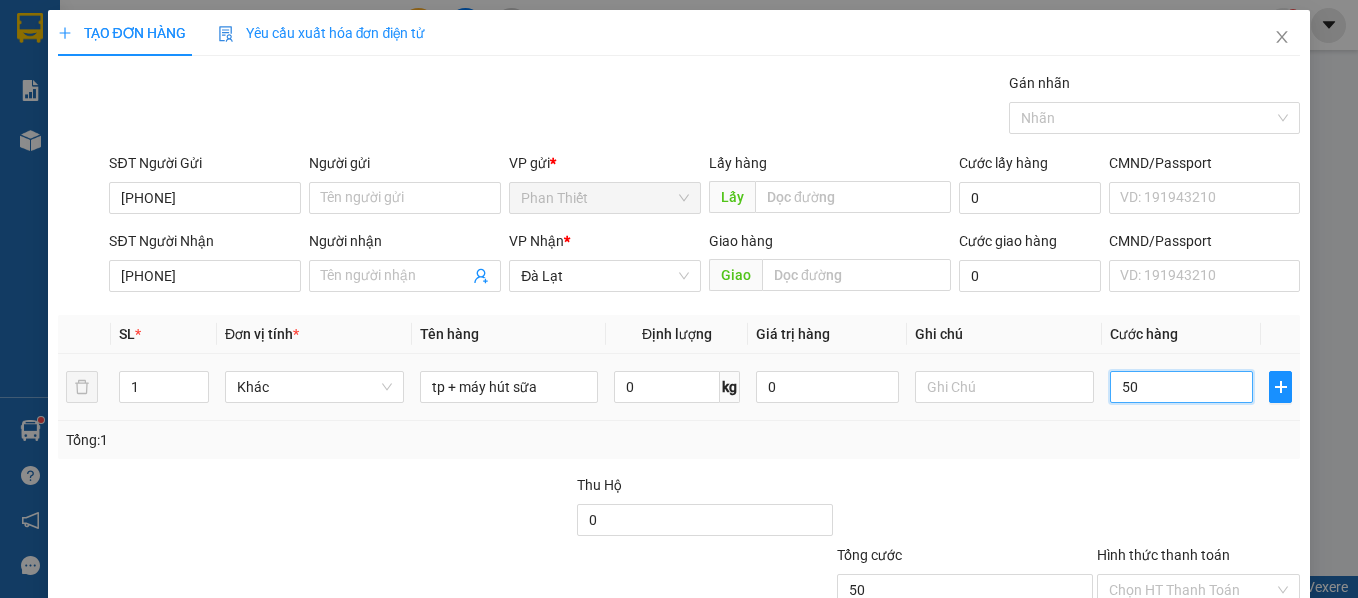 type on "50" 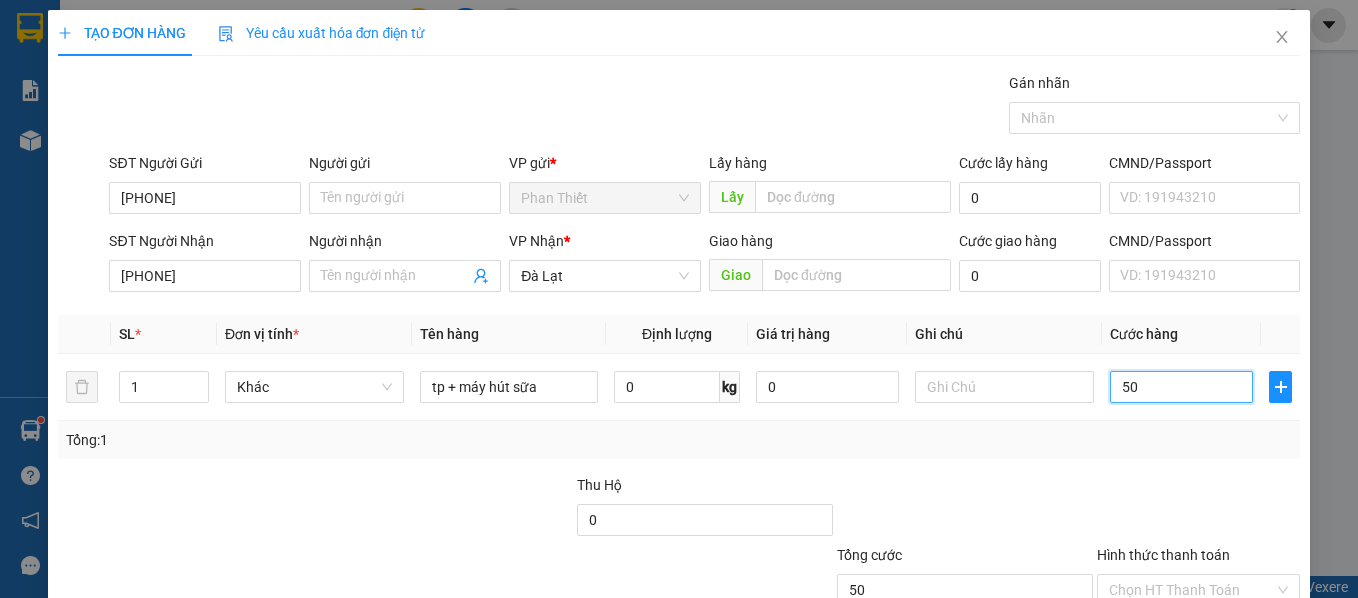 type on "50" 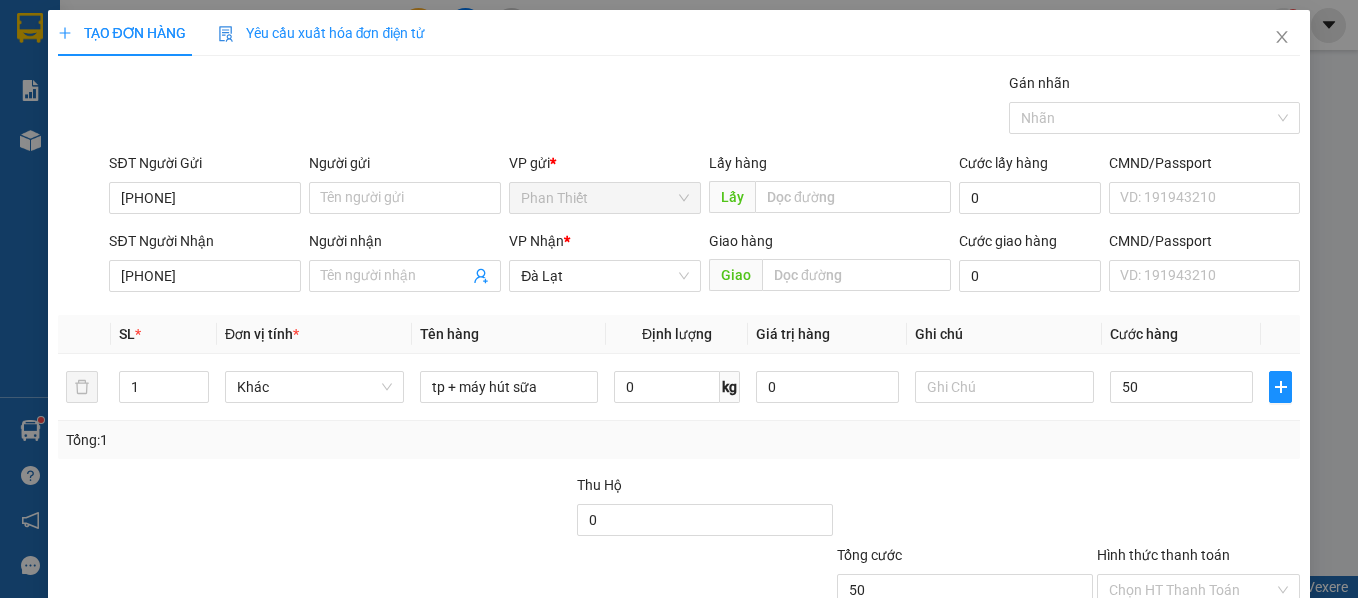 type on "50.000" 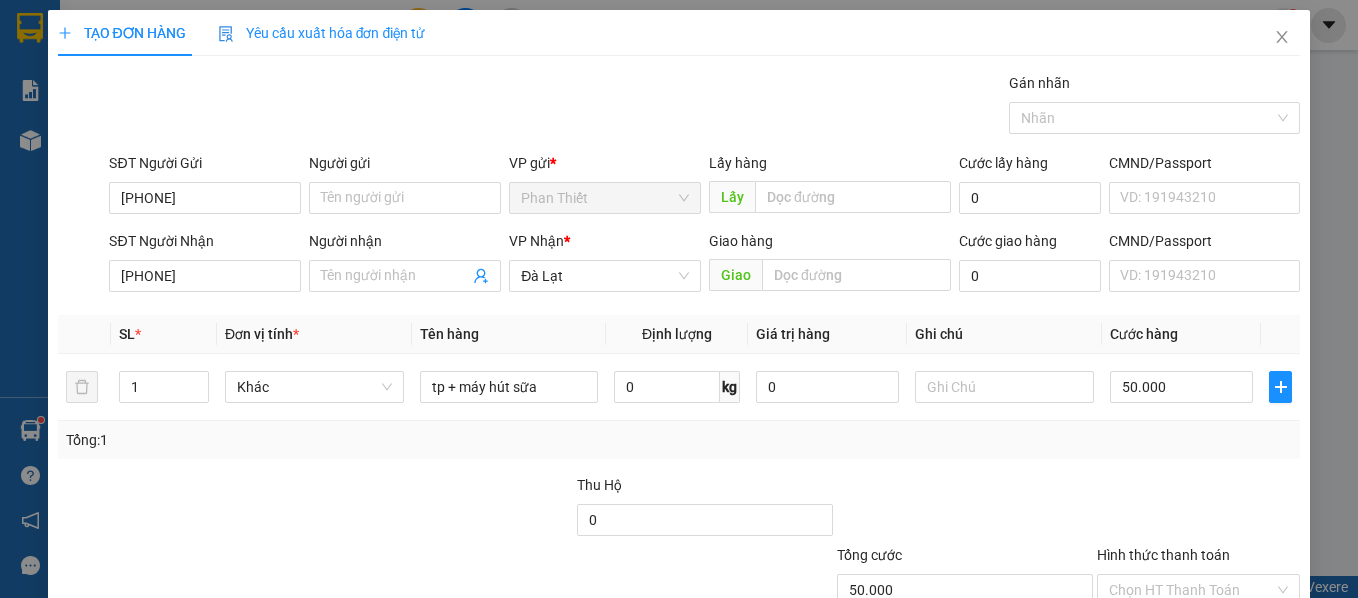 click on "Tổng:  1" at bounding box center [679, 440] 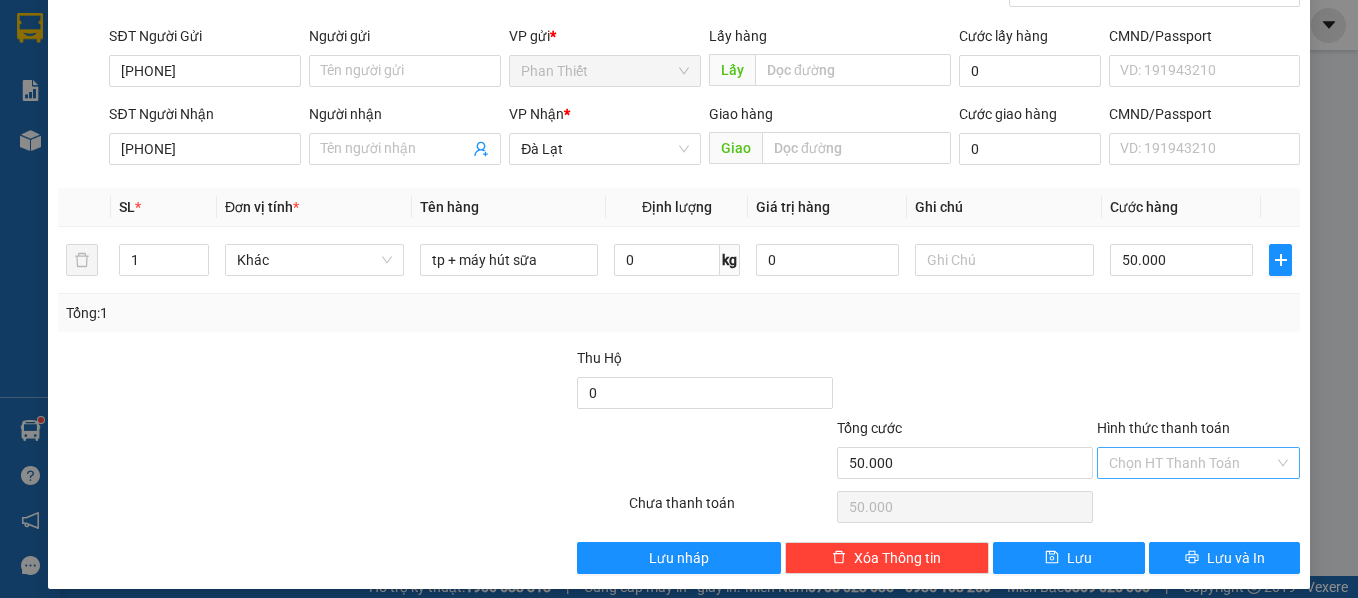 scroll, scrollTop: 142, scrollLeft: 0, axis: vertical 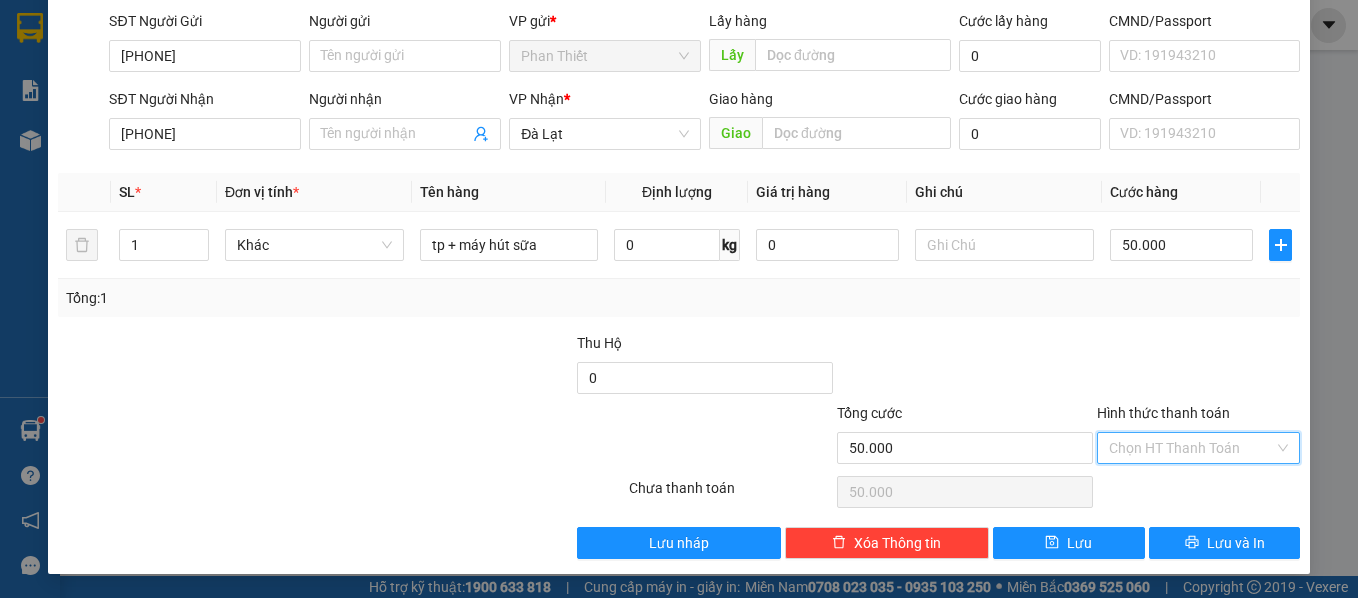 click on "Hình thức thanh toán" at bounding box center (1192, 448) 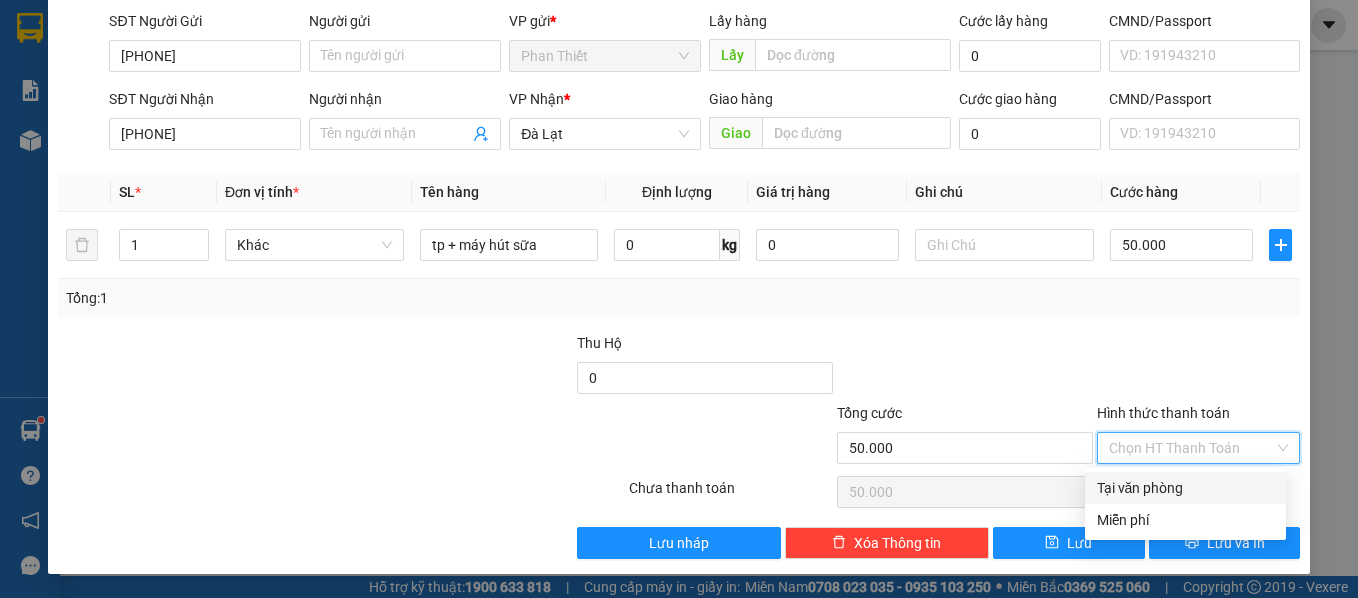 click on "Tại văn phòng" at bounding box center [1185, 488] 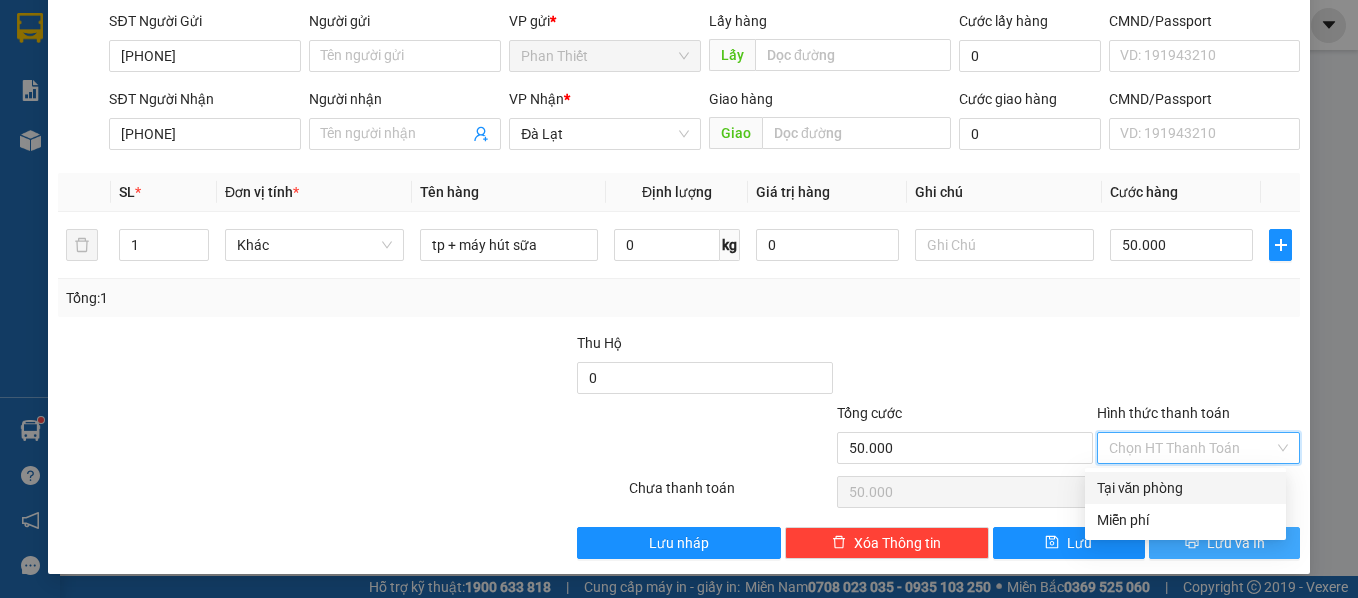 type on "0" 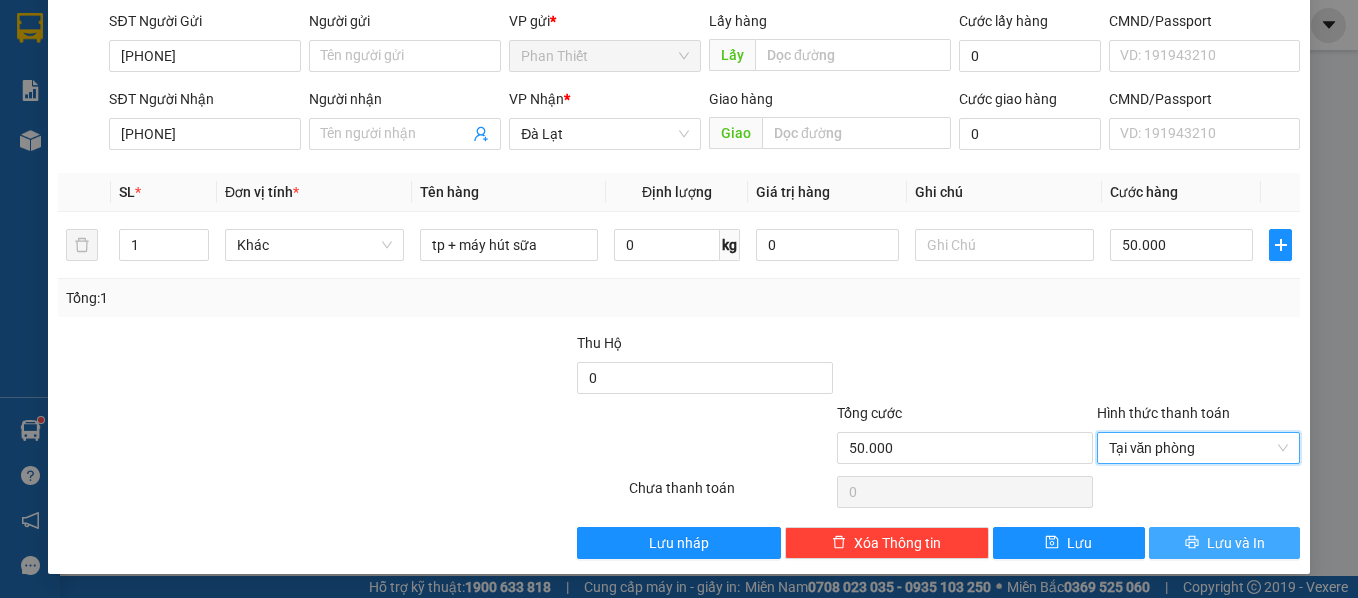 click on "Lưu và In" at bounding box center [1236, 543] 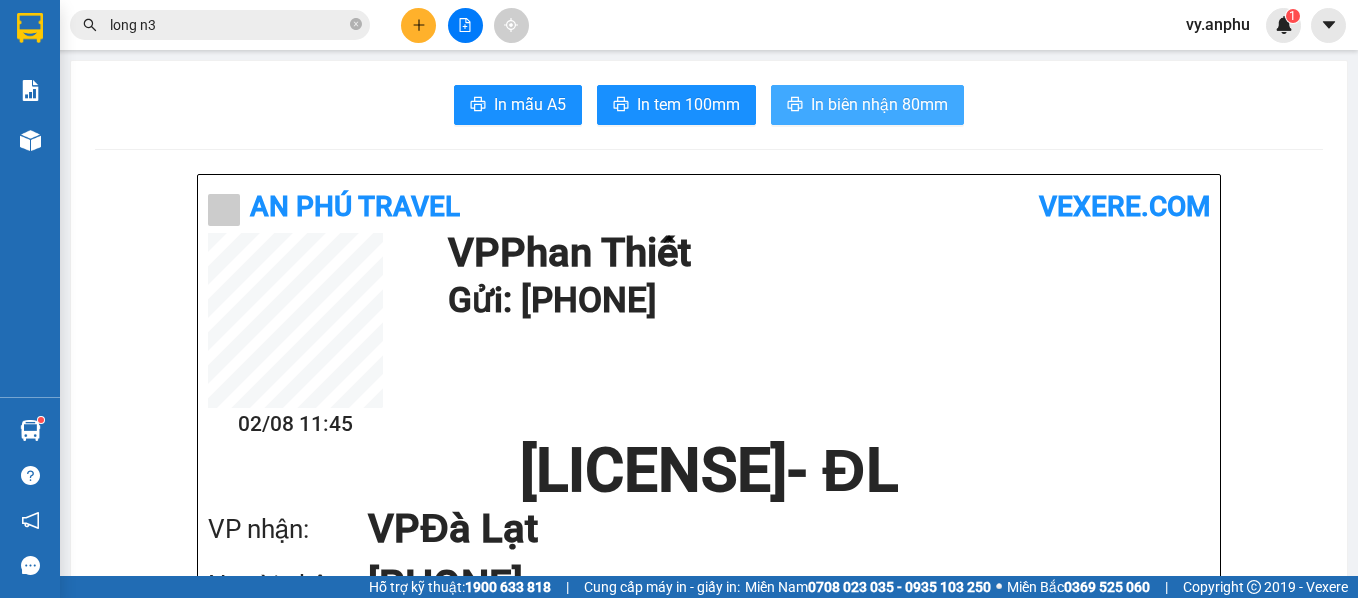 click on "In biên nhận 80mm" at bounding box center [879, 104] 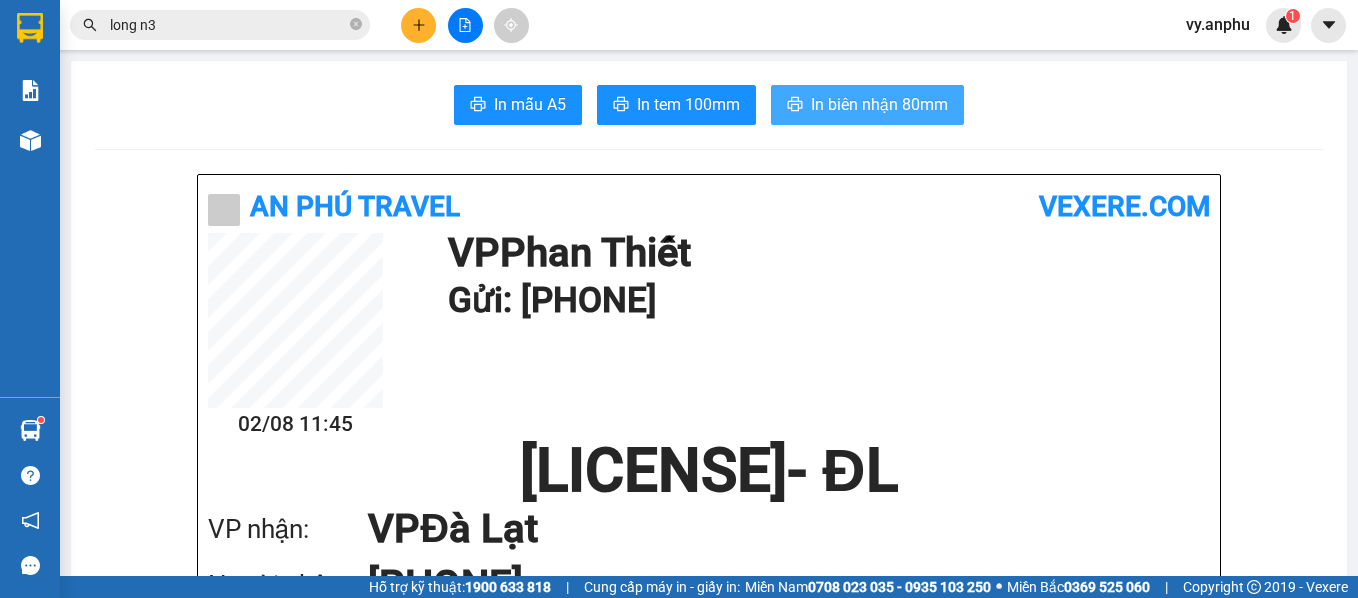 scroll, scrollTop: 0, scrollLeft: 0, axis: both 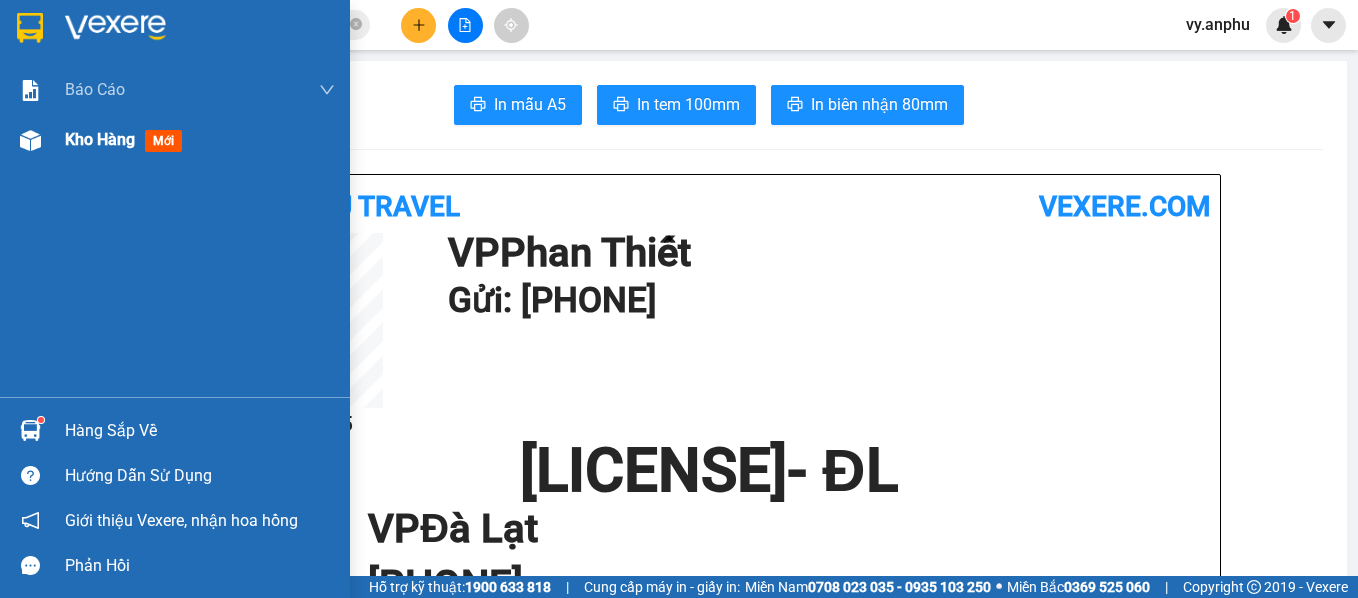 drag, startPoint x: 104, startPoint y: 143, endPoint x: 110, endPoint y: 126, distance: 18.027756 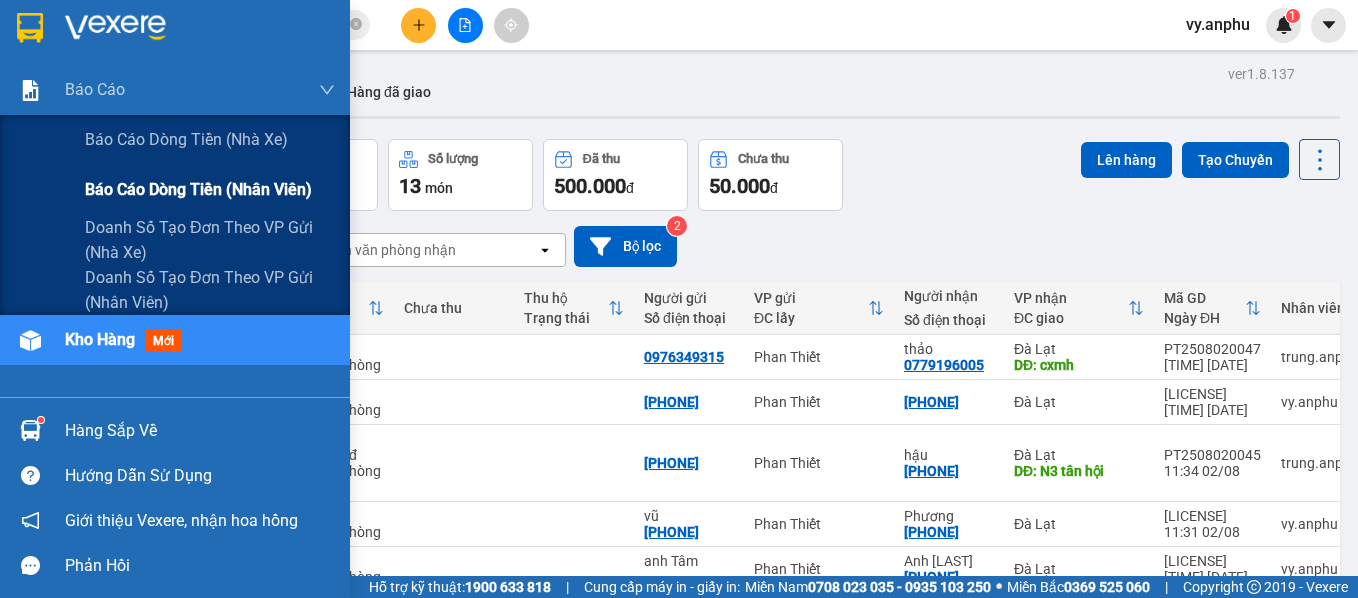 click on "Báo cáo dòng tiền (nhân viên)" at bounding box center (198, 189) 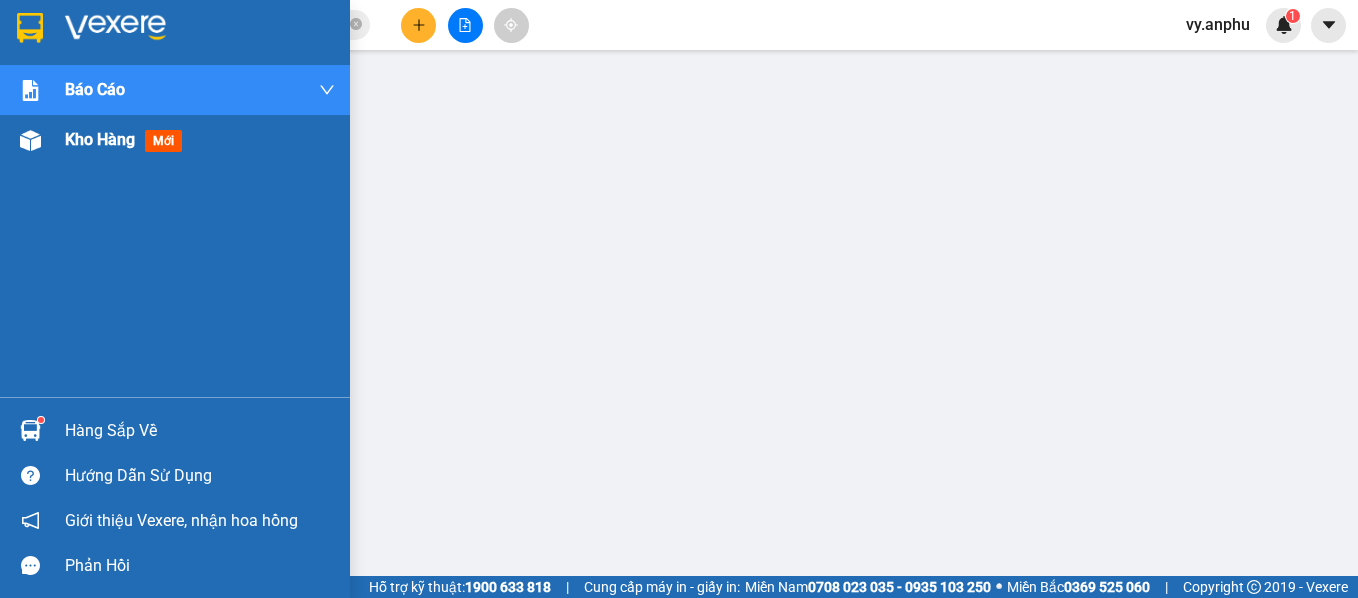 drag, startPoint x: 82, startPoint y: 151, endPoint x: 17, endPoint y: 4, distance: 160.72958 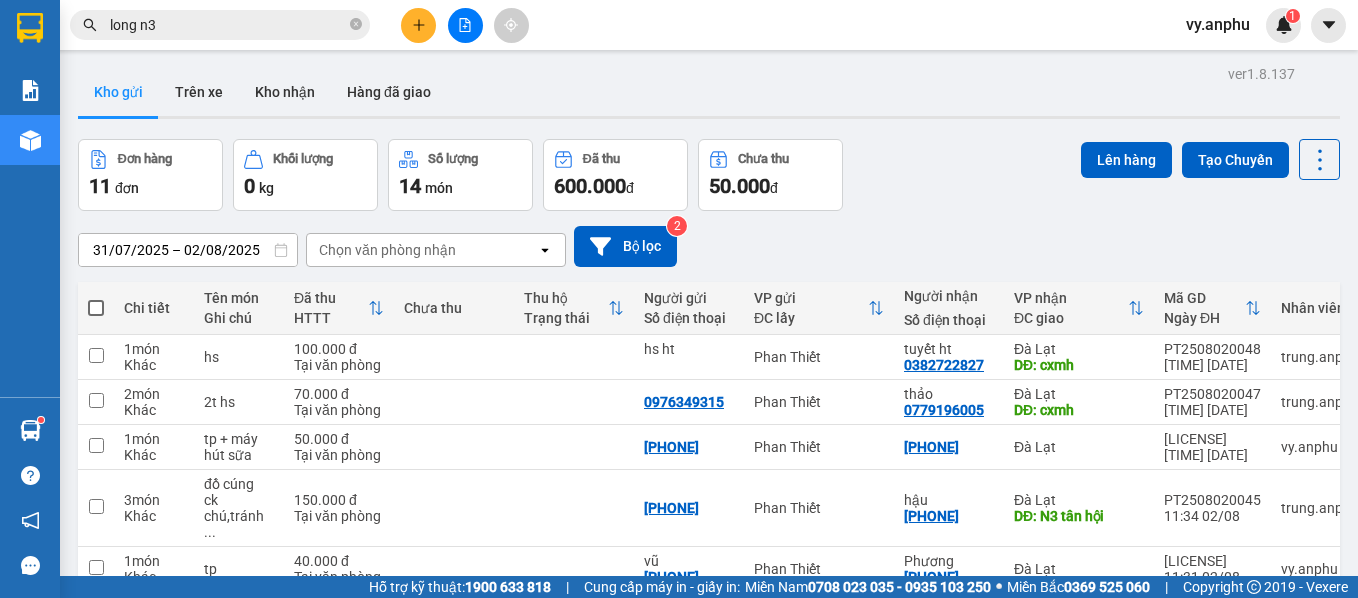 scroll, scrollTop: 100, scrollLeft: 0, axis: vertical 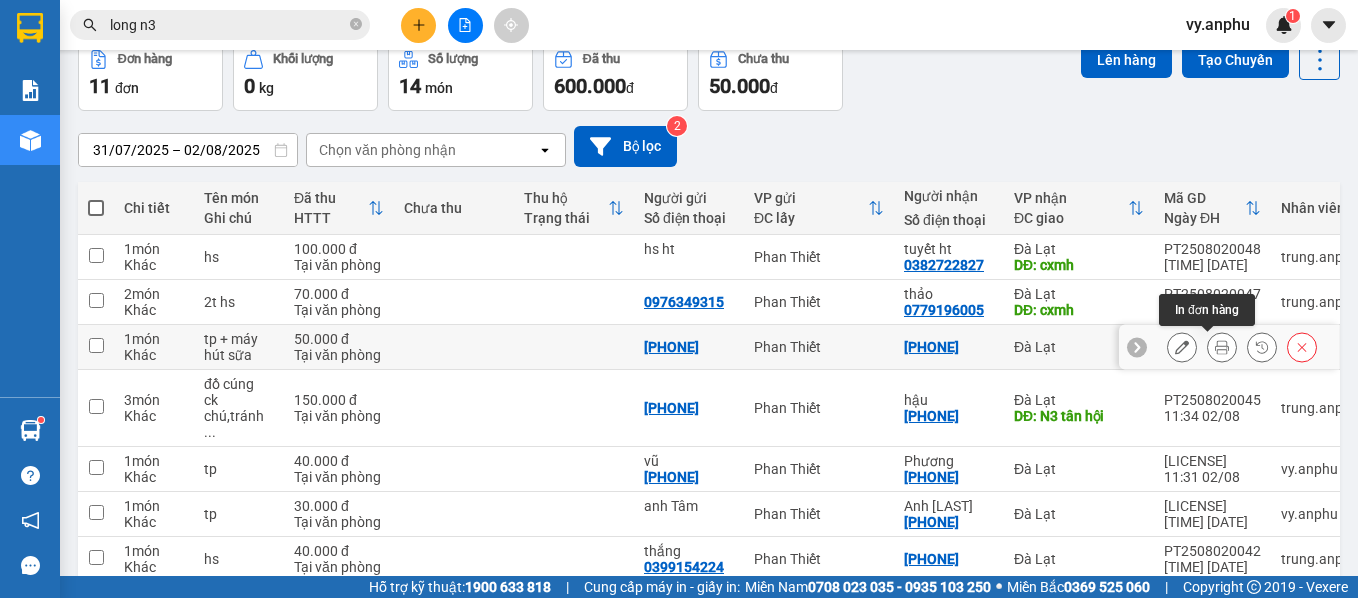click at bounding box center [1222, 347] 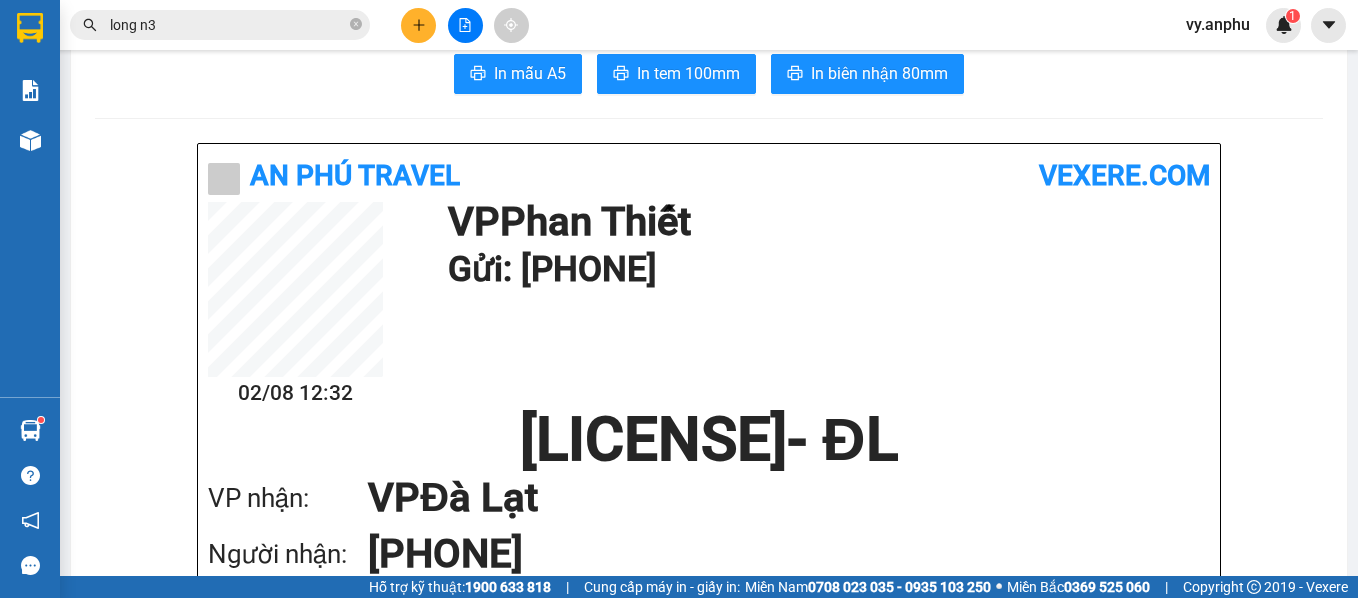scroll, scrollTop: 0, scrollLeft: 0, axis: both 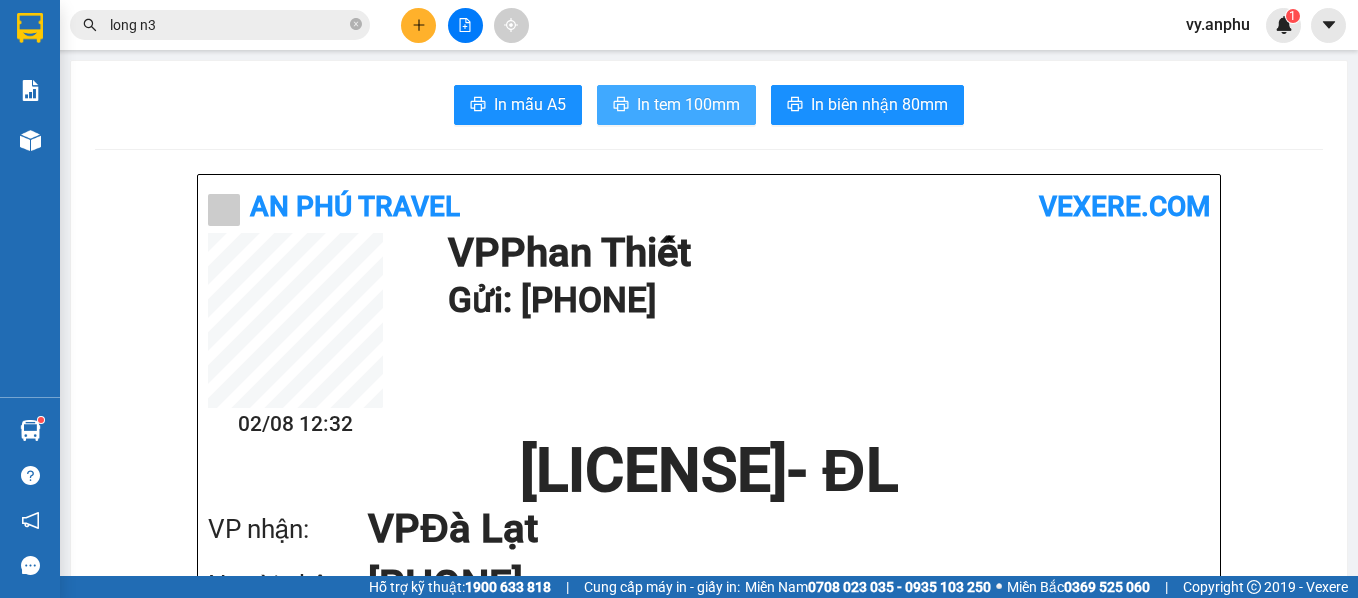 click on "In tem 100mm" at bounding box center [688, 104] 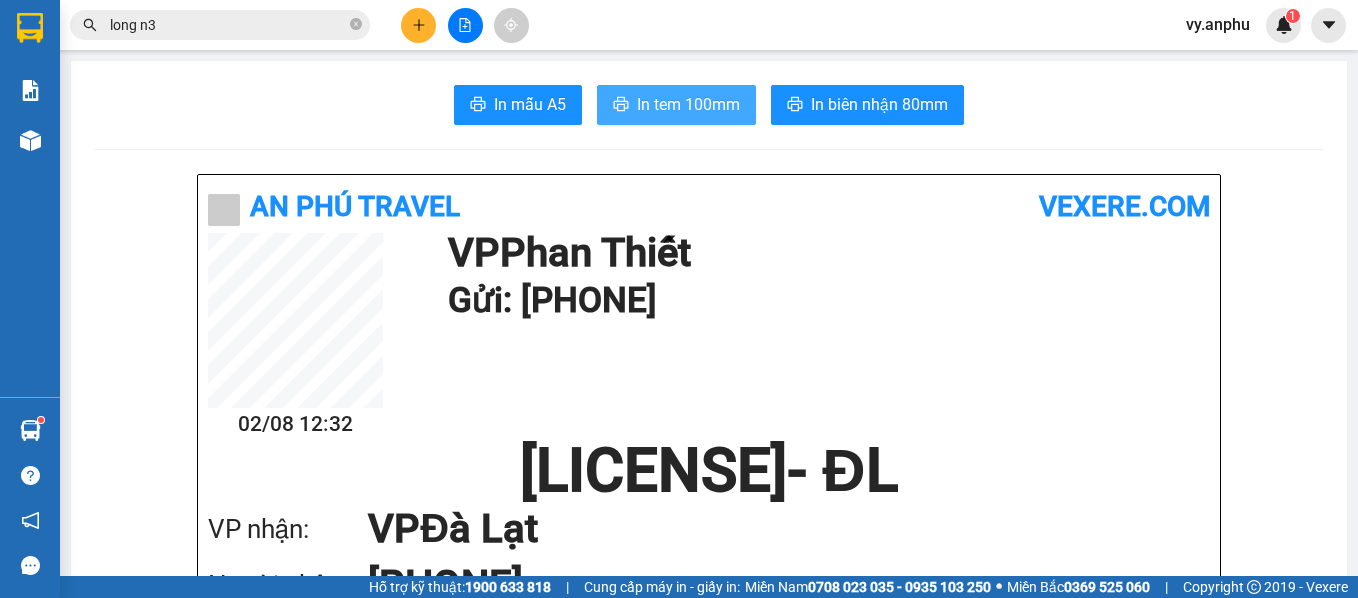 scroll, scrollTop: 0, scrollLeft: 0, axis: both 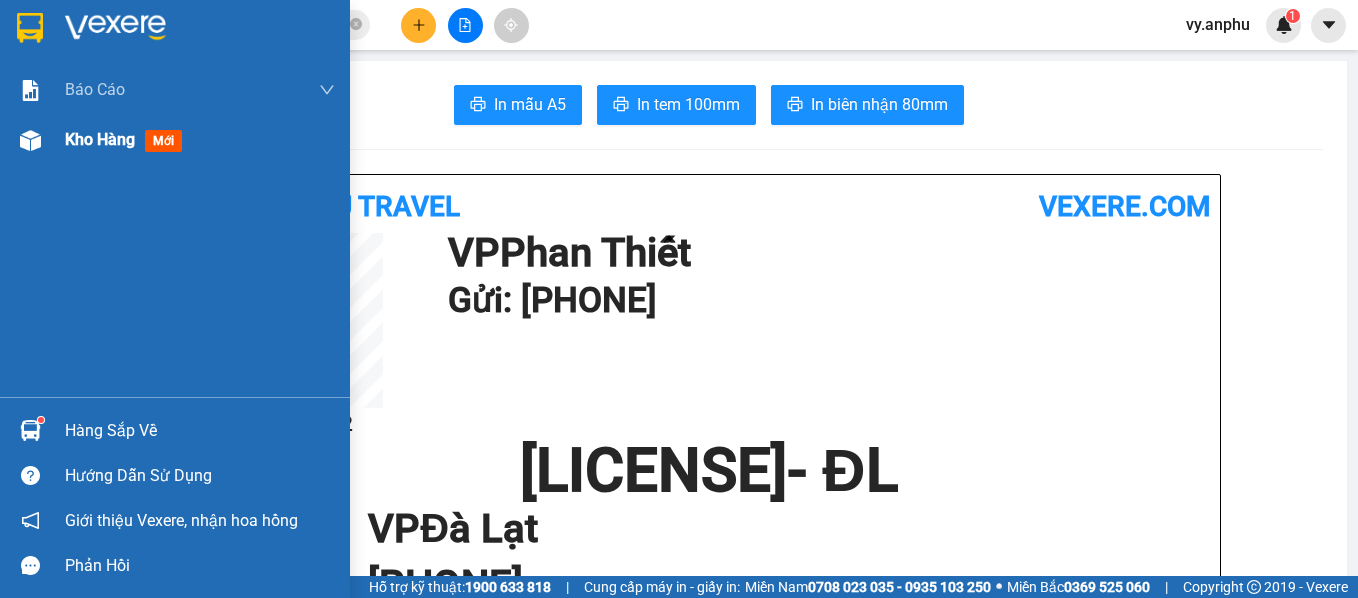 click on "Kho hàng mới" at bounding box center (200, 140) 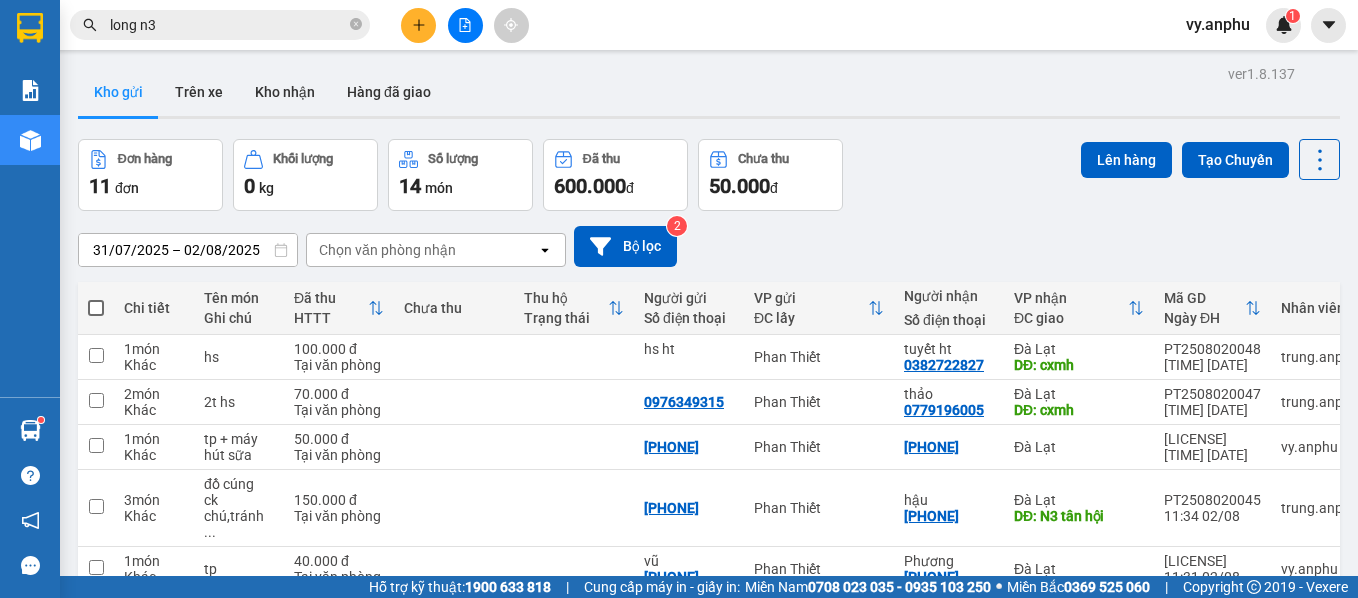 click on "long n3" at bounding box center [228, 25] 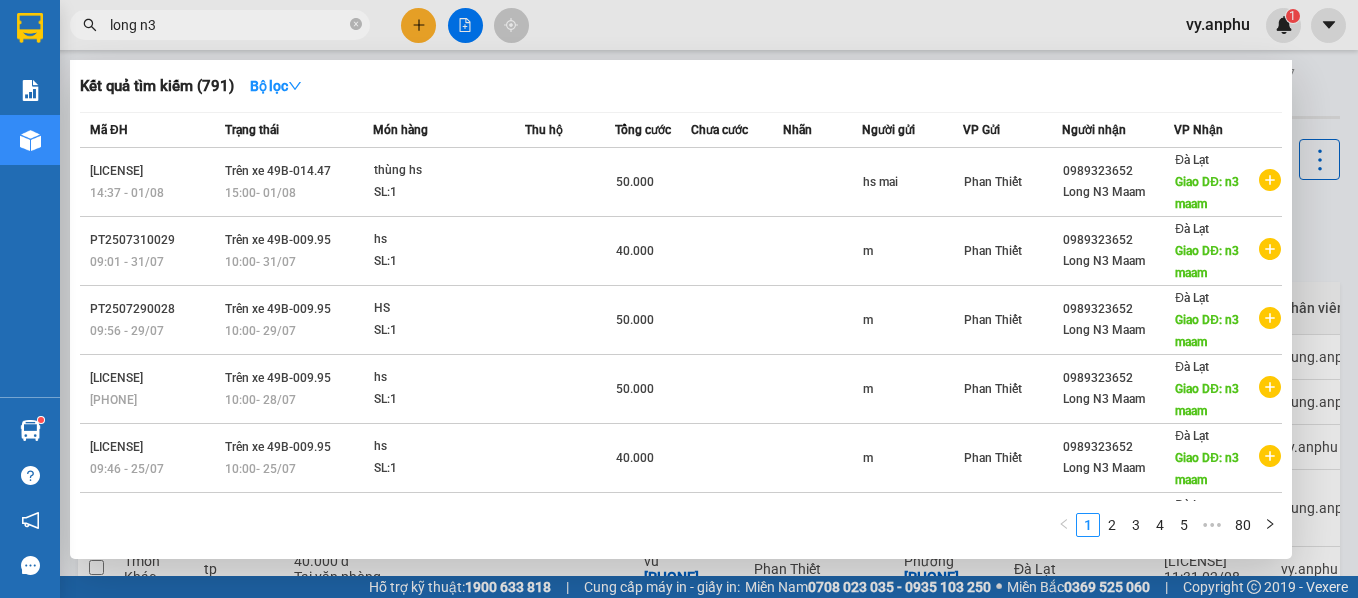 click on "long n3" at bounding box center [228, 25] 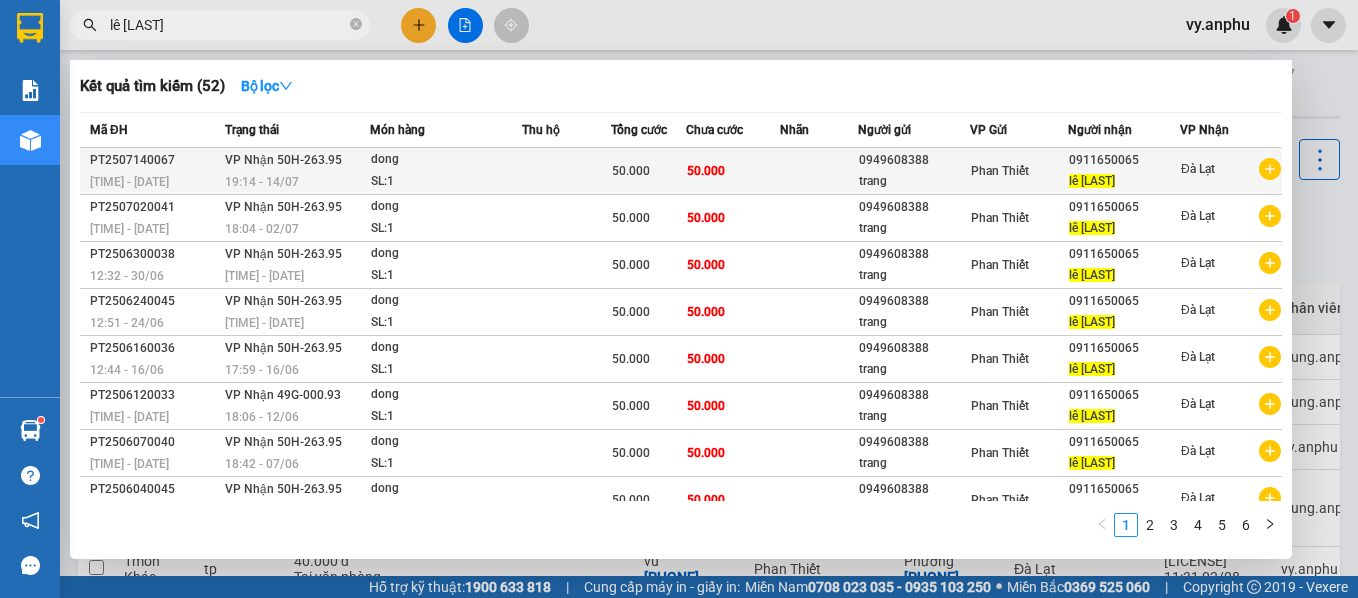 type on "lê [LAST]" 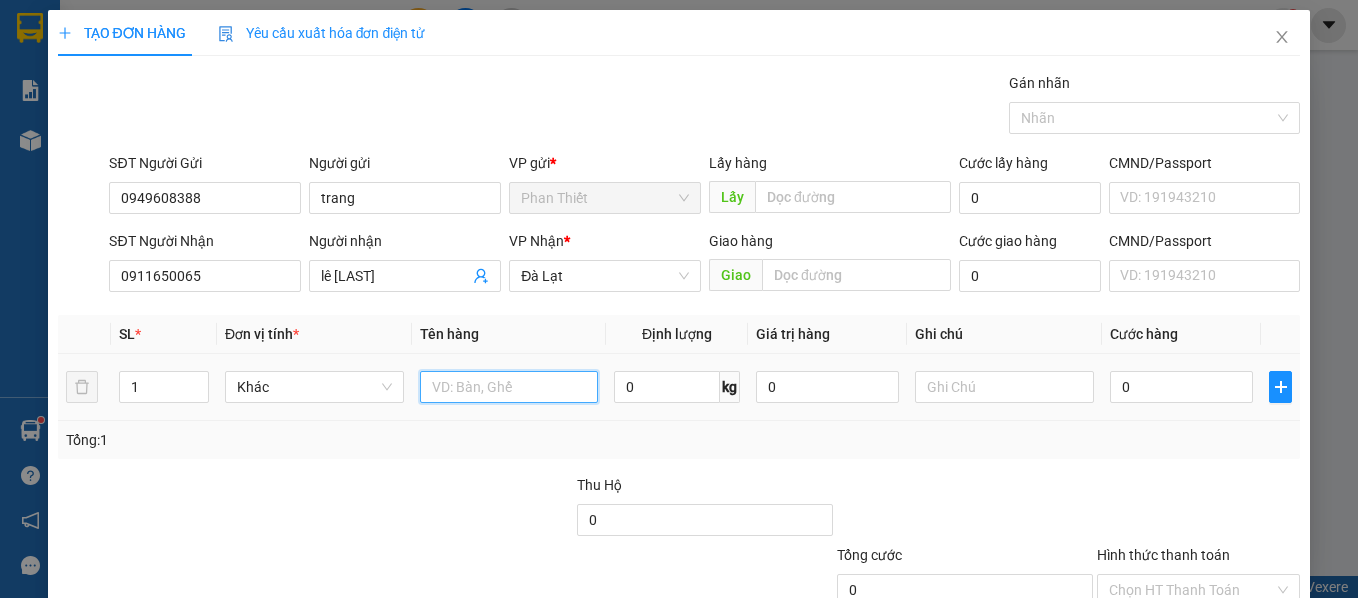 click at bounding box center (509, 387) 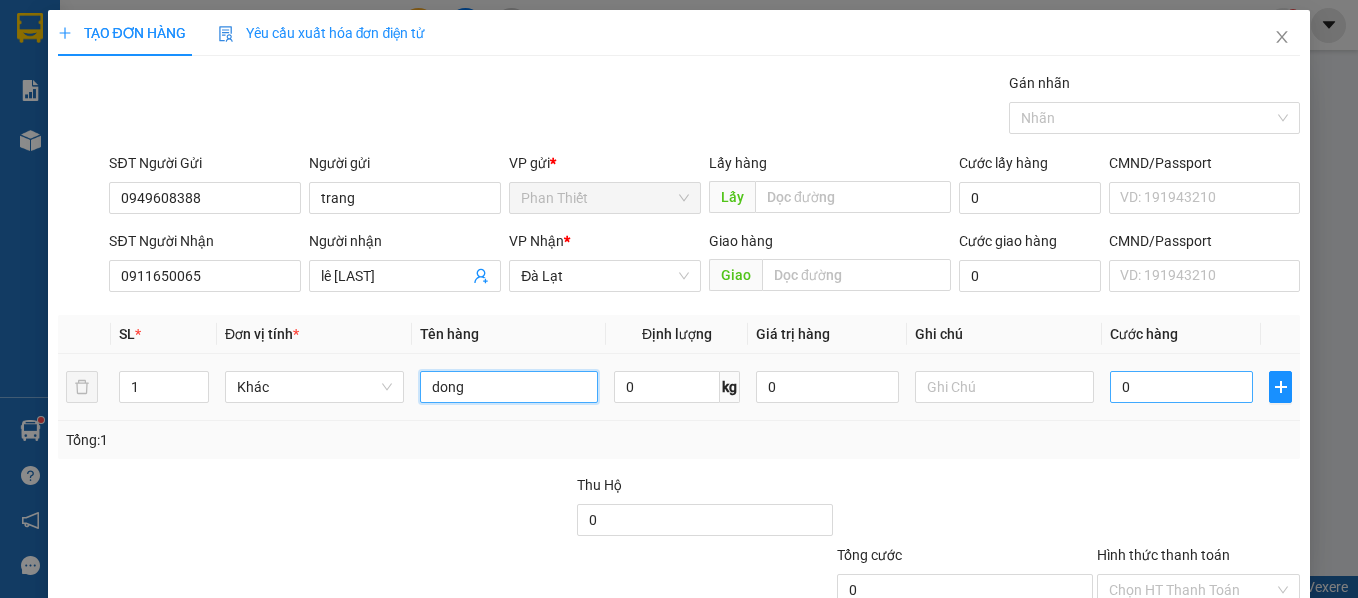 type on "dong" 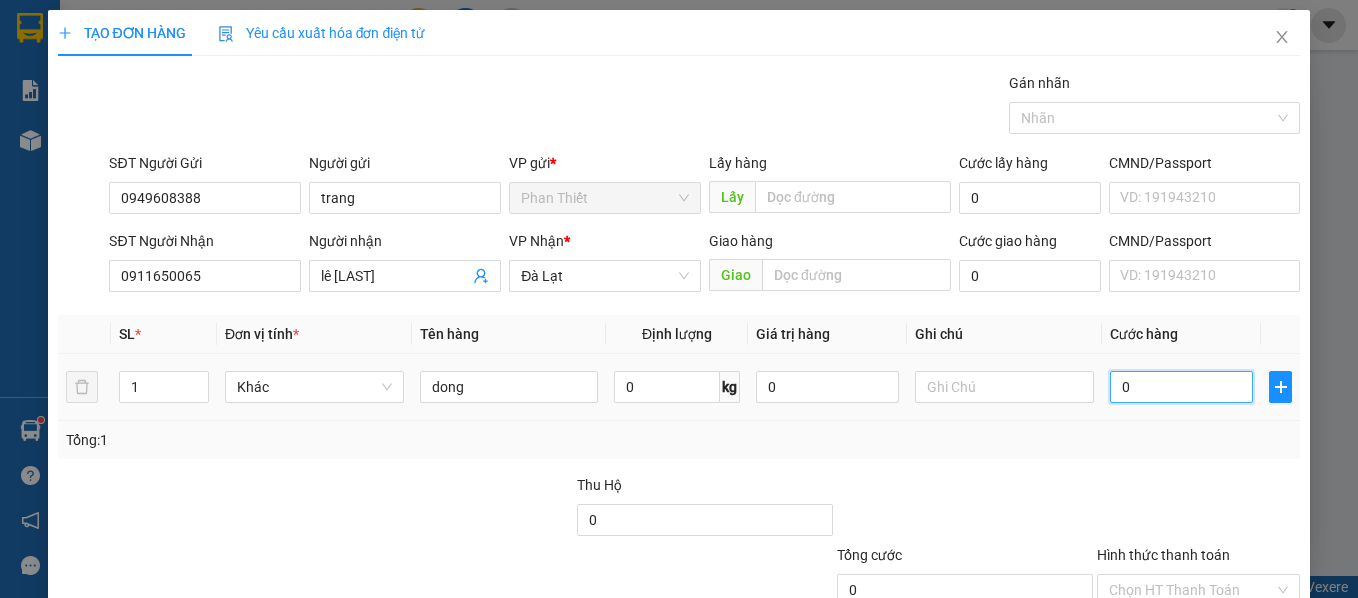 click on "0" at bounding box center (1181, 387) 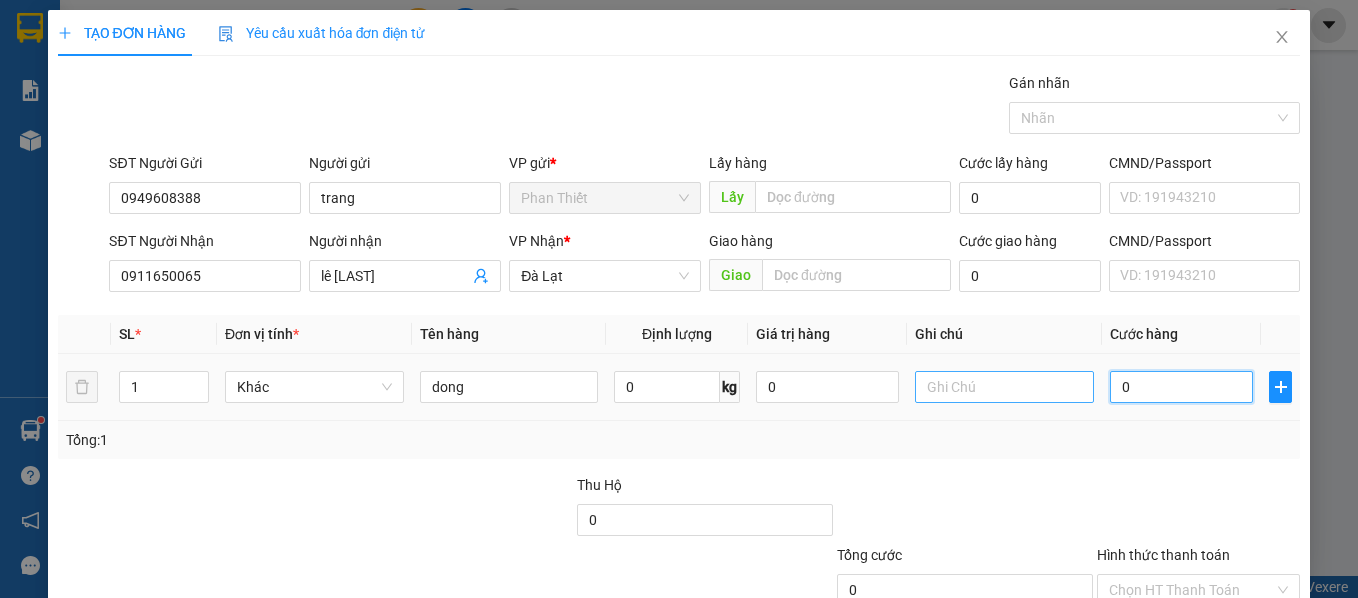 type on "1" 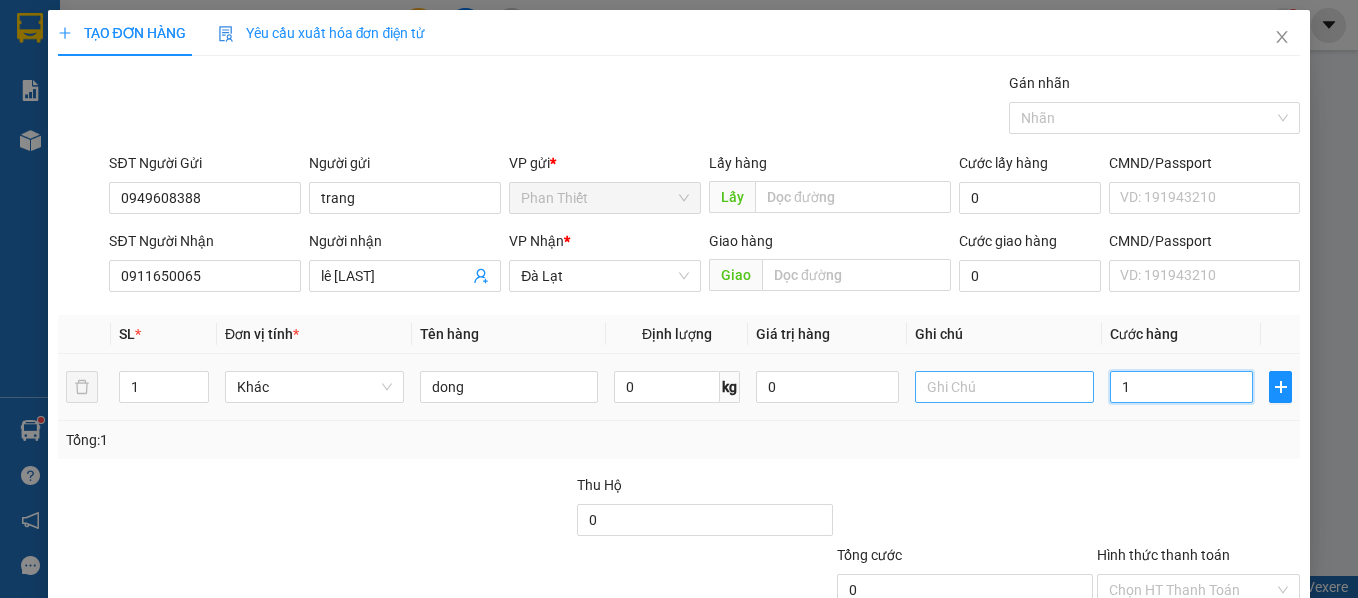 type on "1" 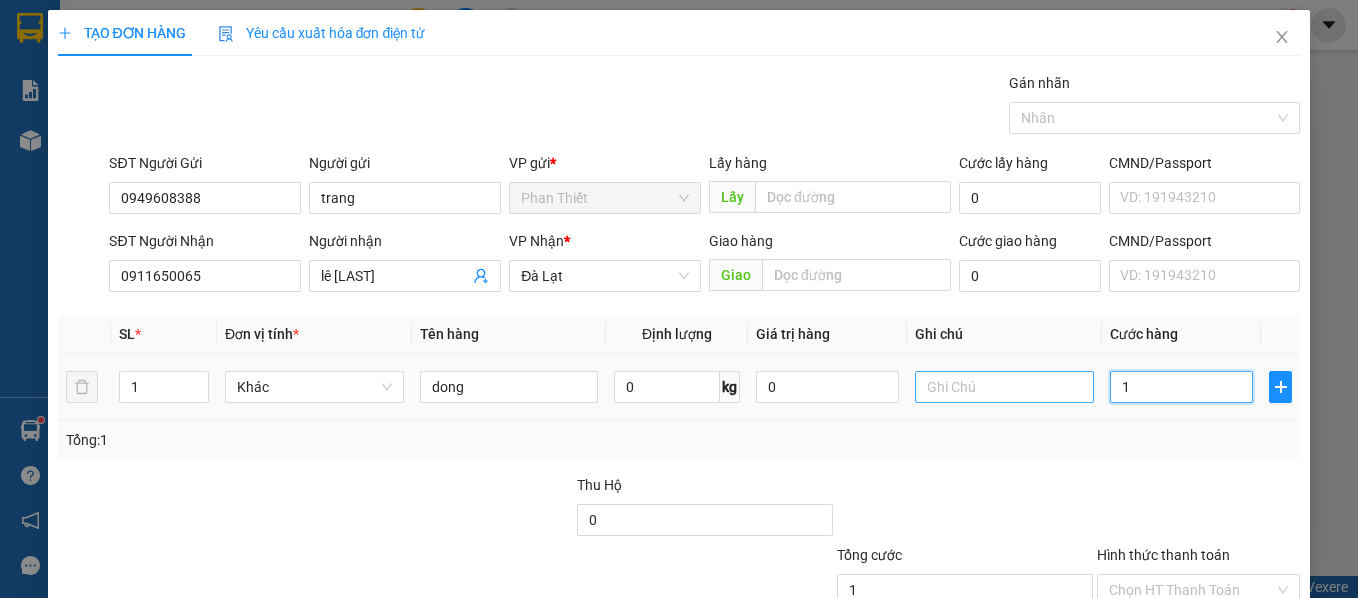 type on "10" 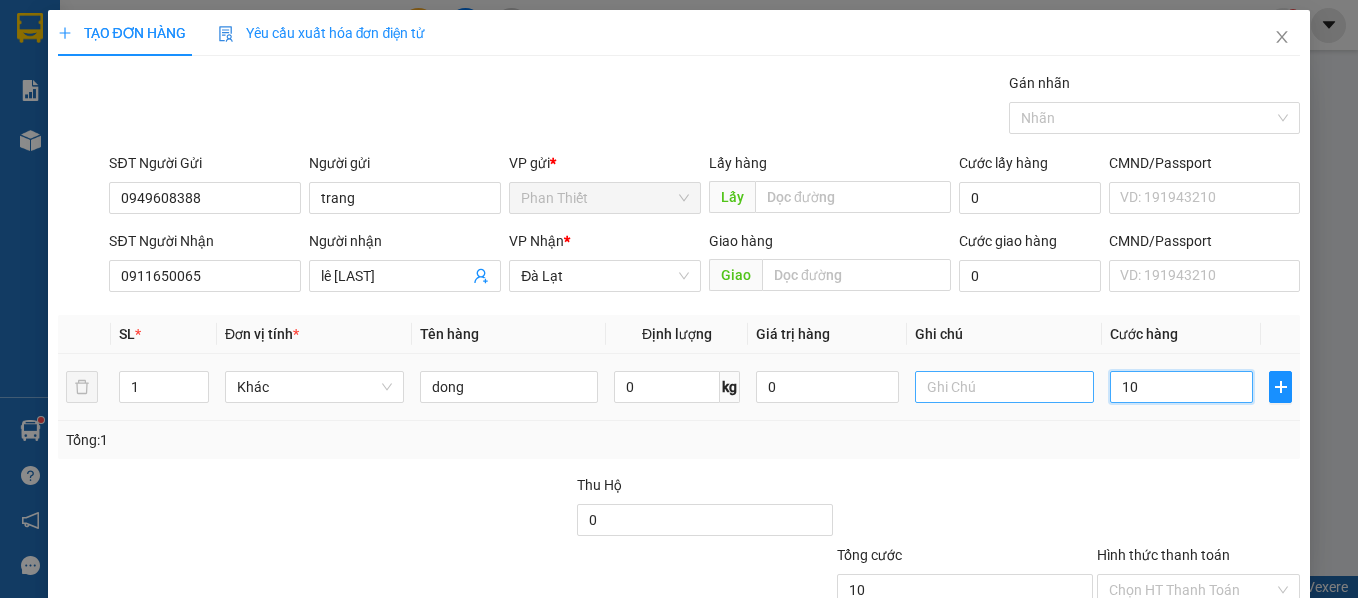 type on "100" 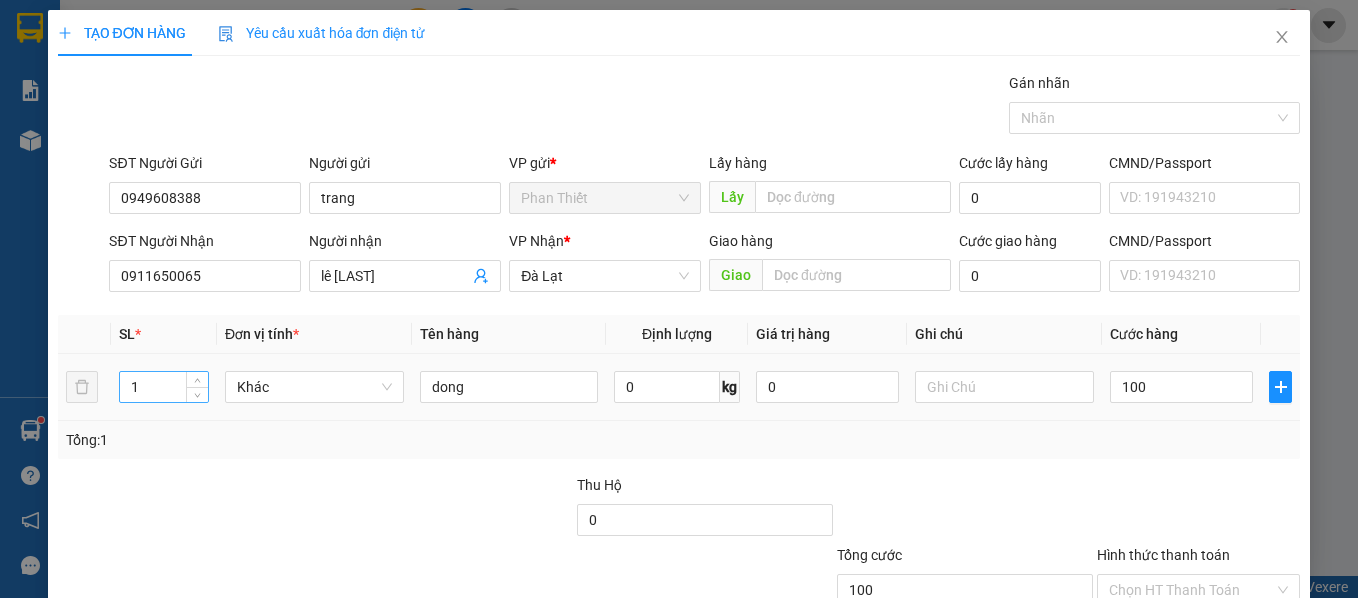 type on "100.000" 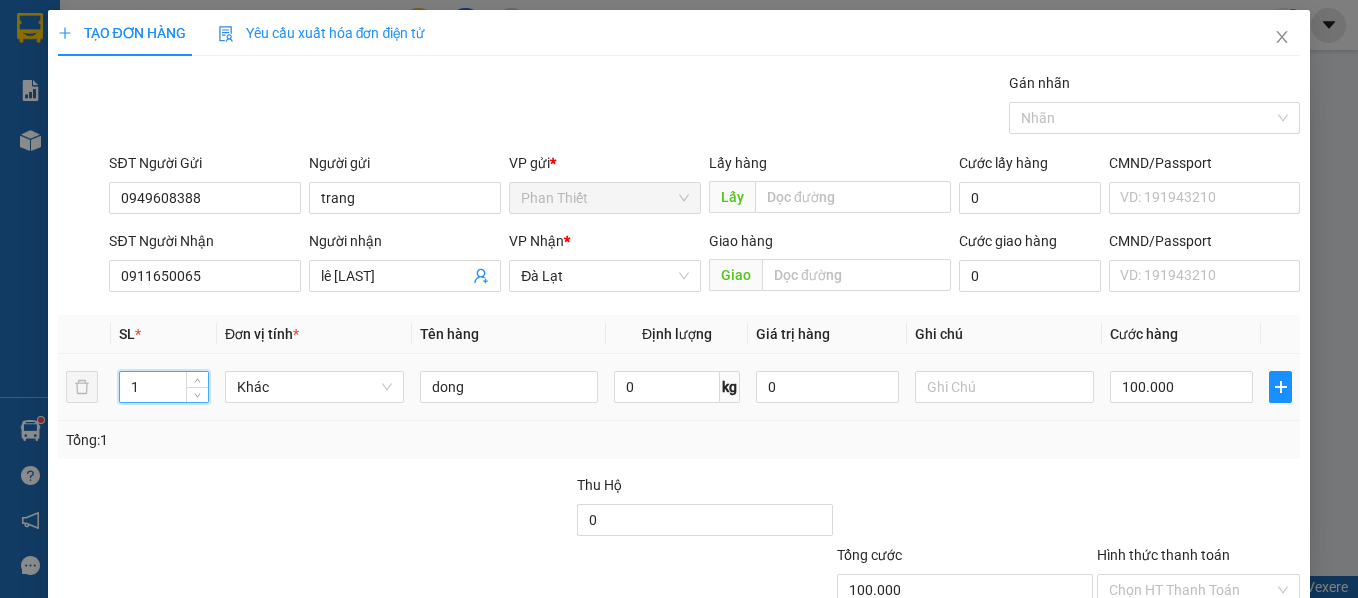 click on "1 Khác dong 0 kg 0 100.000" at bounding box center (679, 387) 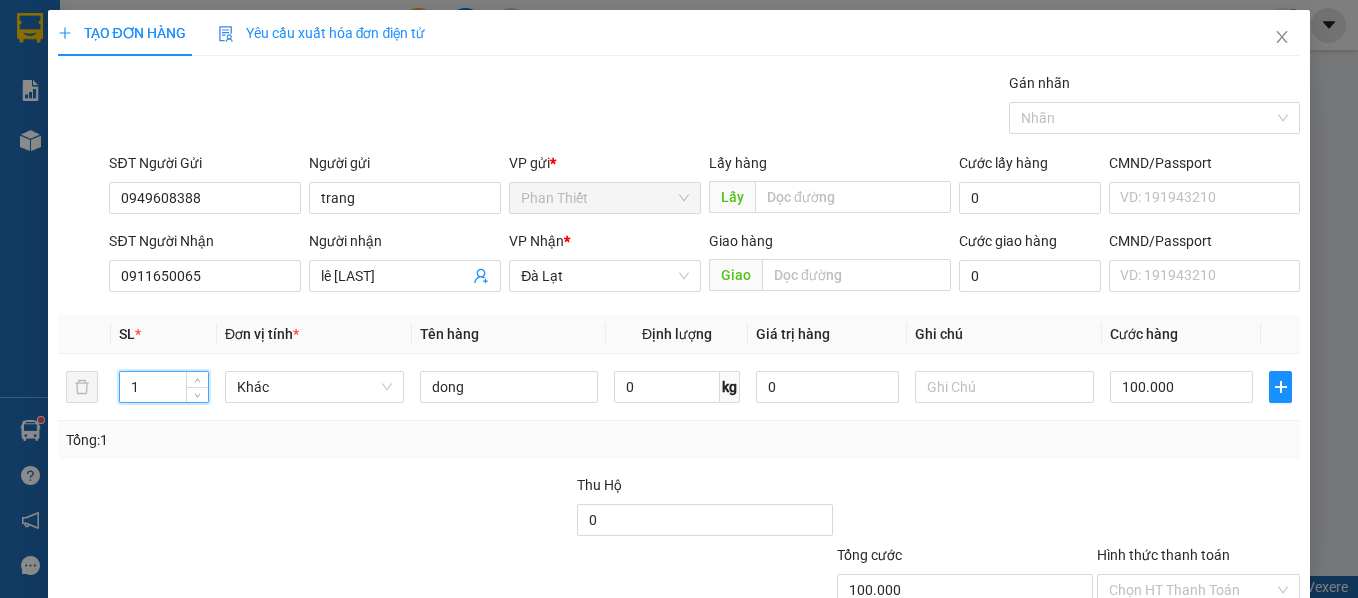 drag, startPoint x: 1052, startPoint y: 476, endPoint x: 1064, endPoint y: 466, distance: 15.6205 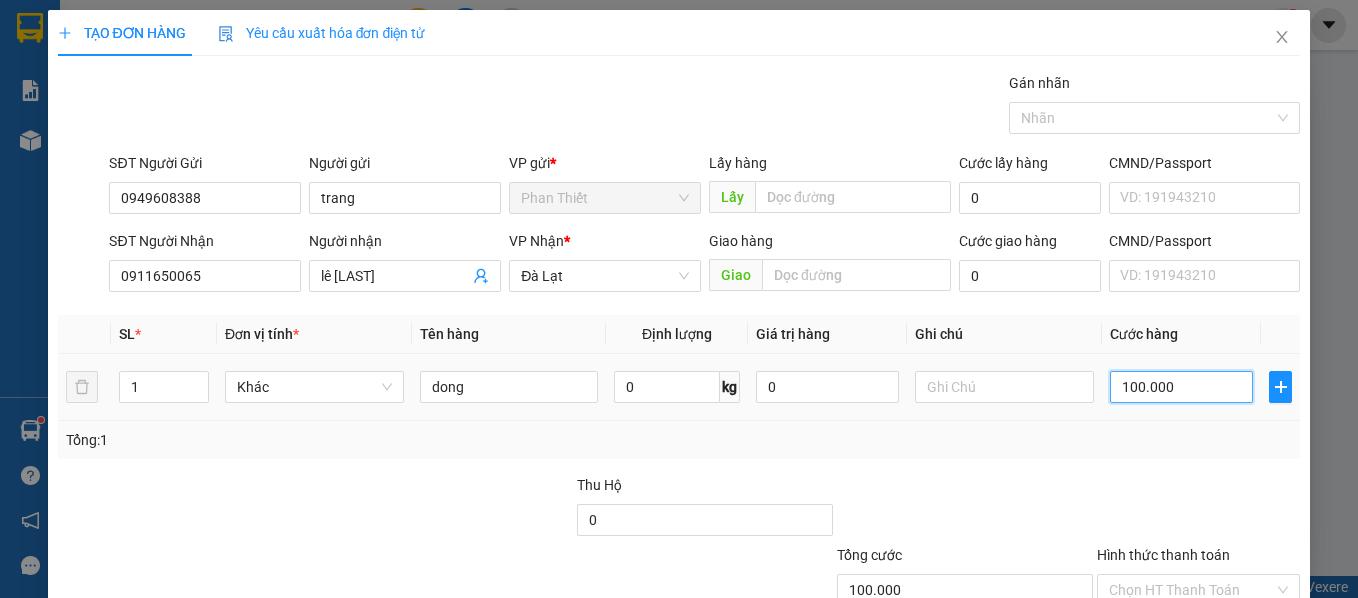 click on "100.000" at bounding box center (1181, 387) 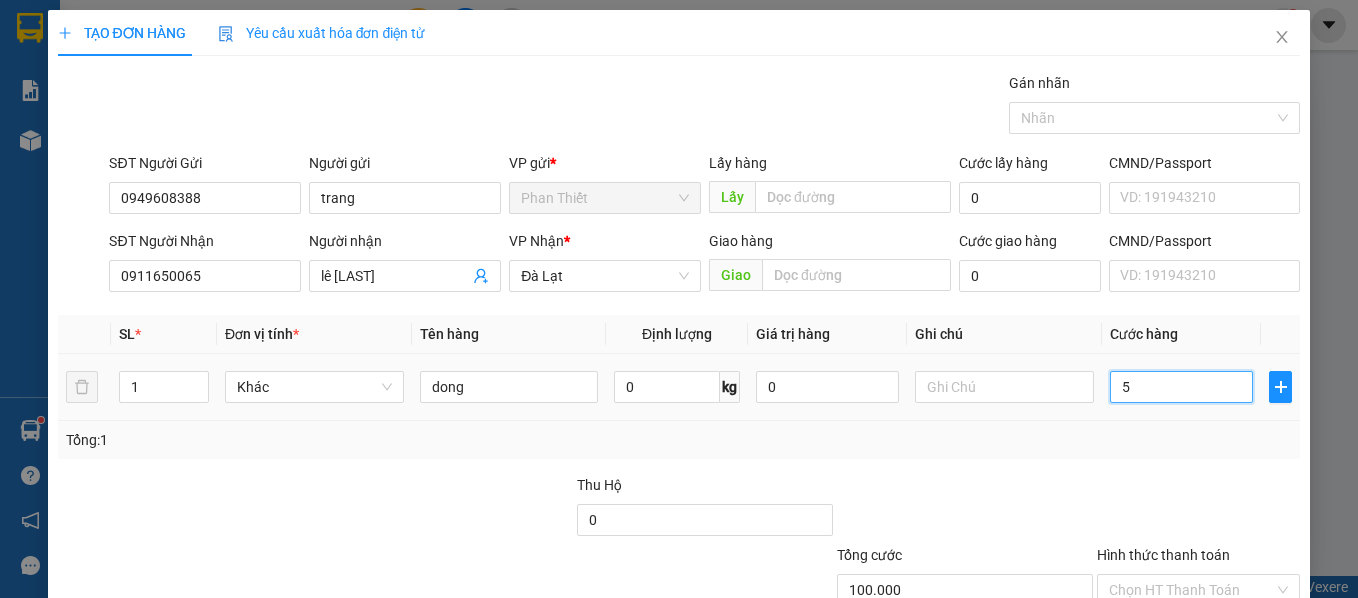 type on "5" 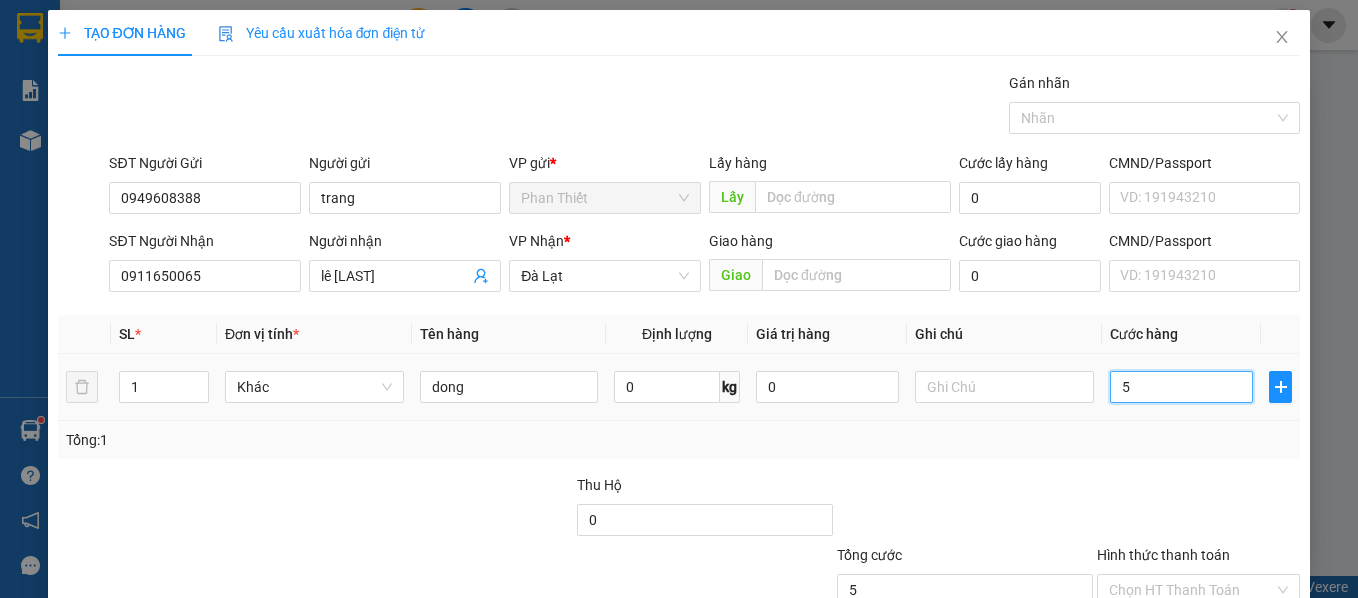 type on "50" 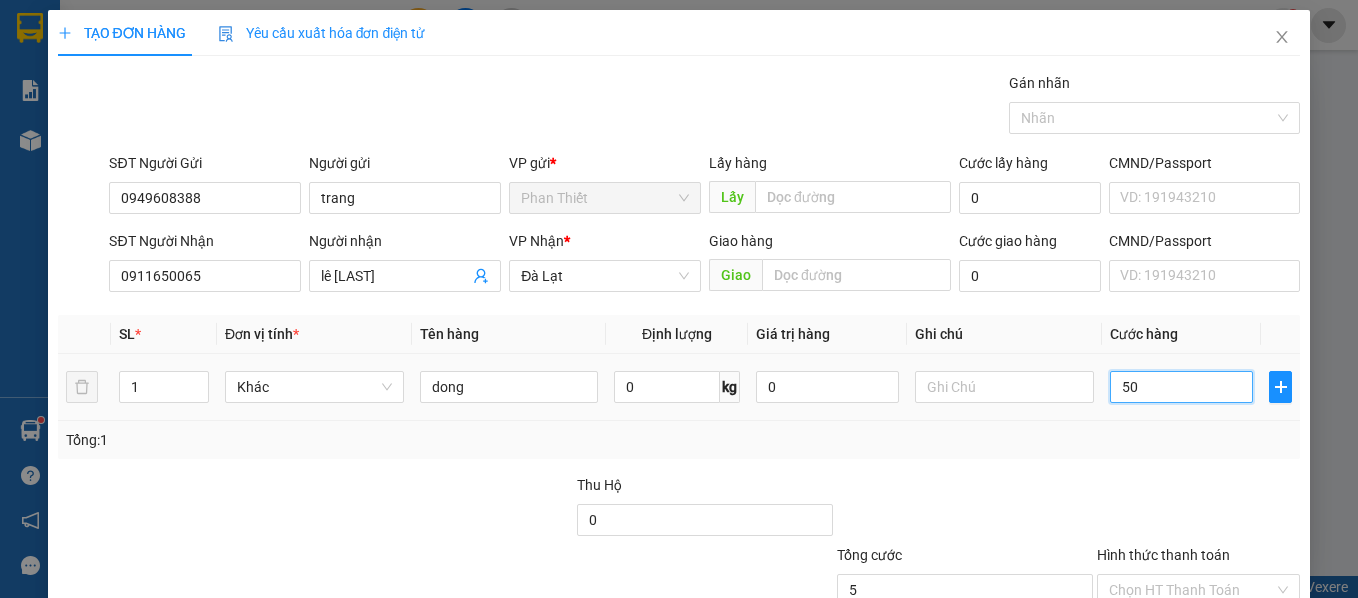 type on "50" 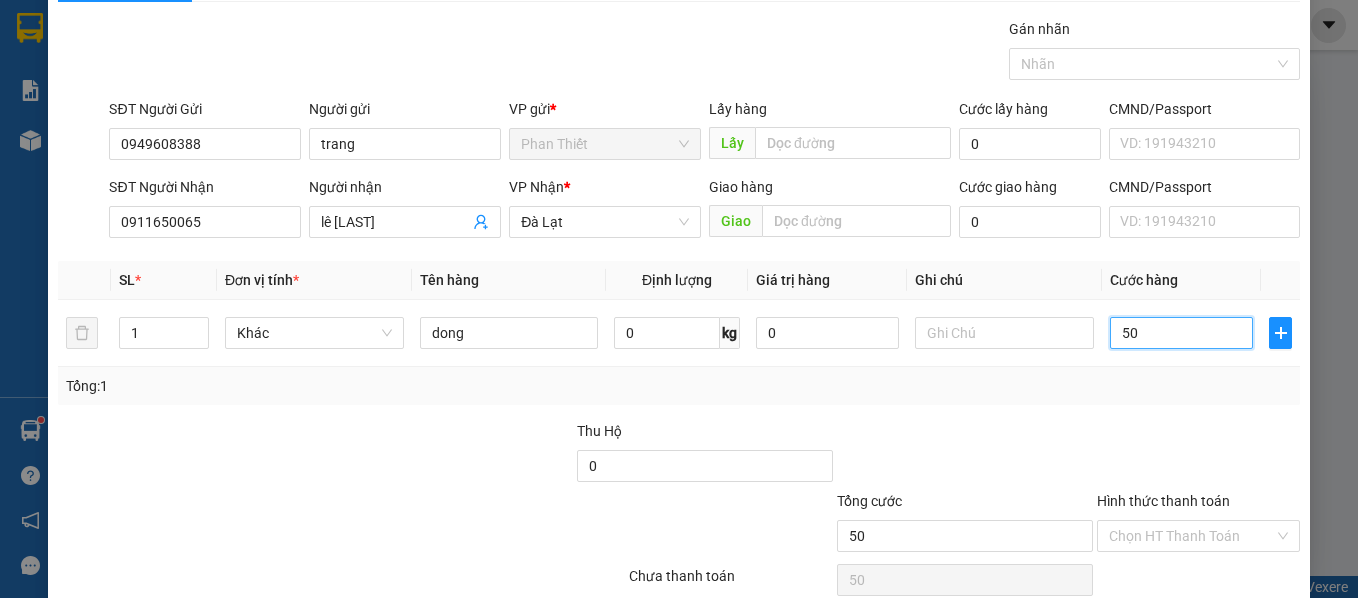 scroll, scrollTop: 142, scrollLeft: 0, axis: vertical 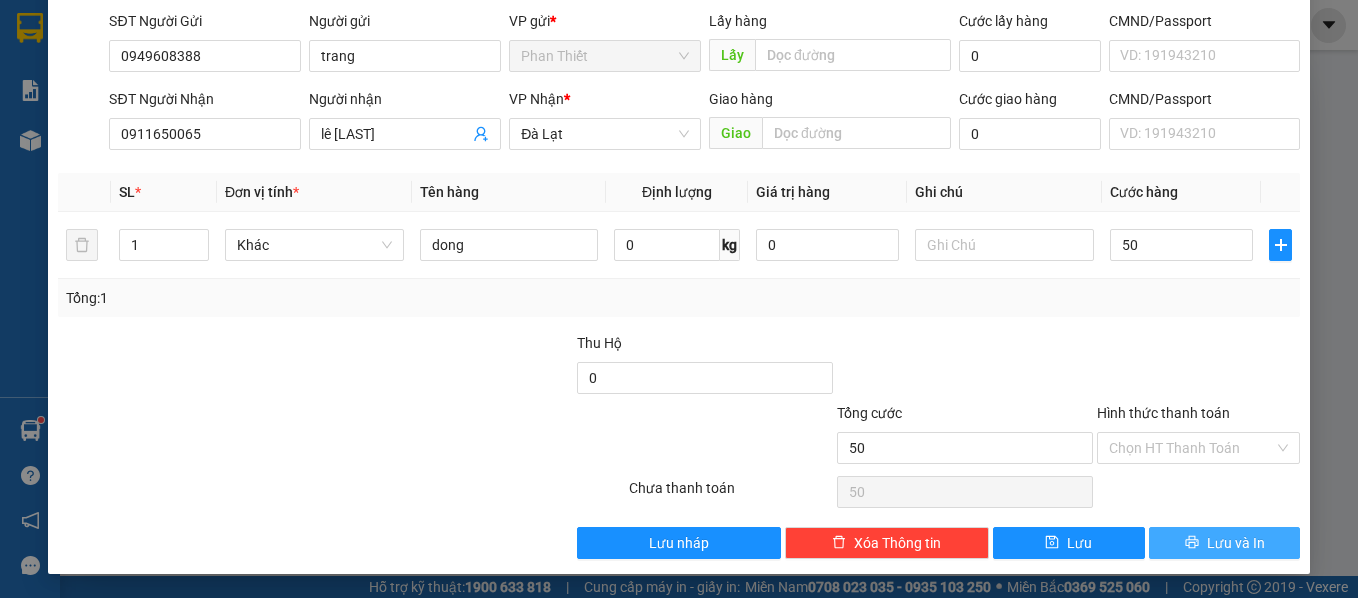 type on "50.000" 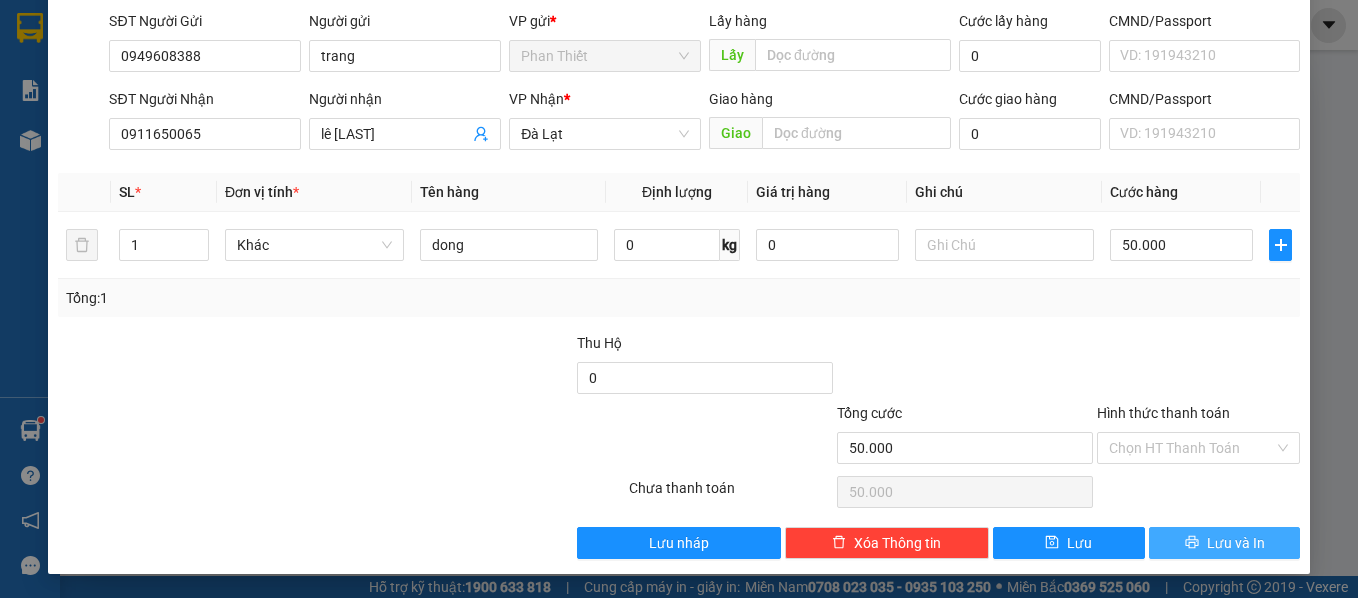 click on "Lưu và In" at bounding box center (1236, 543) 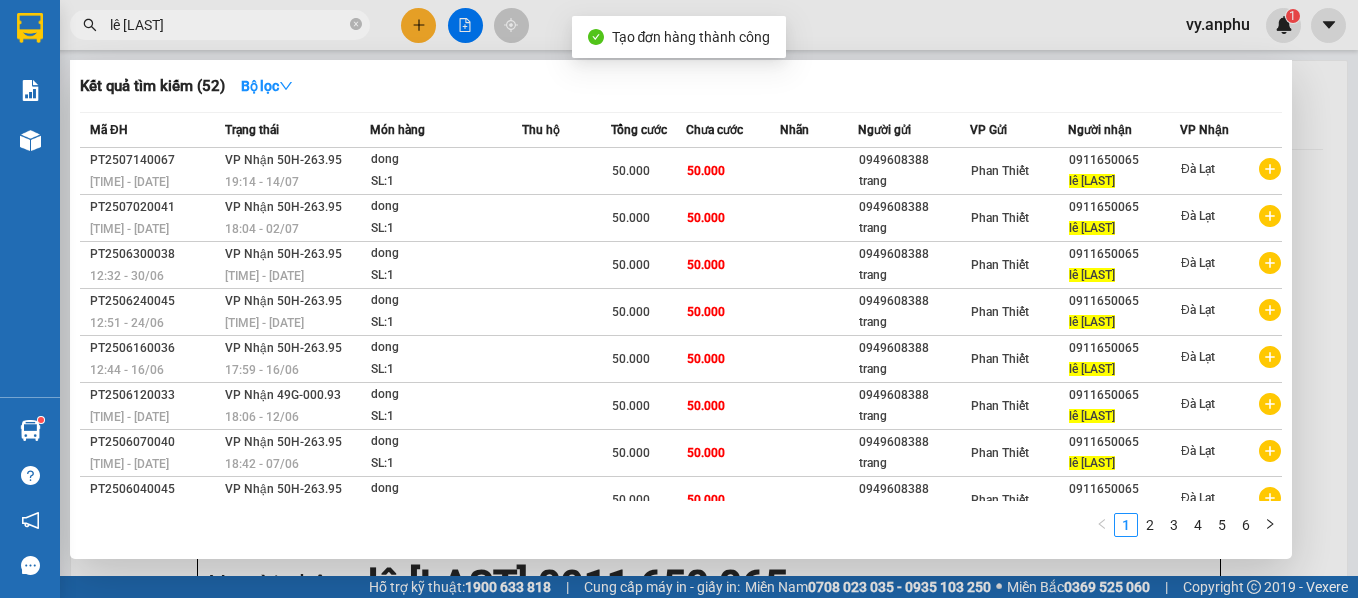 click on "Kết quả tìm kiếm ( 52 )  Bộ lọc  Mã ĐH Trạng thái Món hàng Thu hộ Tổng cước Chưa cước Nhãn Người gửi VP Gửi Người nhận VP Nhận PT2507140067 12:53 - 14/07 VP Nhận   50H-263.95 19:14 - 14/07 dong SL:  1 50.000 50.000 [PHONE] trang Phan Thiết [PHONE]   lê [LAST] Đà Lạt PT2507020041 12:44 - 02/07 VP Nhận   50H-263.95 18:04 - 02/07 dong SL:  1 50.000 50.000 [PHONE] trang Phan Thiết [PHONE]   lê [LAST] Đà Lạt PT2506300038 12:32 - 30/06 VP Nhận   50H-263.95 17:53 - 30/06 dong SL:  1 50.000 50.000 [PHONE] trang Phan Thiết [PHONE]   lê [LAST] Đà Lạt PT2506240045 12:51 - 24/06 VP Nhận   50H-263.95 17:50 - 24/06 dong SL:  1 50.000 50.000 [PHONE] trang Phan Thiết [PHONE]   lê [LAST] Đà Lạt PT2506160036 12:44 - 16/06 VP Nhận   50H-263.95 17:59 - 16/06 dong SL:  1 50.000 50.000 [PHONE] trang Phan Thiết [PHONE]   lê [LAST] Đà Lạt PT2506120033 12:45 - 12/06 VP Nhận   49G-000.93 18:06 - 12/06 dong SL:  1 50.000" at bounding box center [681, 309] 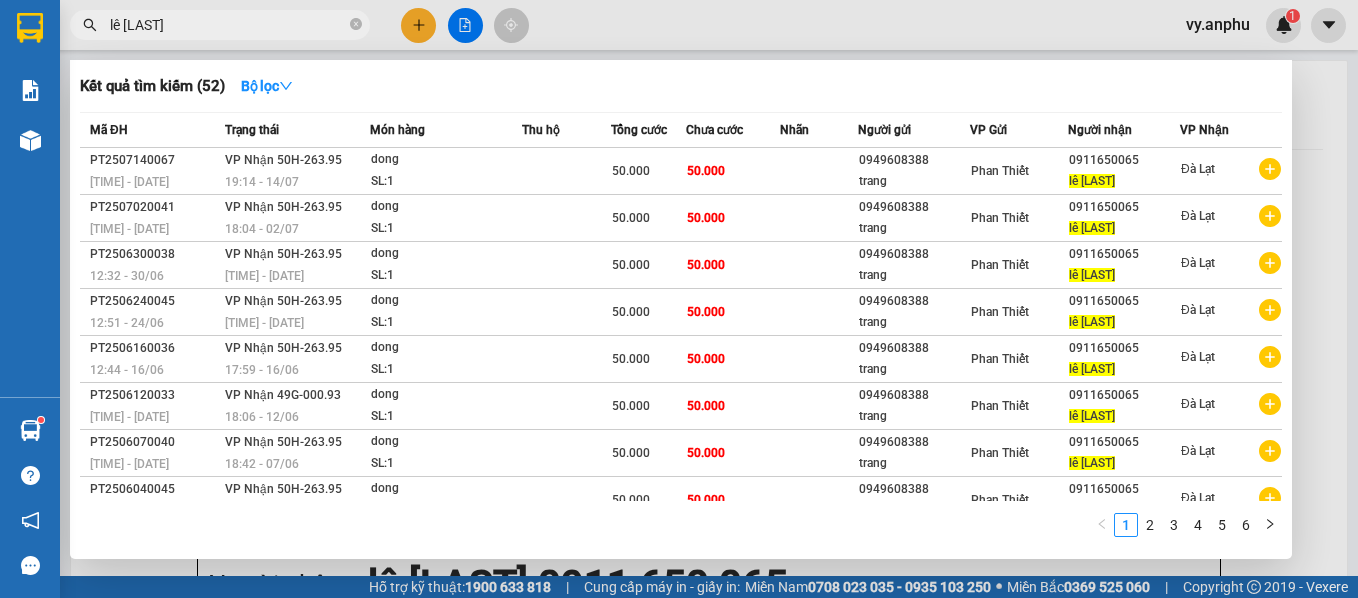 click at bounding box center (679, 299) 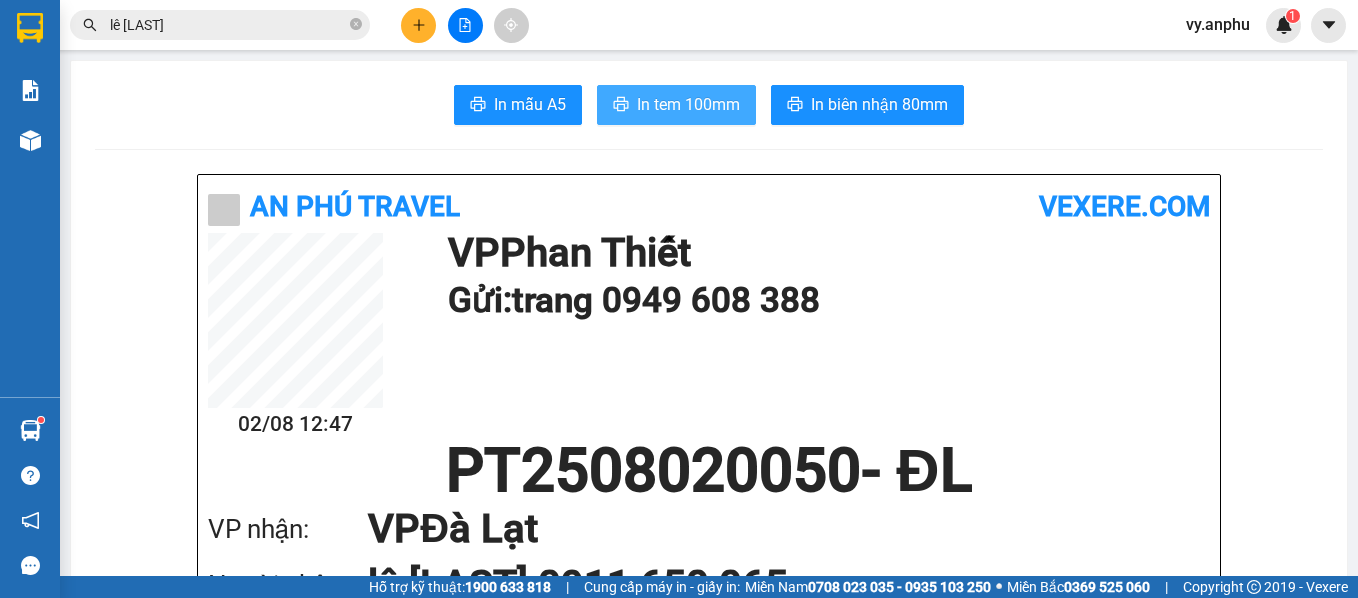 click on "In tem 100mm" at bounding box center [676, 105] 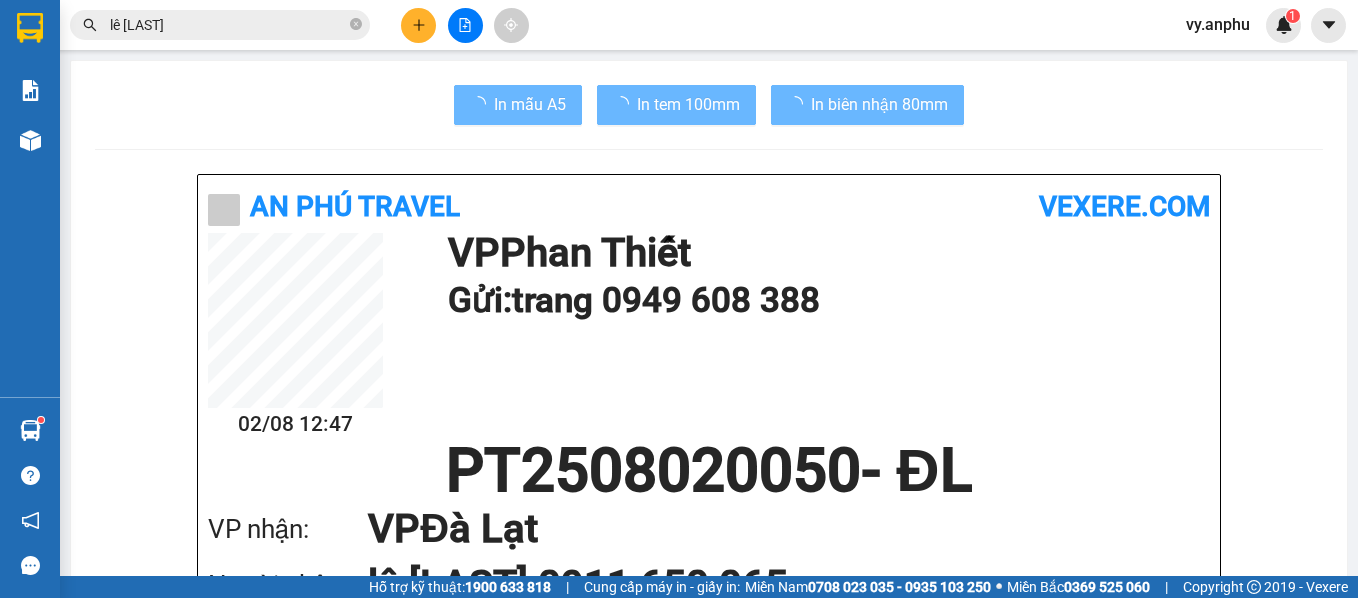scroll, scrollTop: 0, scrollLeft: 0, axis: both 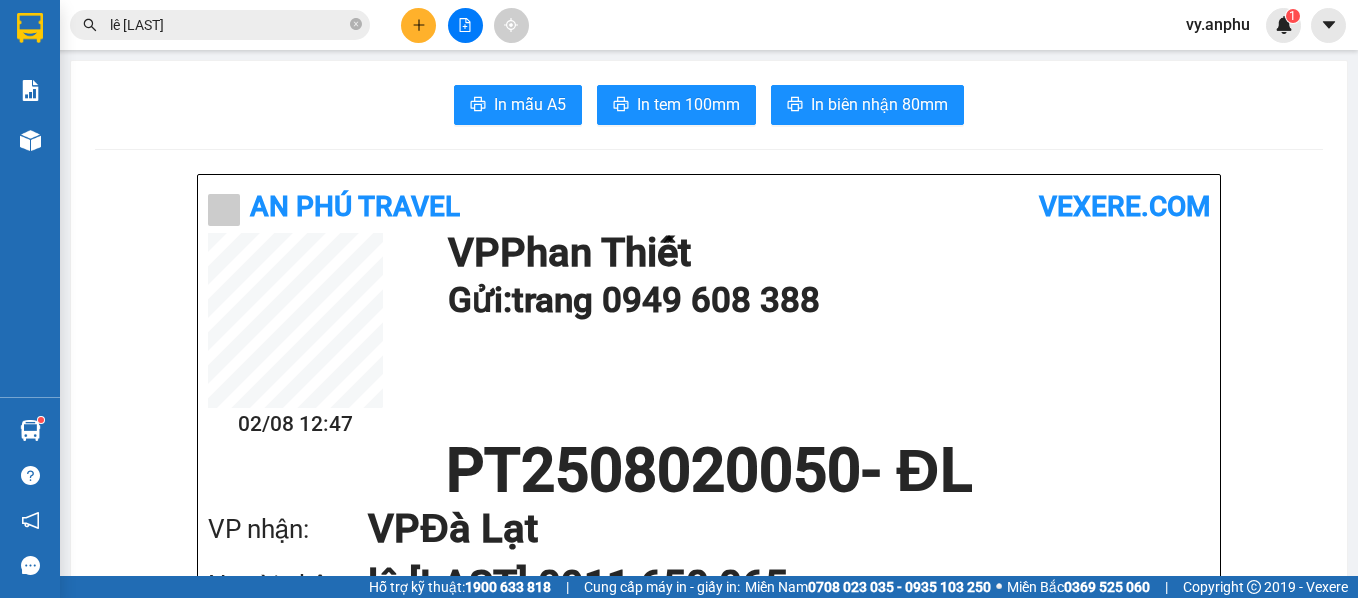 click on "lê [LAST]" at bounding box center [228, 25] 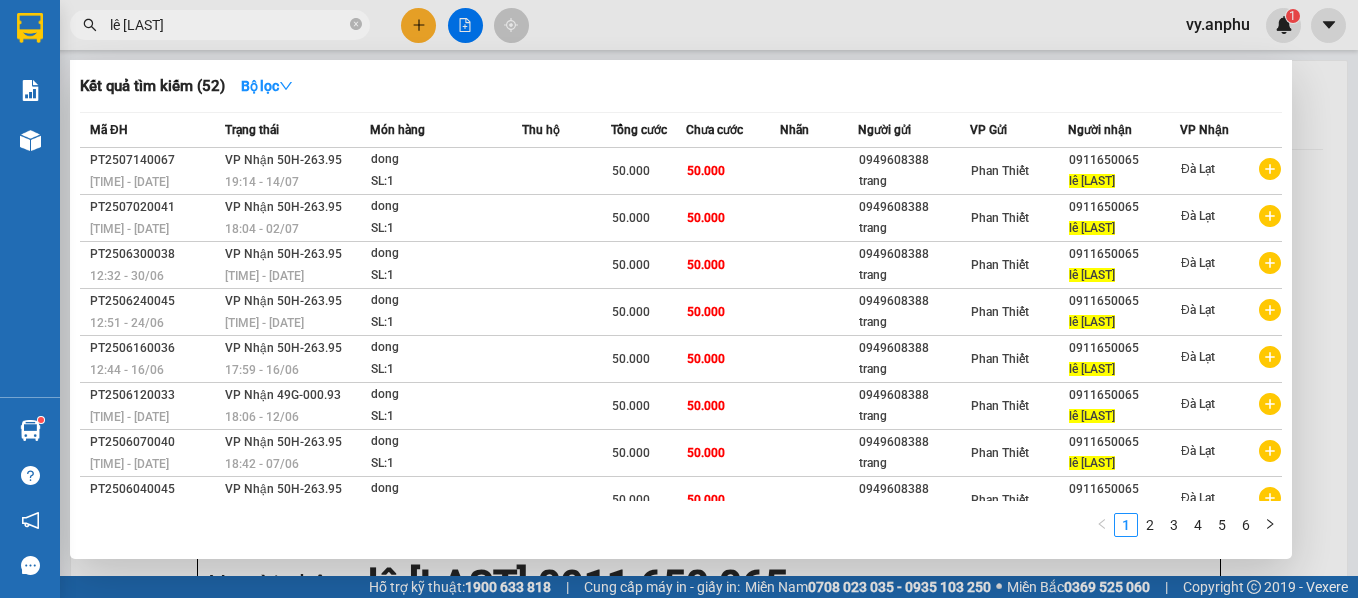 click on "lê [LAST]" at bounding box center [228, 25] 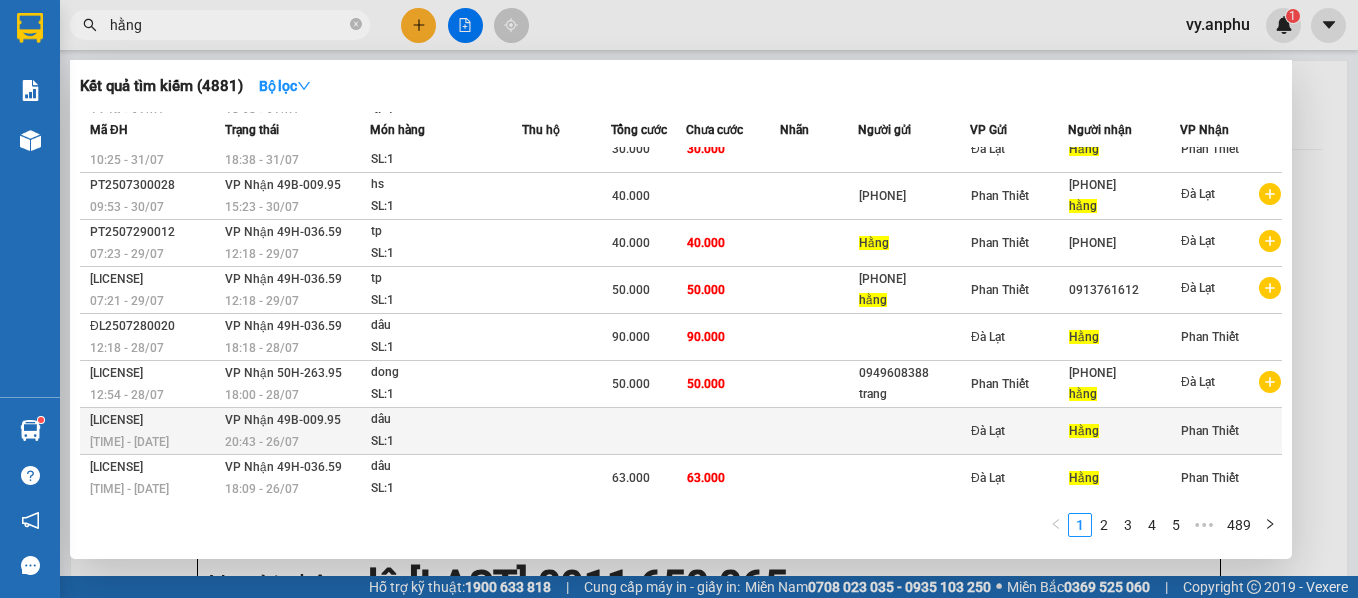 scroll, scrollTop: 117, scrollLeft: 0, axis: vertical 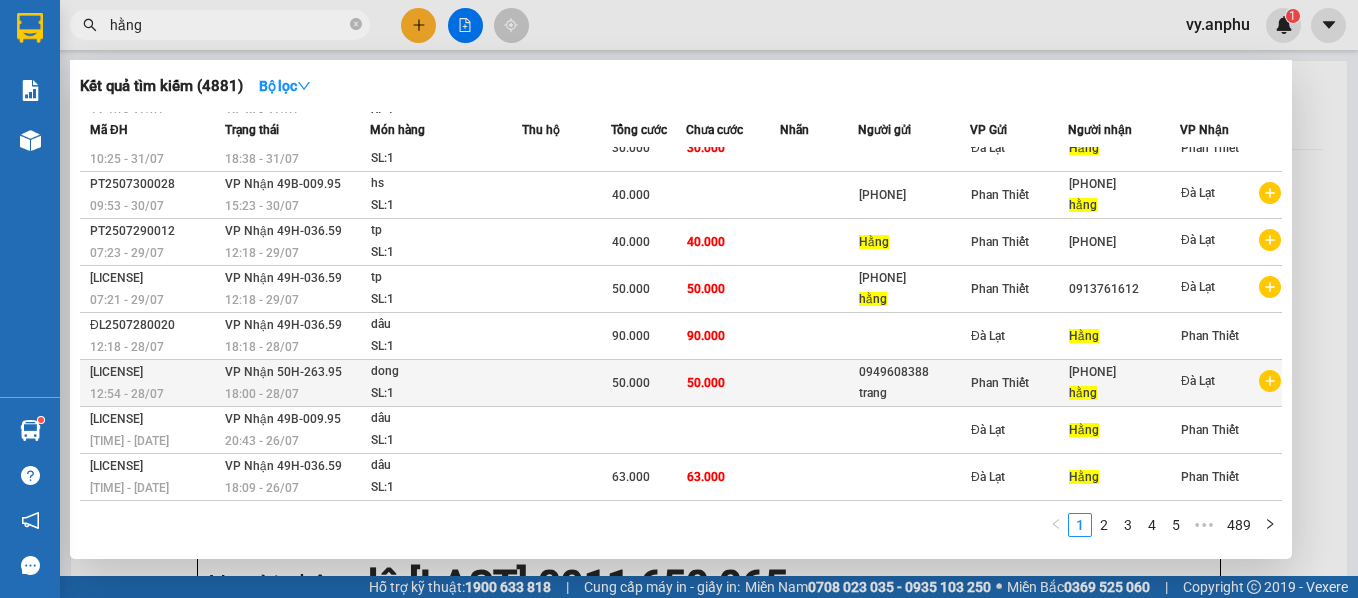 type on "hằng" 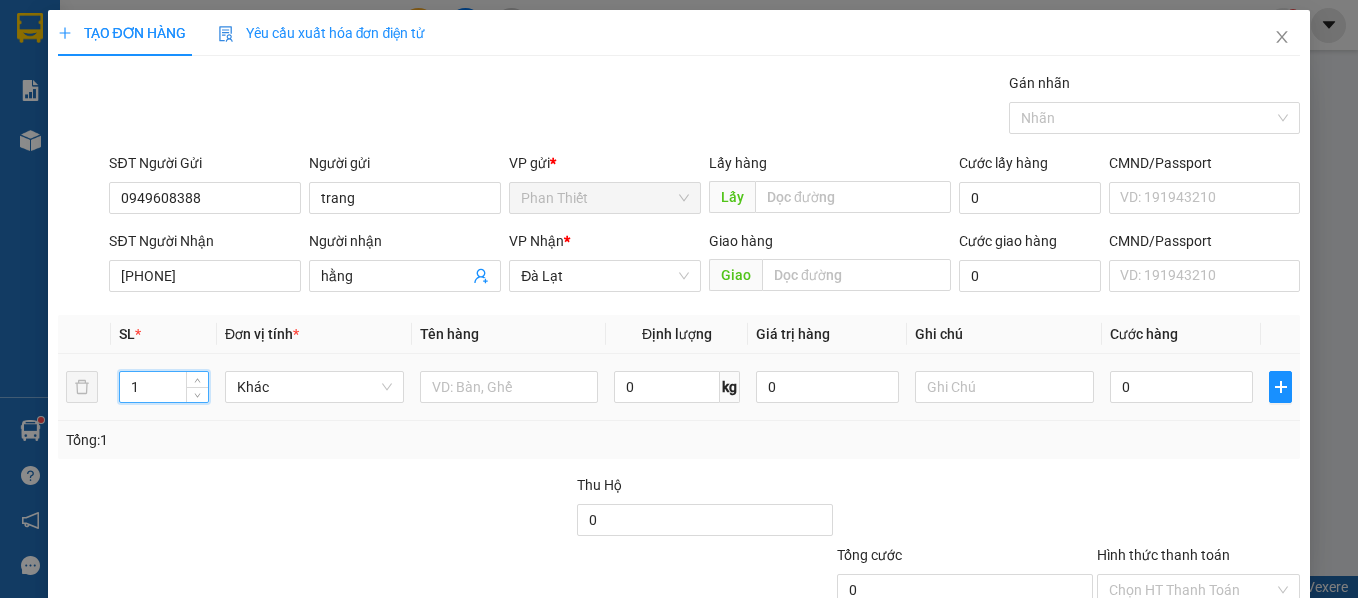 click on "1 Khác 0 kg 0 0" at bounding box center [679, 387] 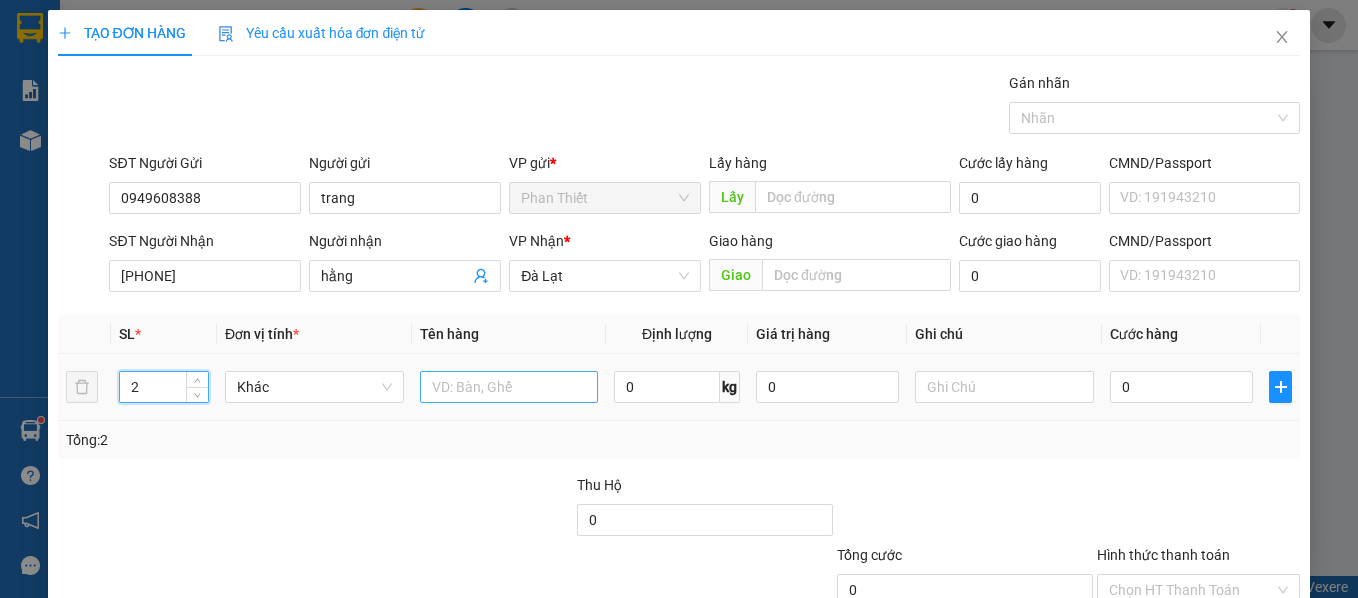type on "2" 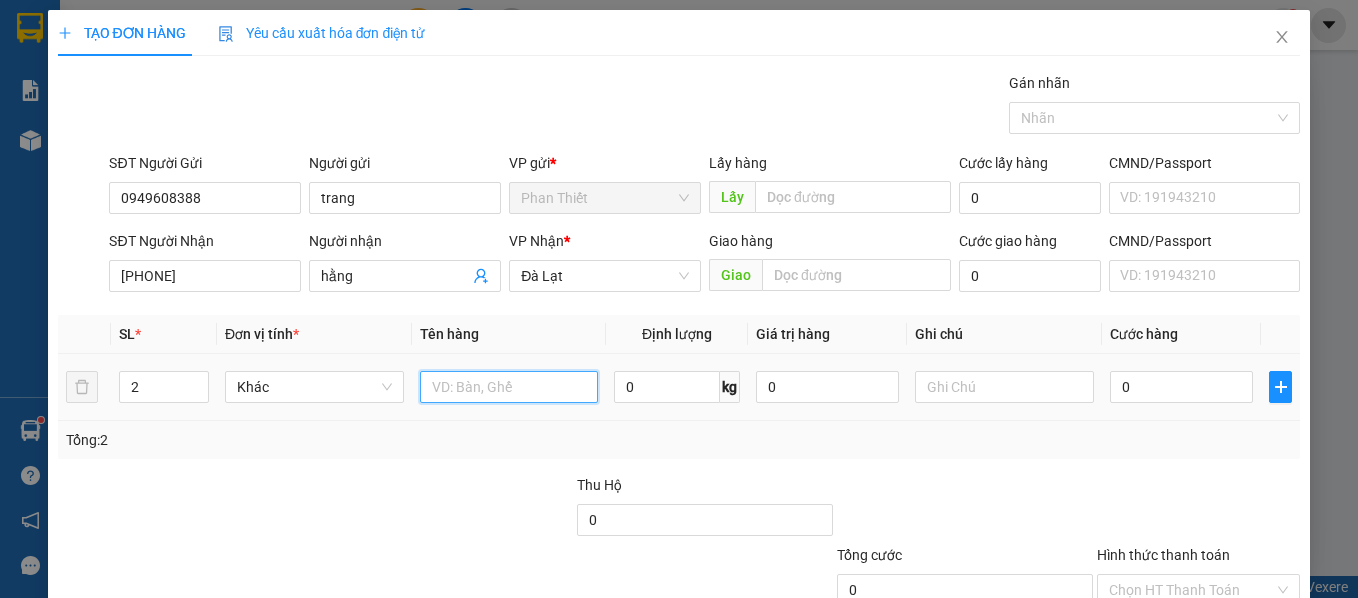 click at bounding box center [509, 387] 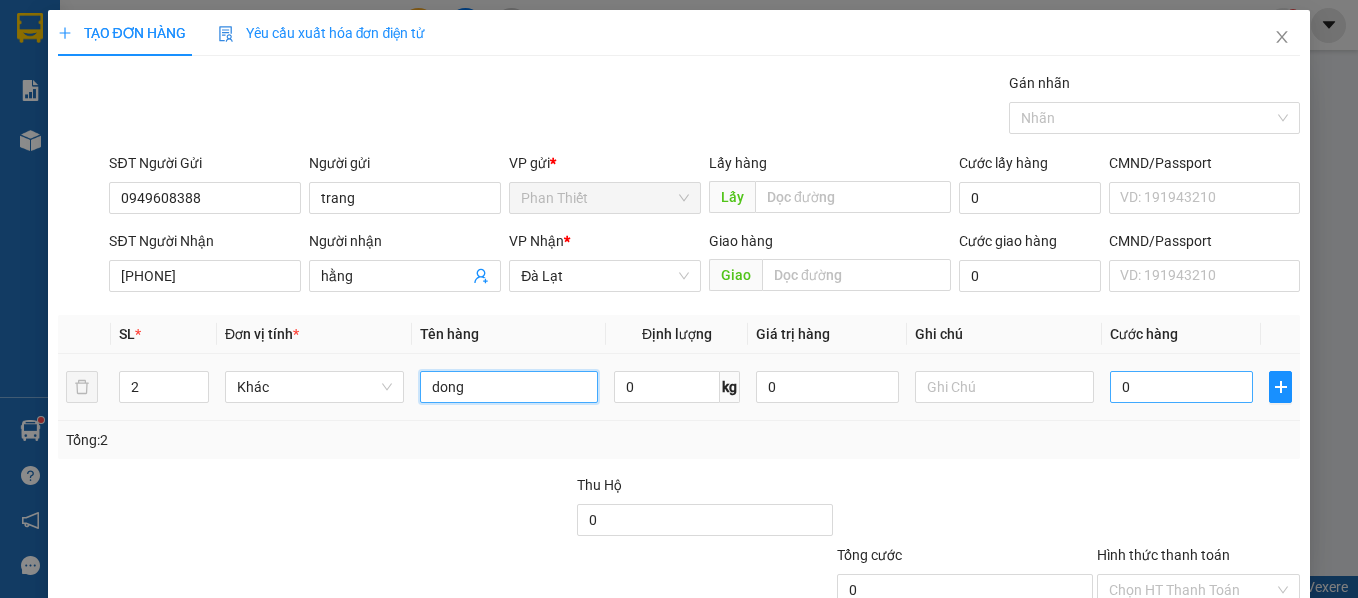 type on "dong" 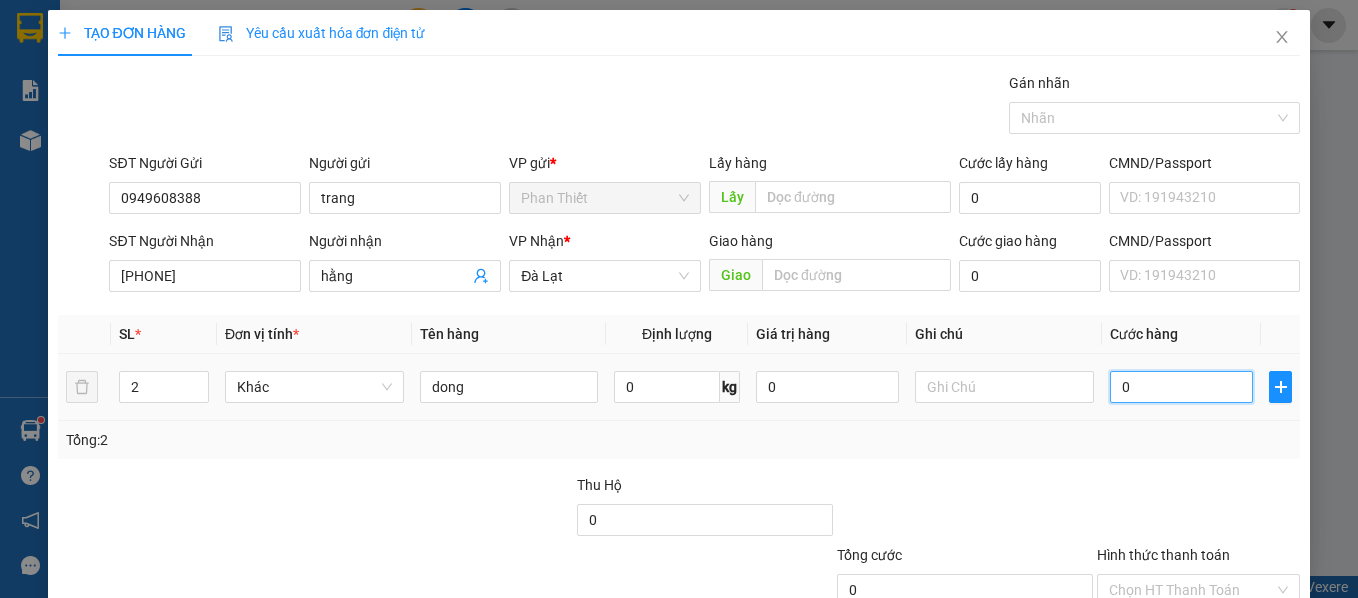 click on "0" at bounding box center [1181, 387] 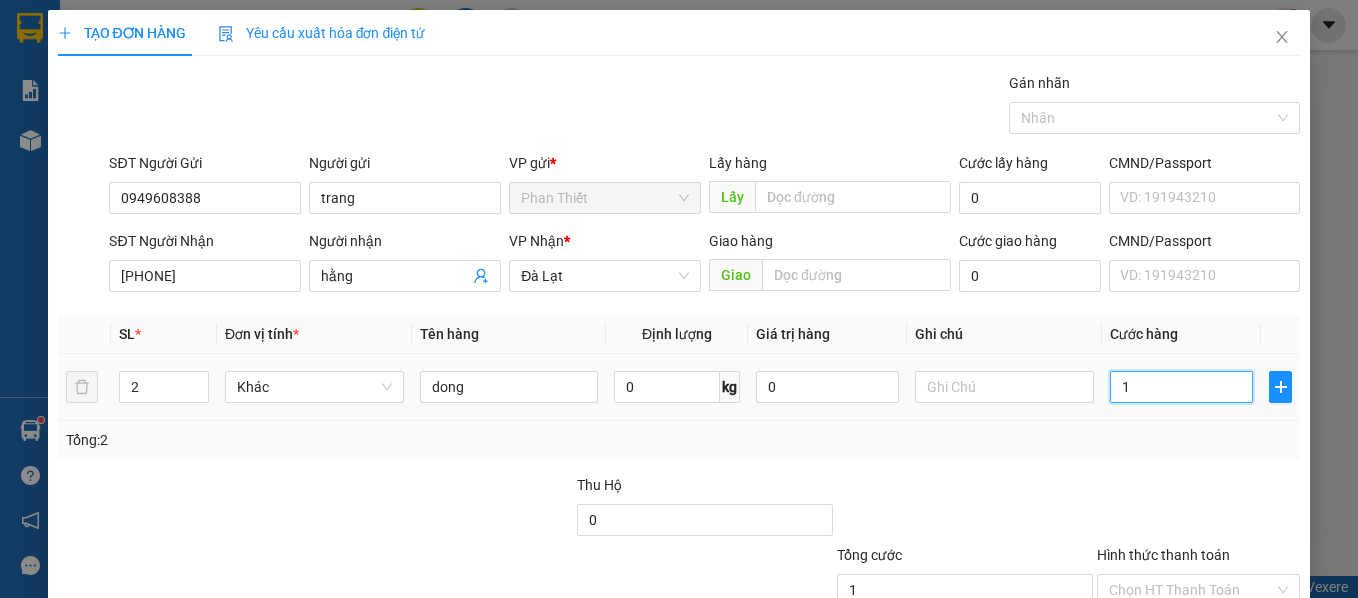 type on "10" 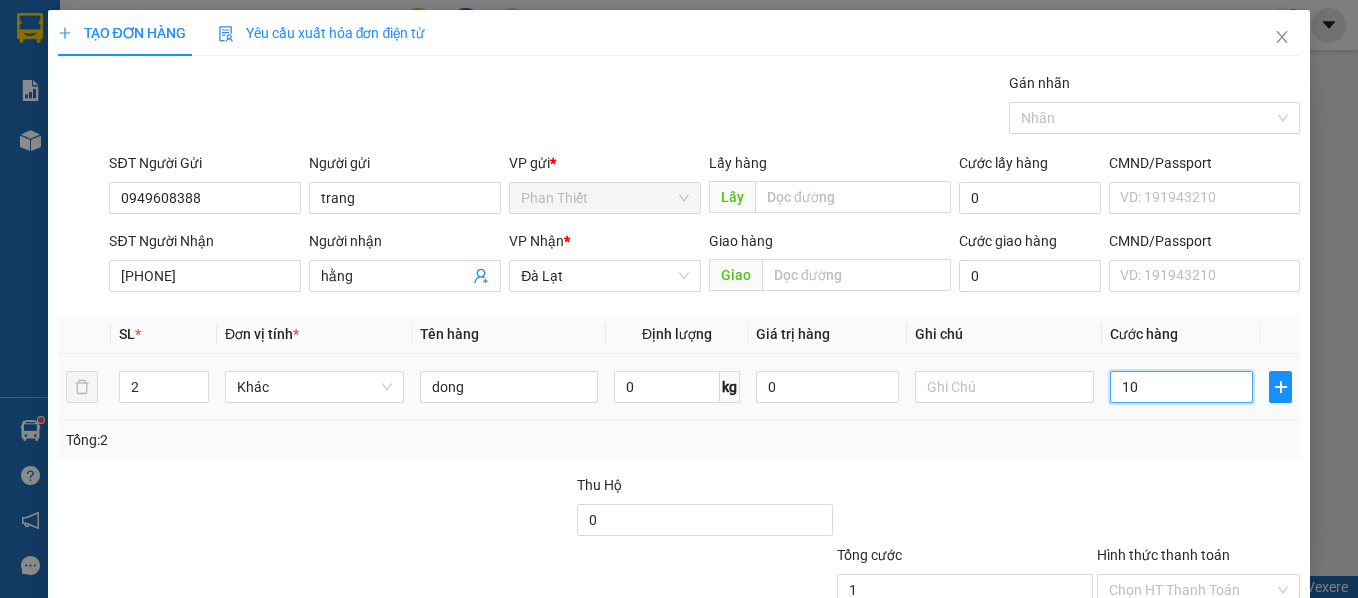 type on "10" 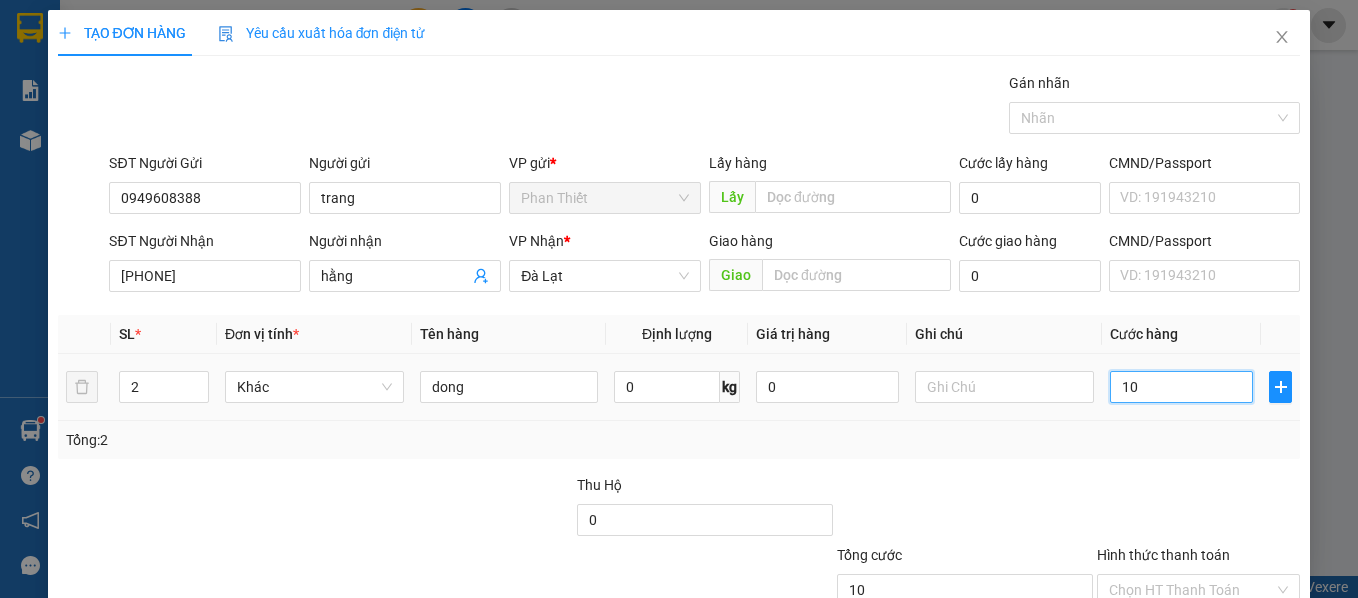 type on "100" 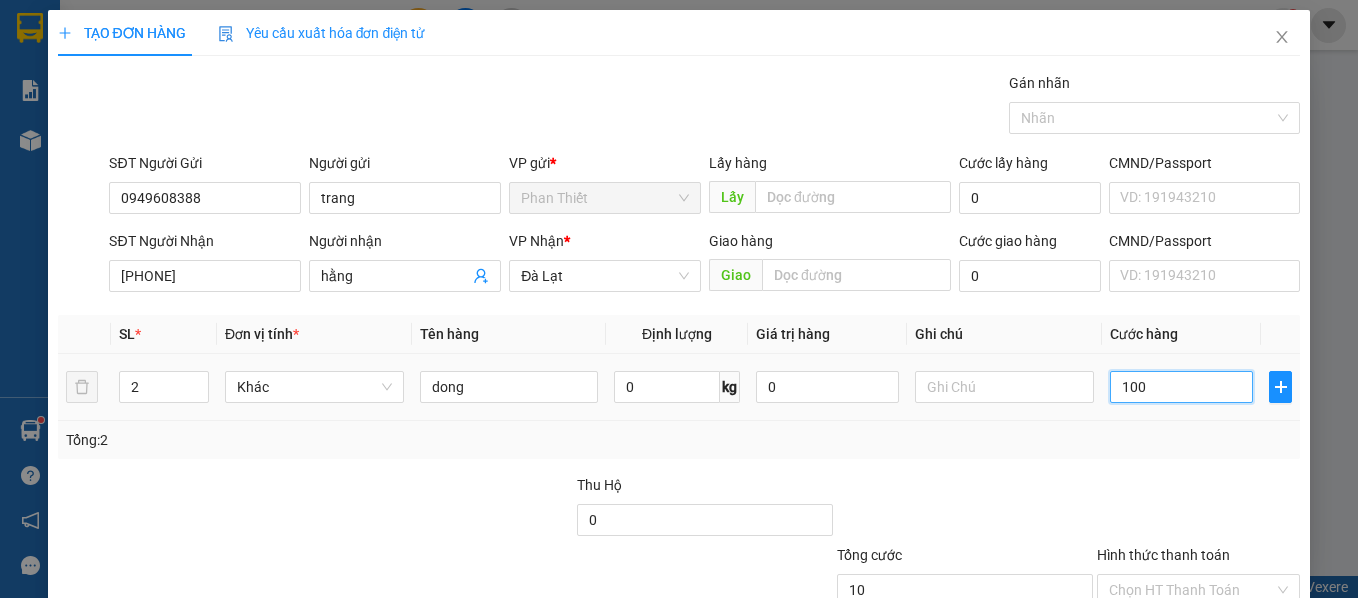 type on "100" 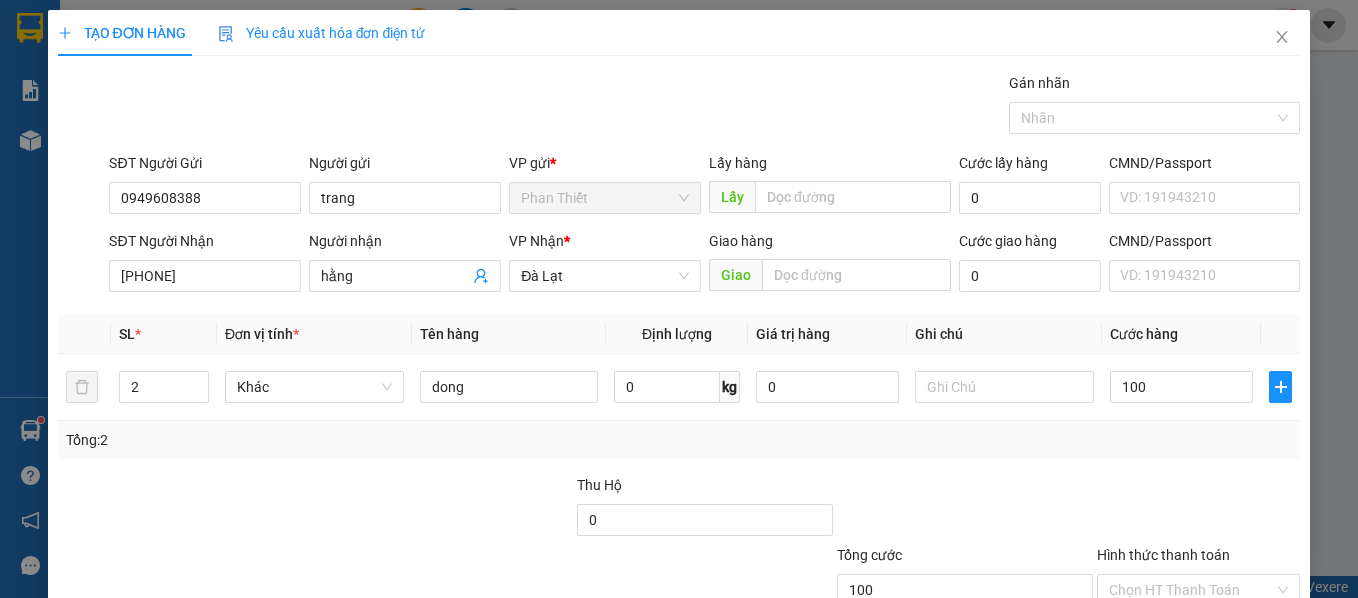 type on "100.000" 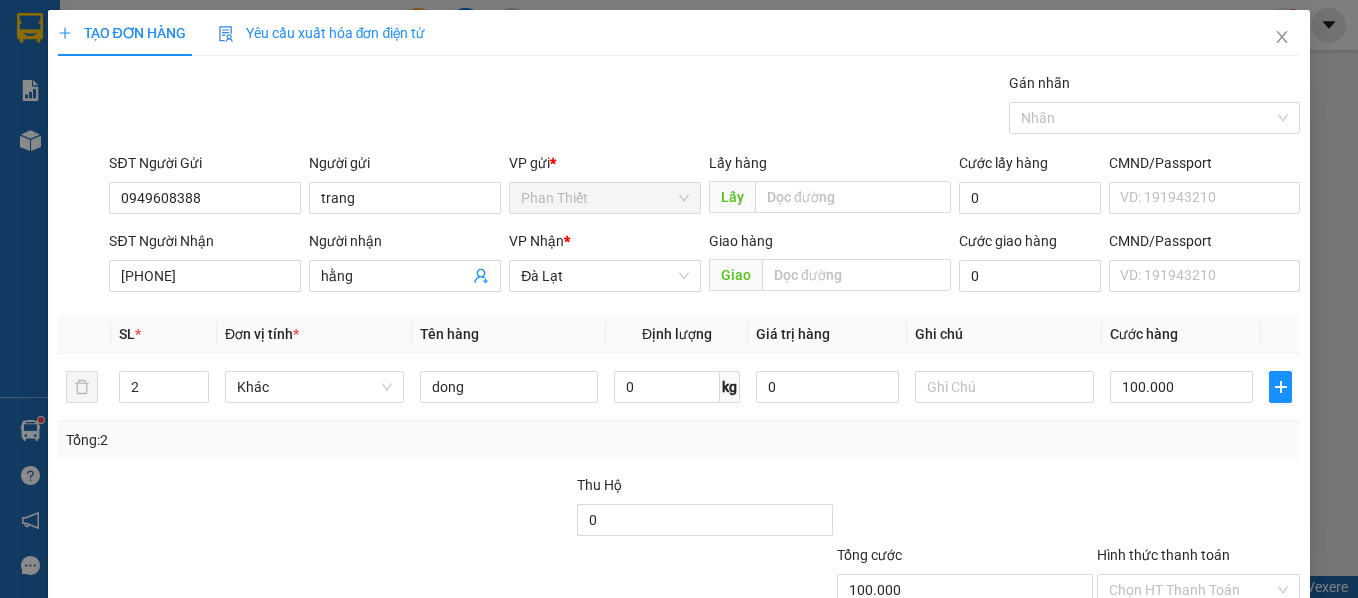click on "Tổng:  2" at bounding box center (679, 440) 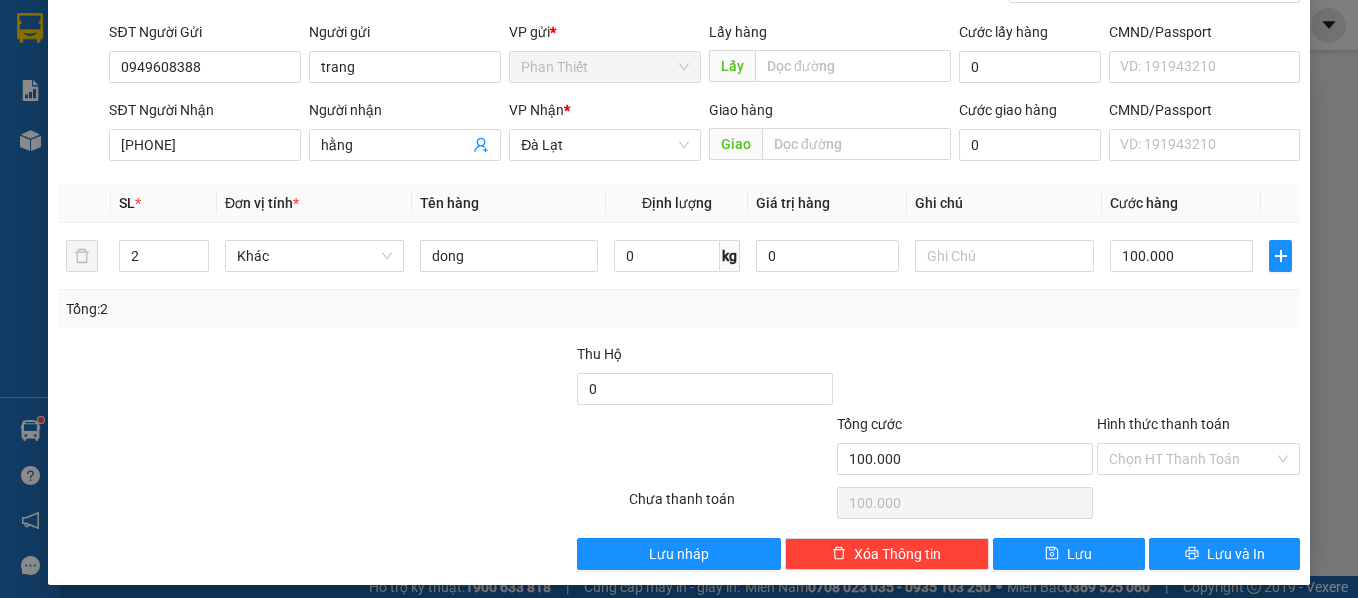 scroll, scrollTop: 142, scrollLeft: 0, axis: vertical 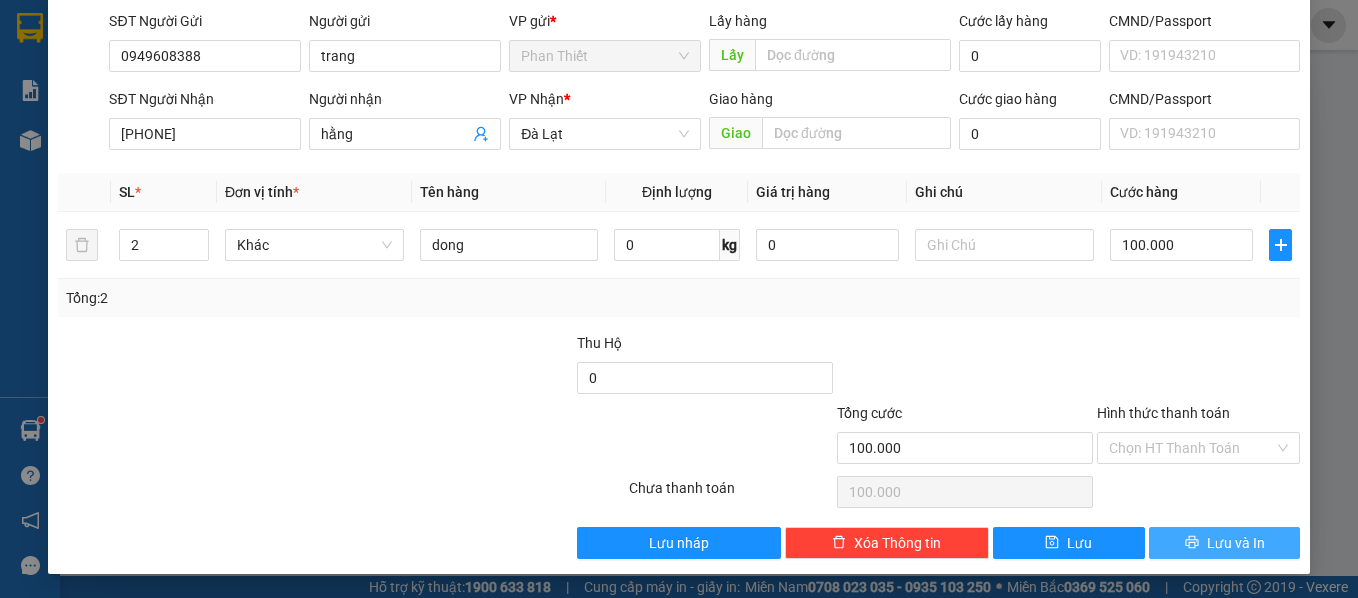 click on "Lưu và In" at bounding box center (1236, 543) 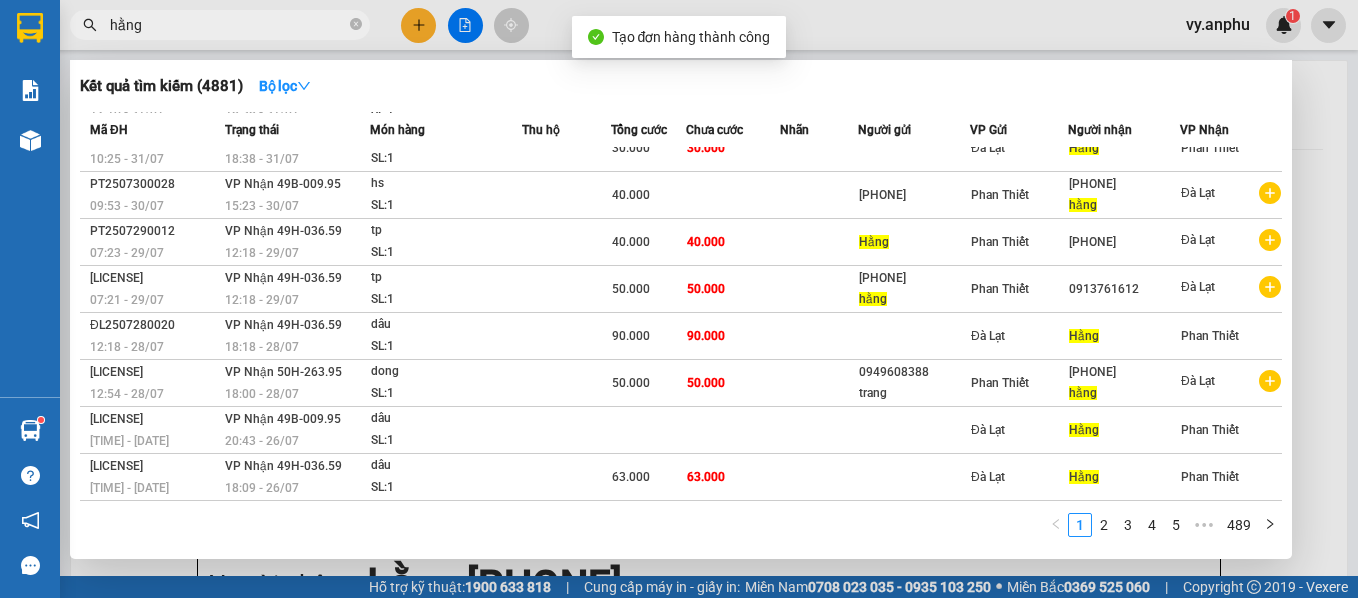 click at bounding box center [679, 299] 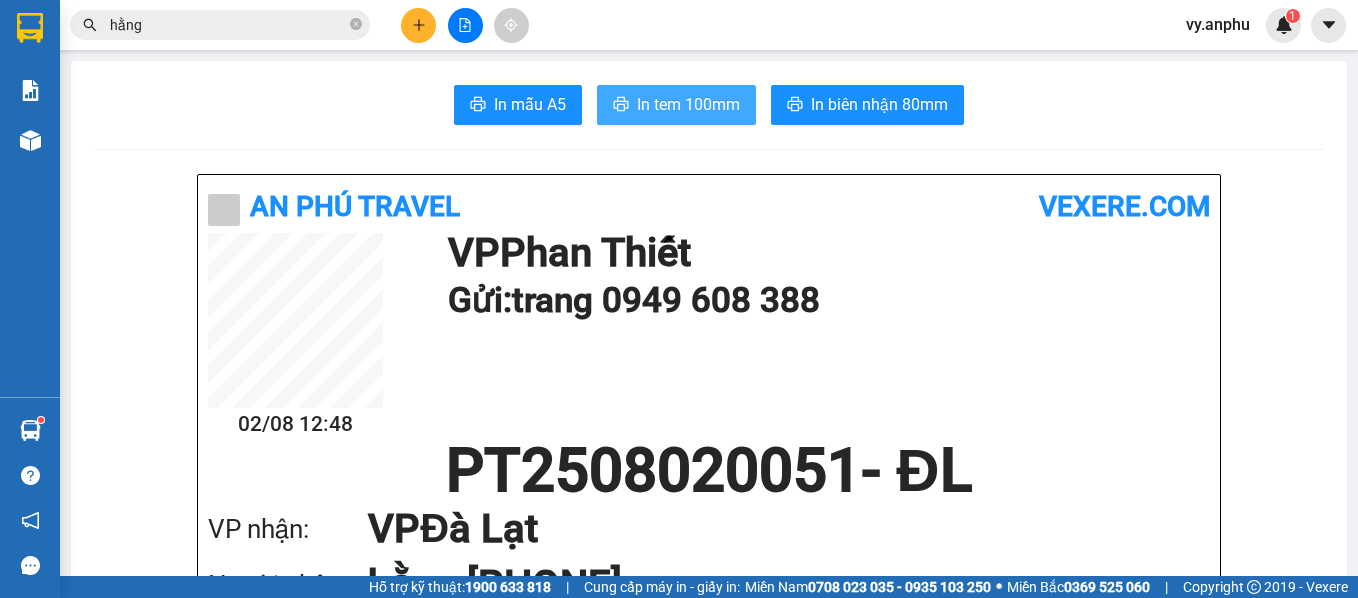 click on "In tem 100mm" at bounding box center [676, 105] 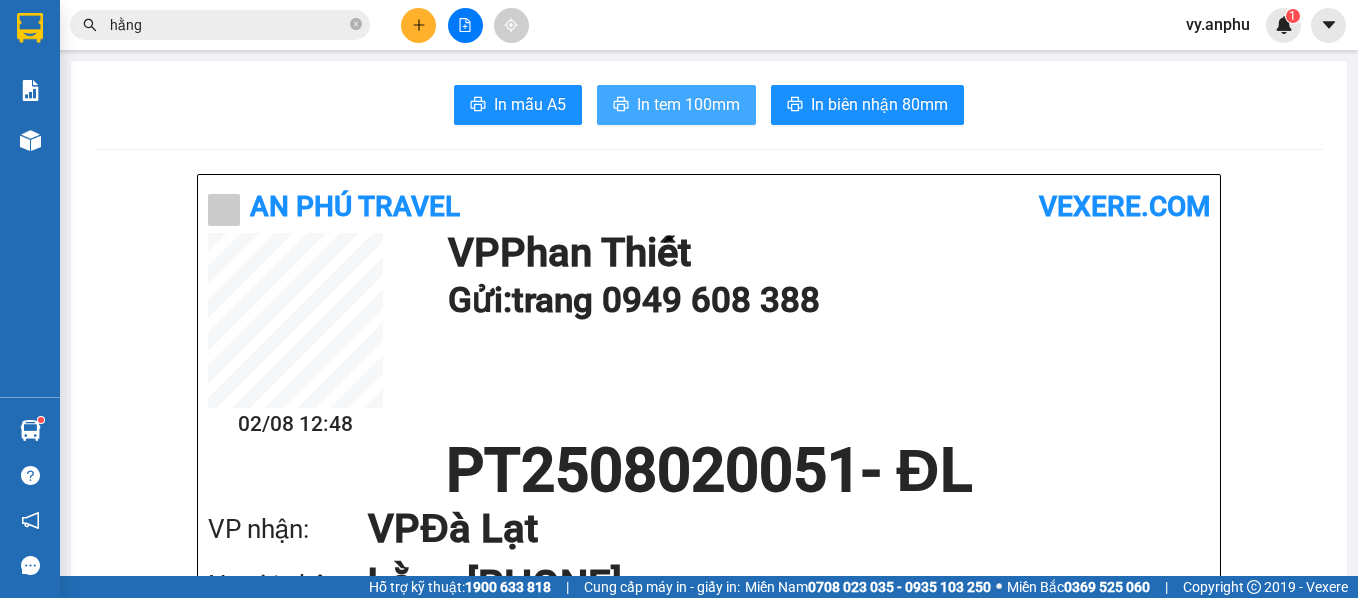 scroll, scrollTop: 0, scrollLeft: 0, axis: both 